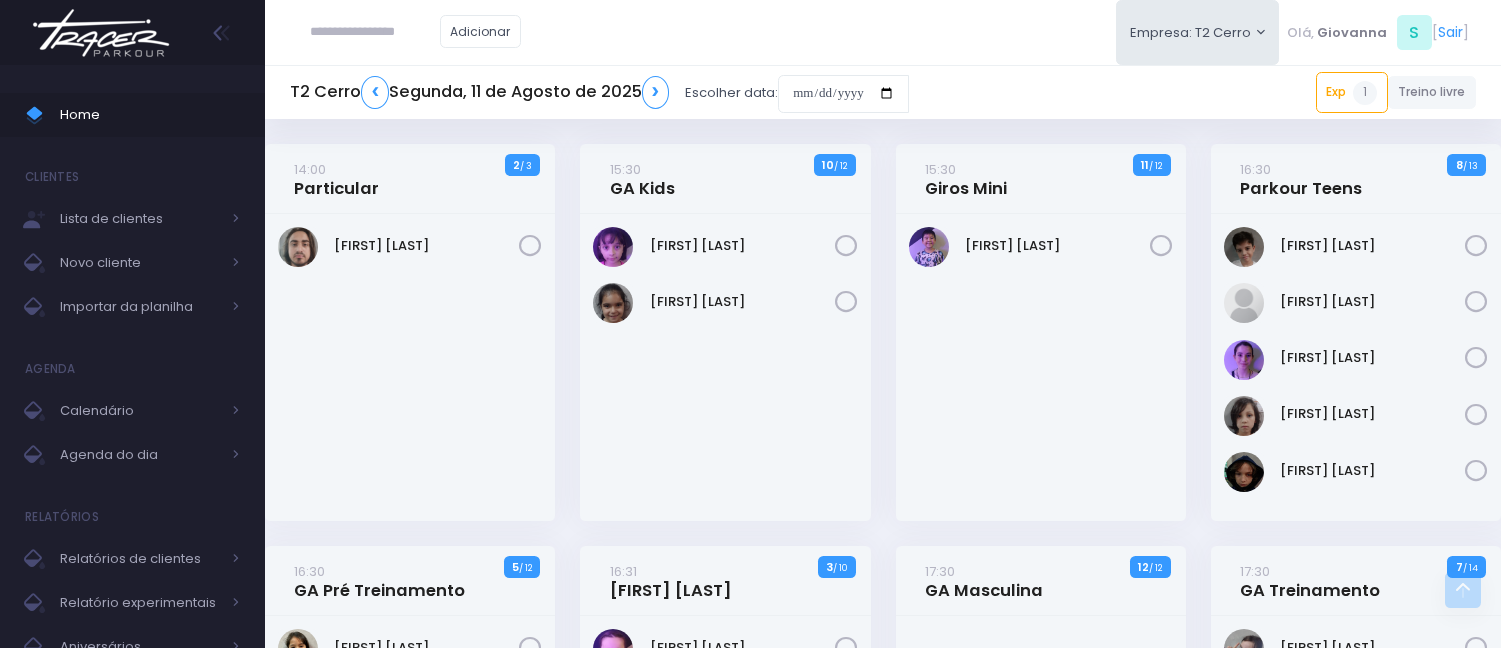 scroll, scrollTop: 2047, scrollLeft: 0, axis: vertical 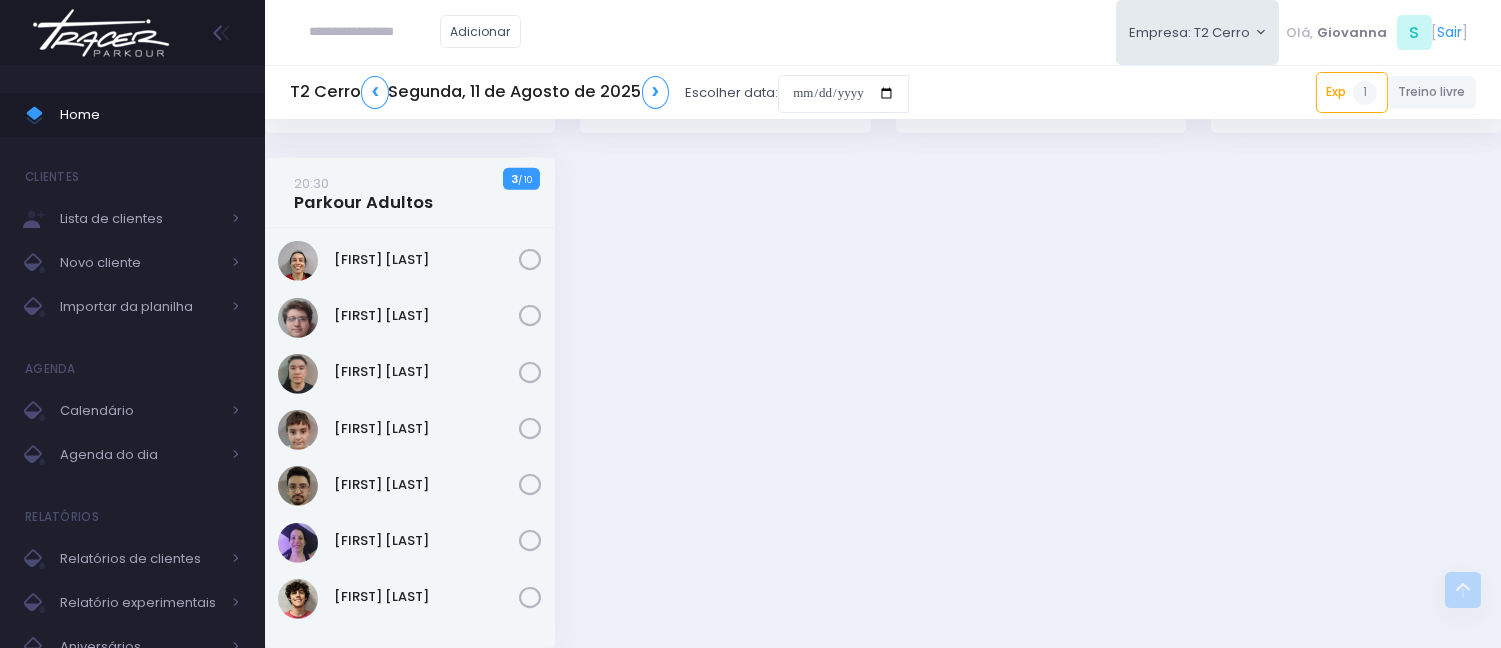 click at bounding box center [375, 32] 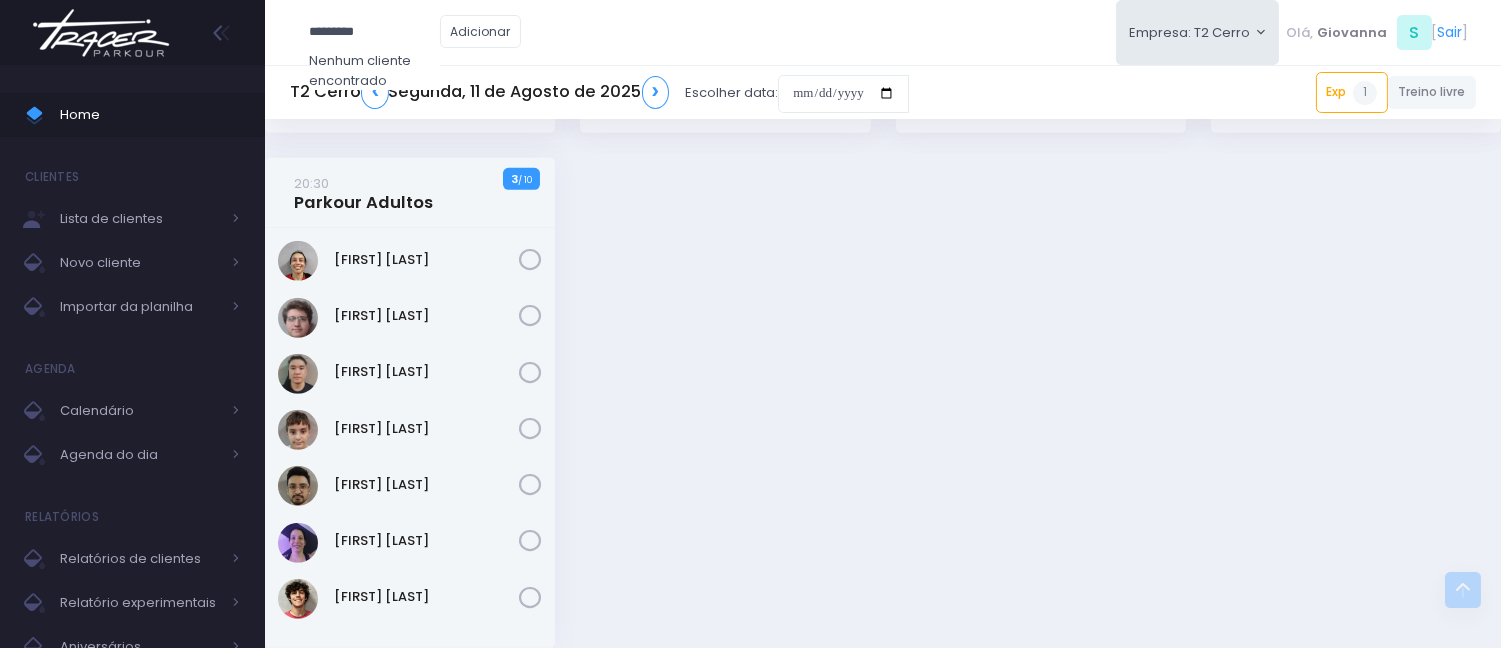 type on "*********" 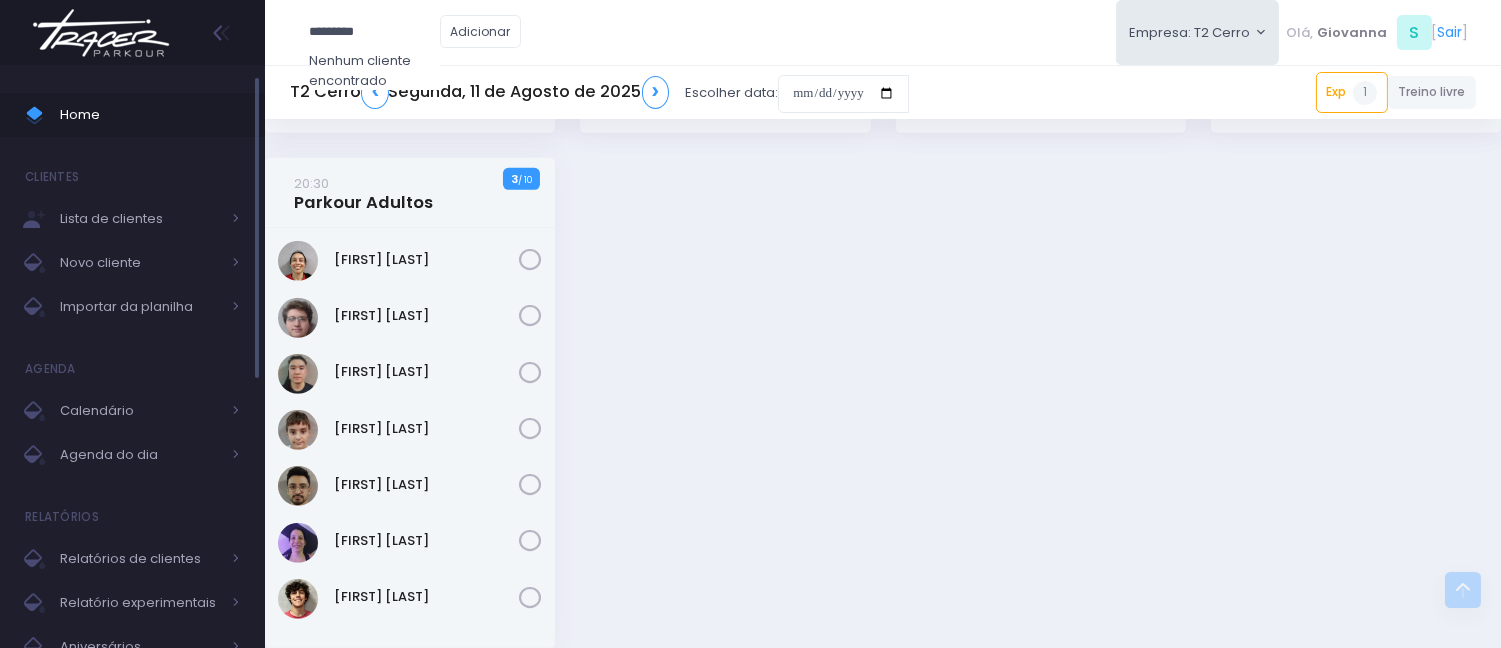 click on "Home" at bounding box center (132, 115) 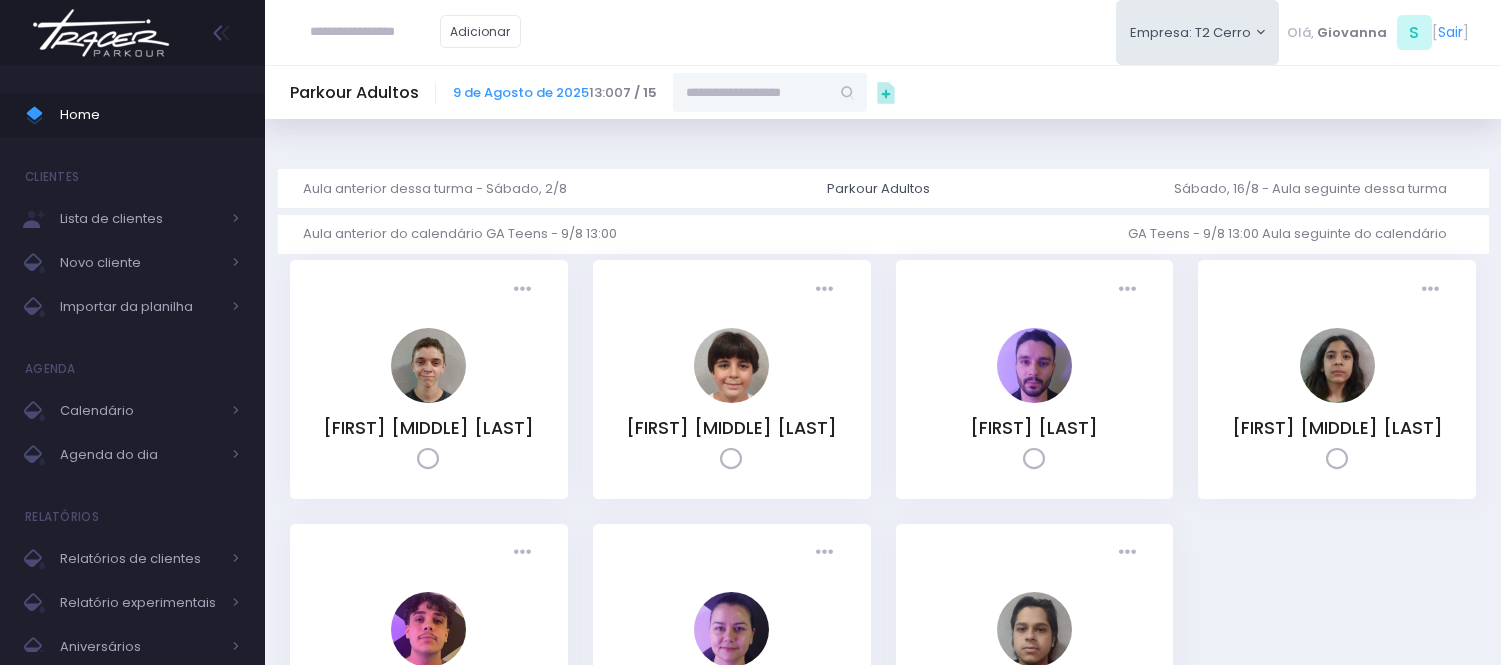 scroll, scrollTop: 0, scrollLeft: 0, axis: both 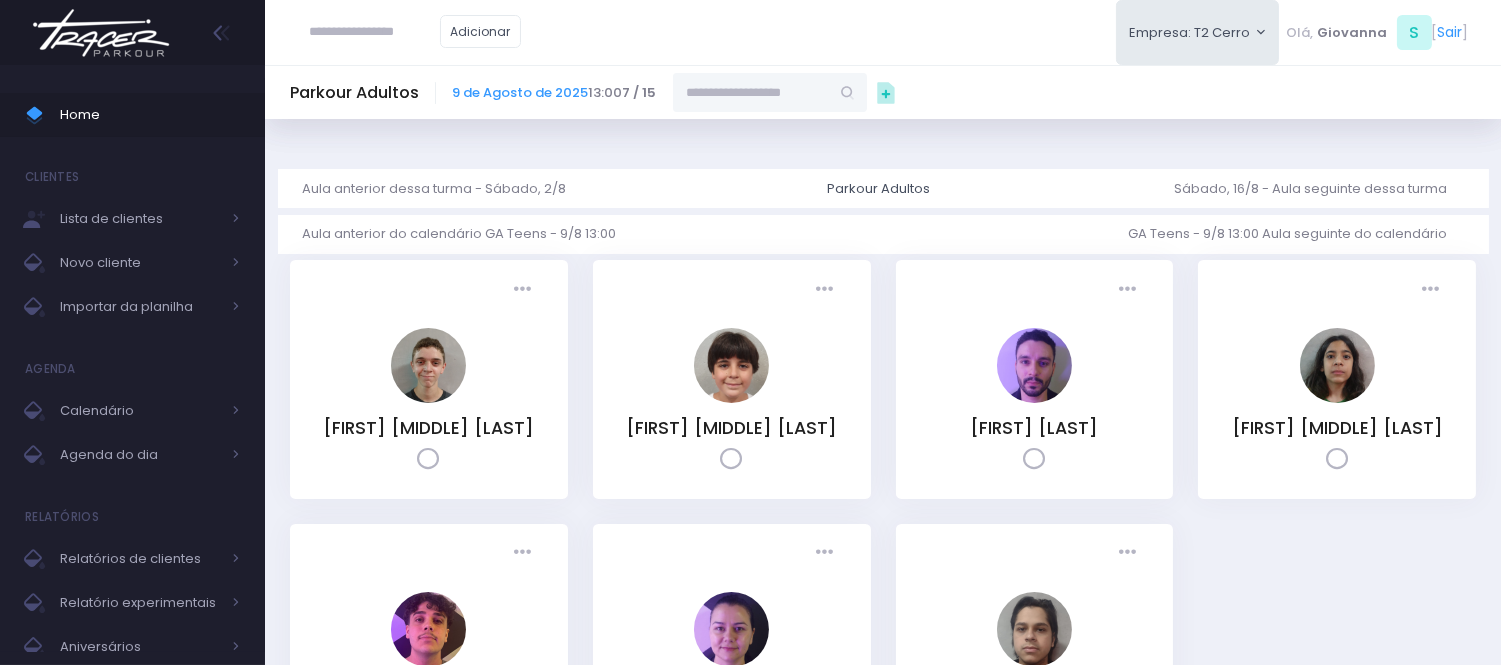 click on "Home" at bounding box center [150, 115] 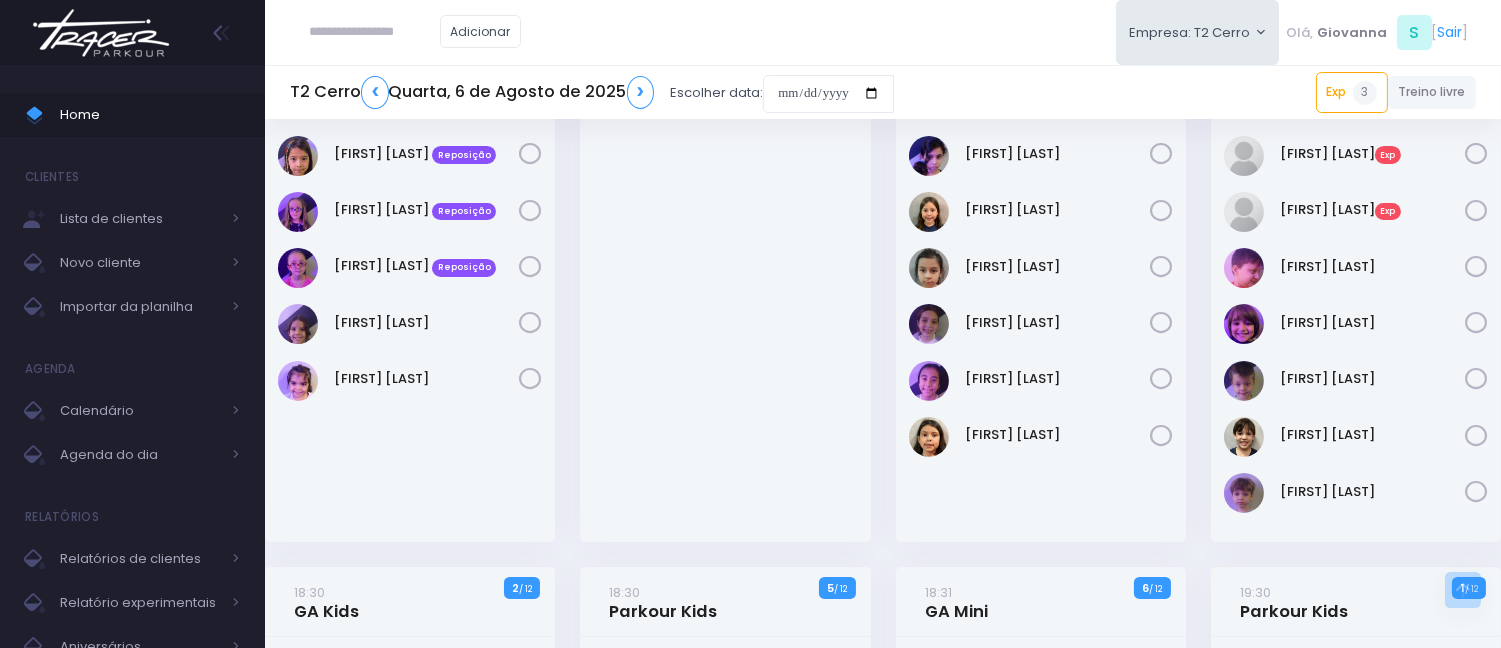 scroll, scrollTop: 888, scrollLeft: 0, axis: vertical 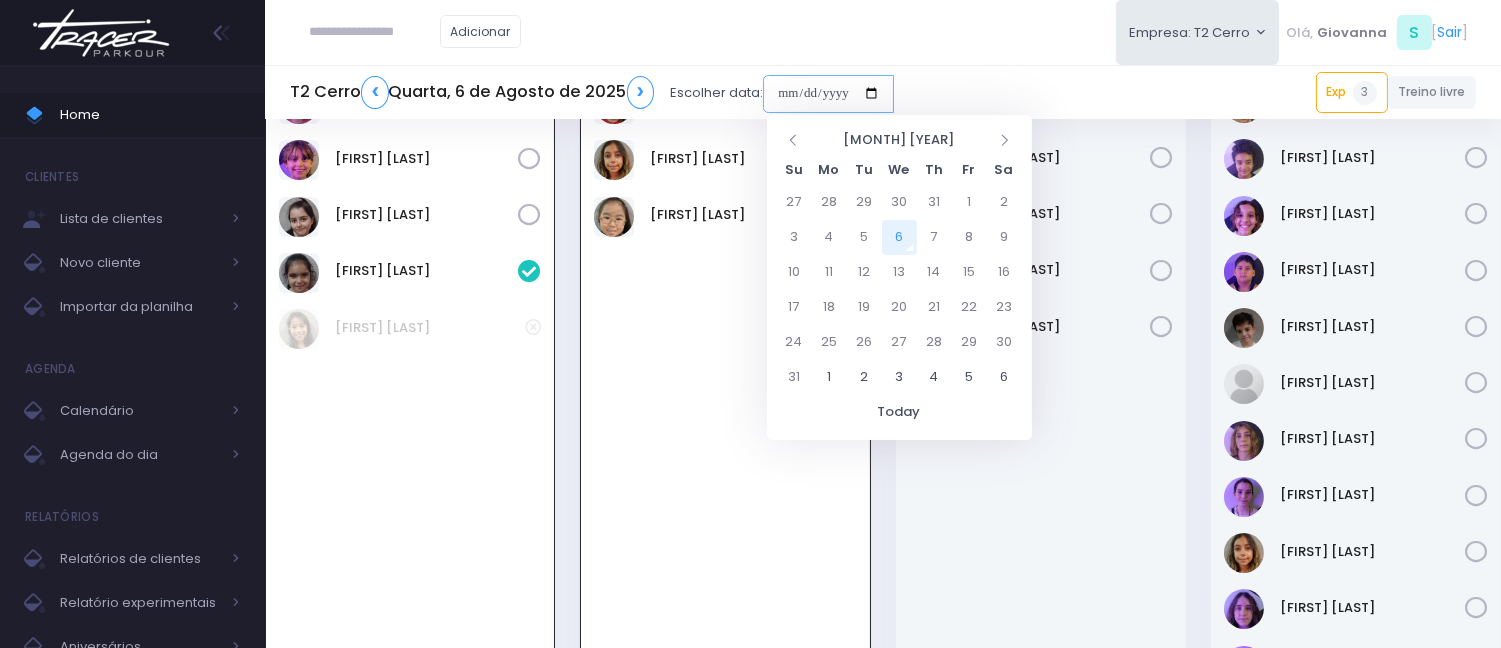 click at bounding box center (828, 94) 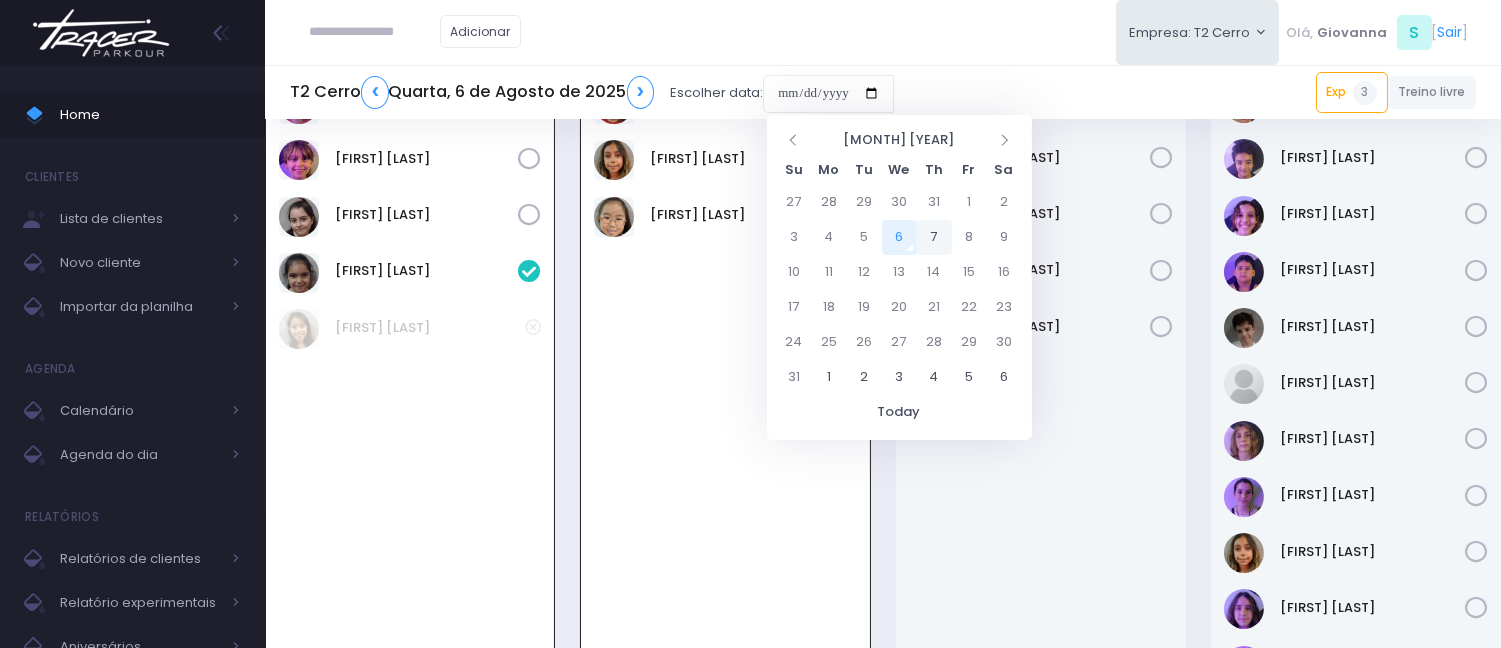click on "7" at bounding box center [934, 237] 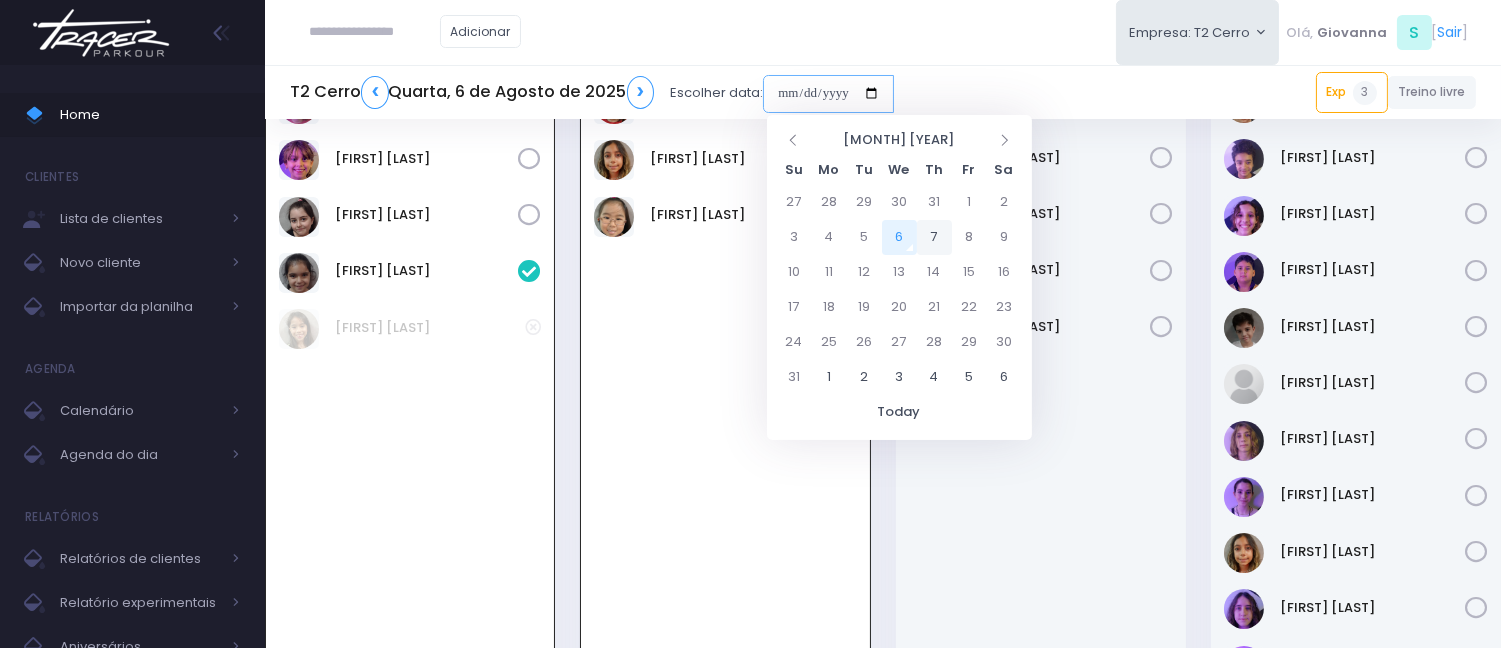 type on "**********" 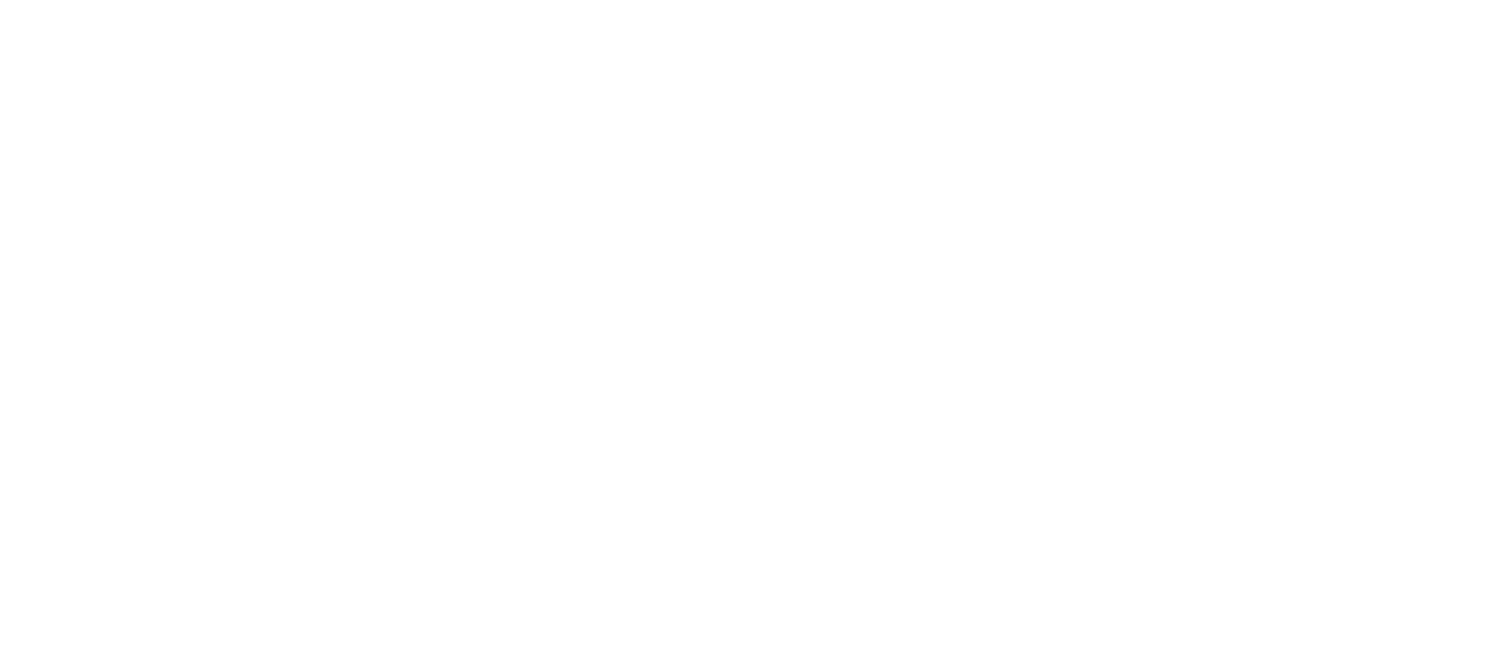 scroll, scrollTop: 0, scrollLeft: 0, axis: both 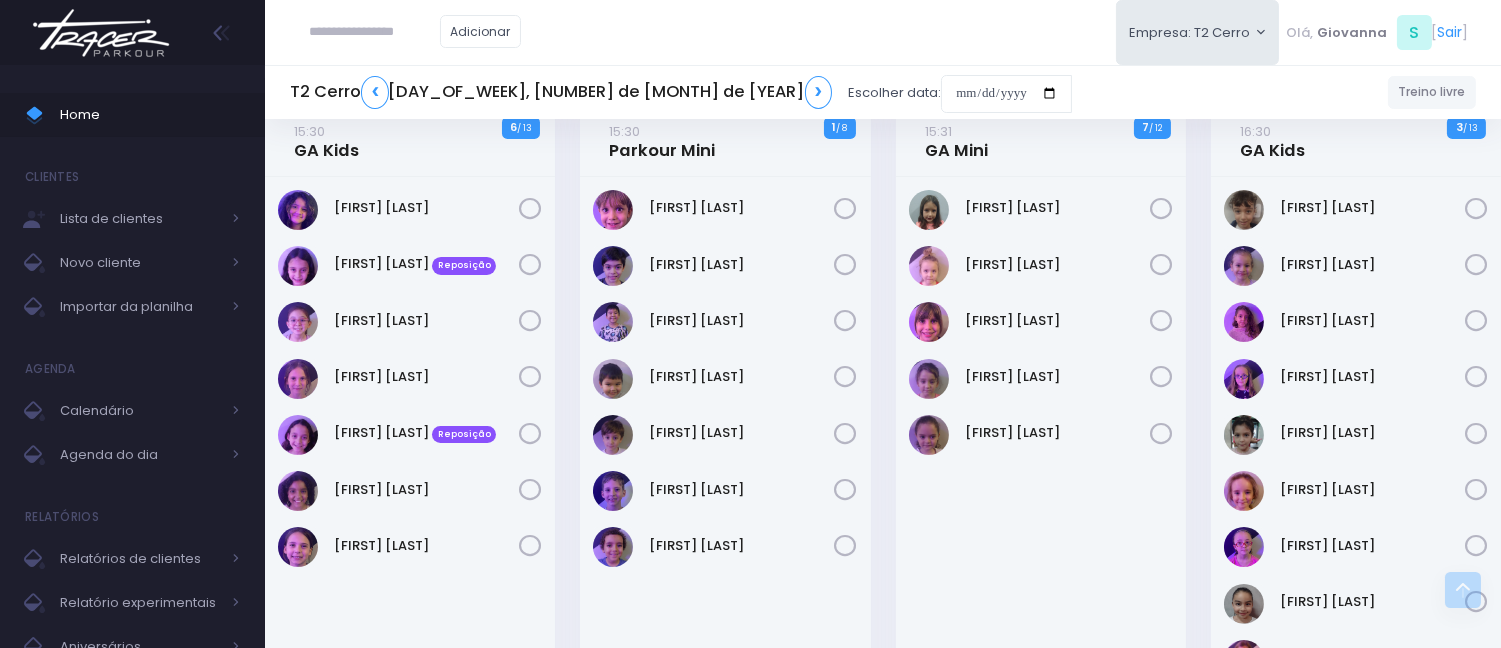 click at bounding box center (375, 32) 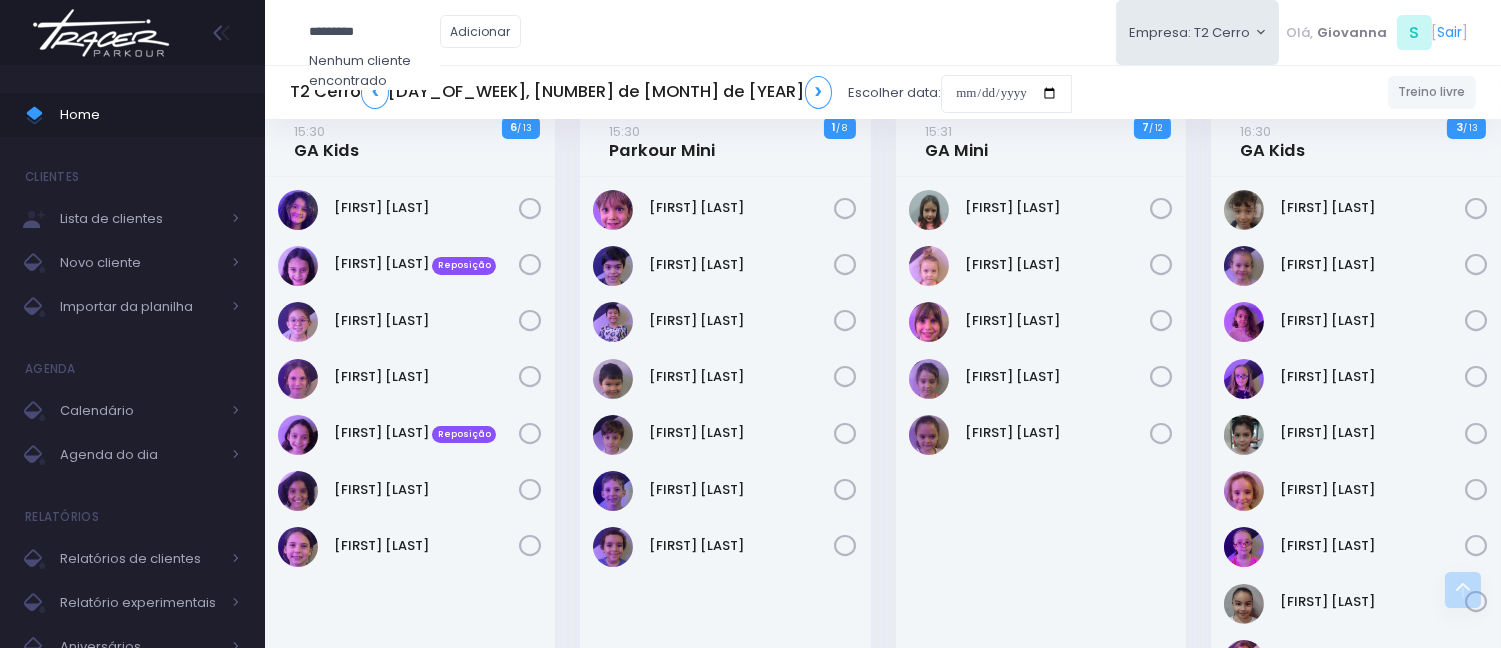 type on "*********" 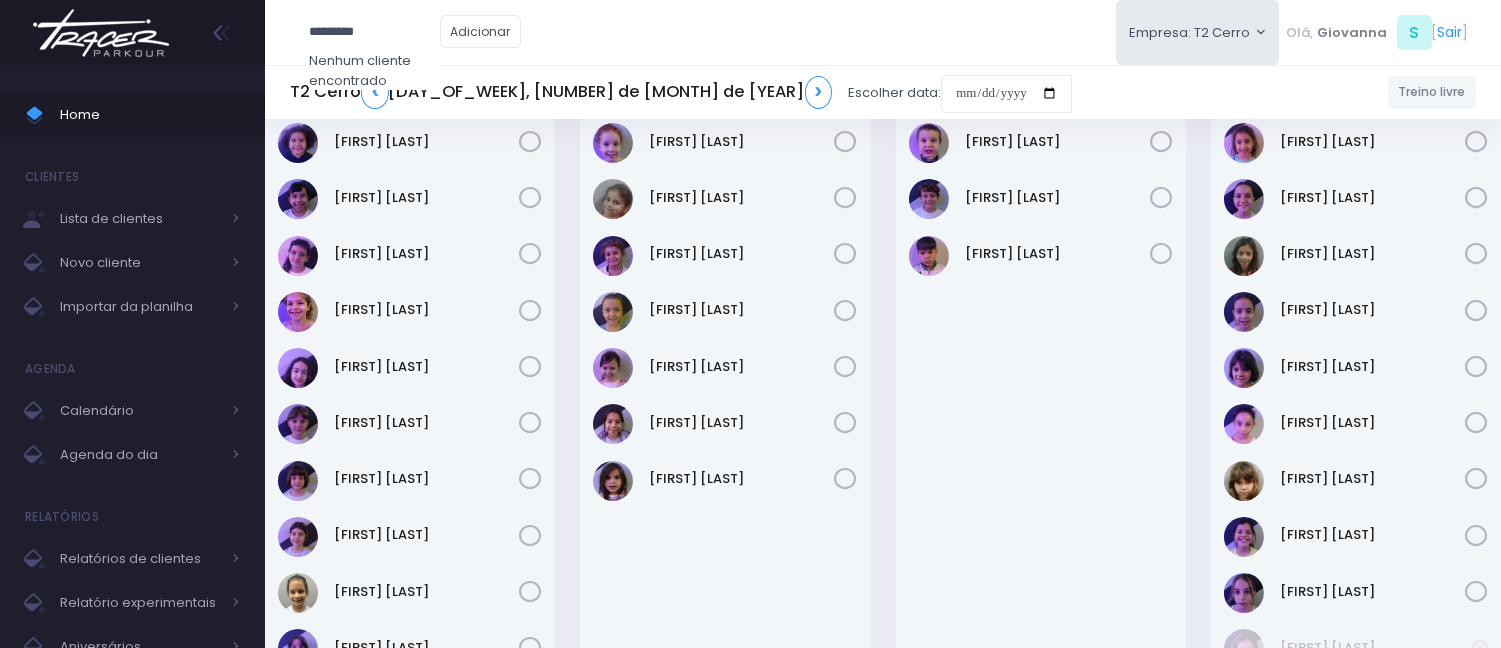 scroll, scrollTop: 0, scrollLeft: 0, axis: both 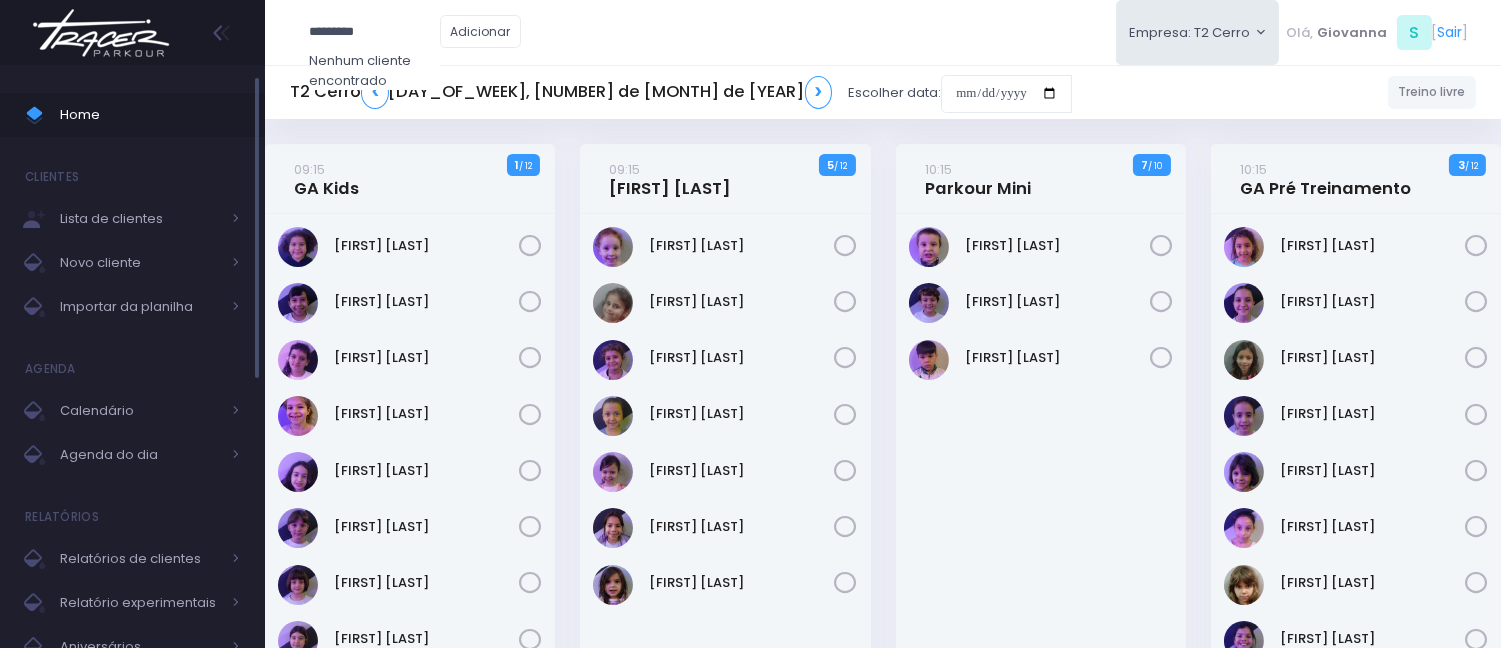 click on "Home" at bounding box center (150, 115) 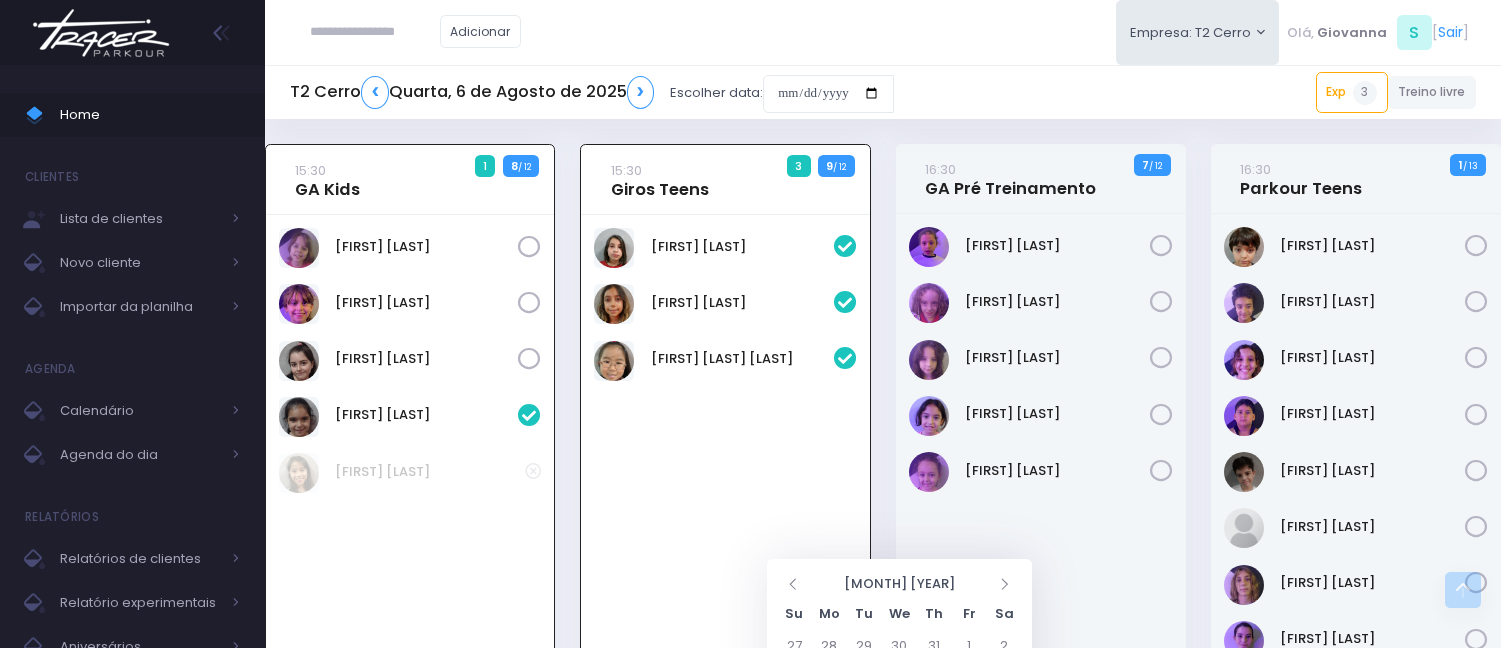 scroll, scrollTop: 444, scrollLeft: 0, axis: vertical 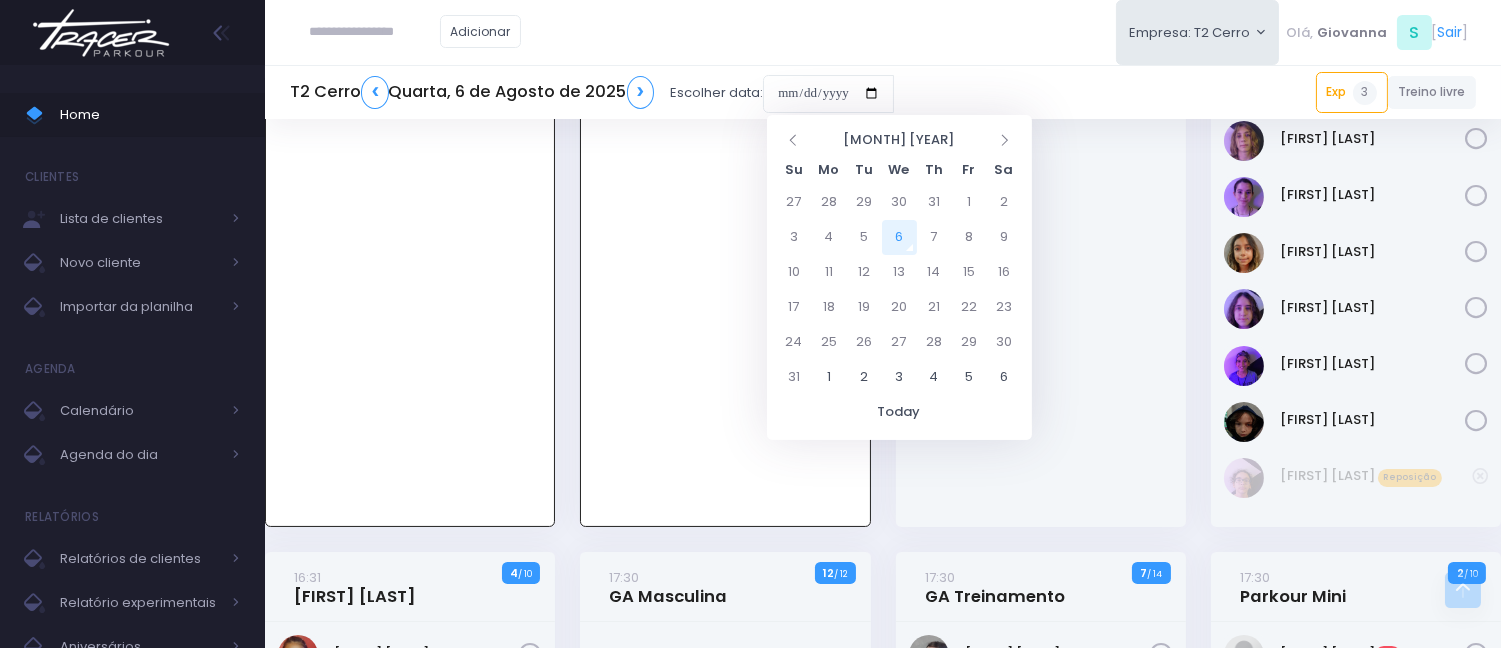 click at bounding box center (828, 94) 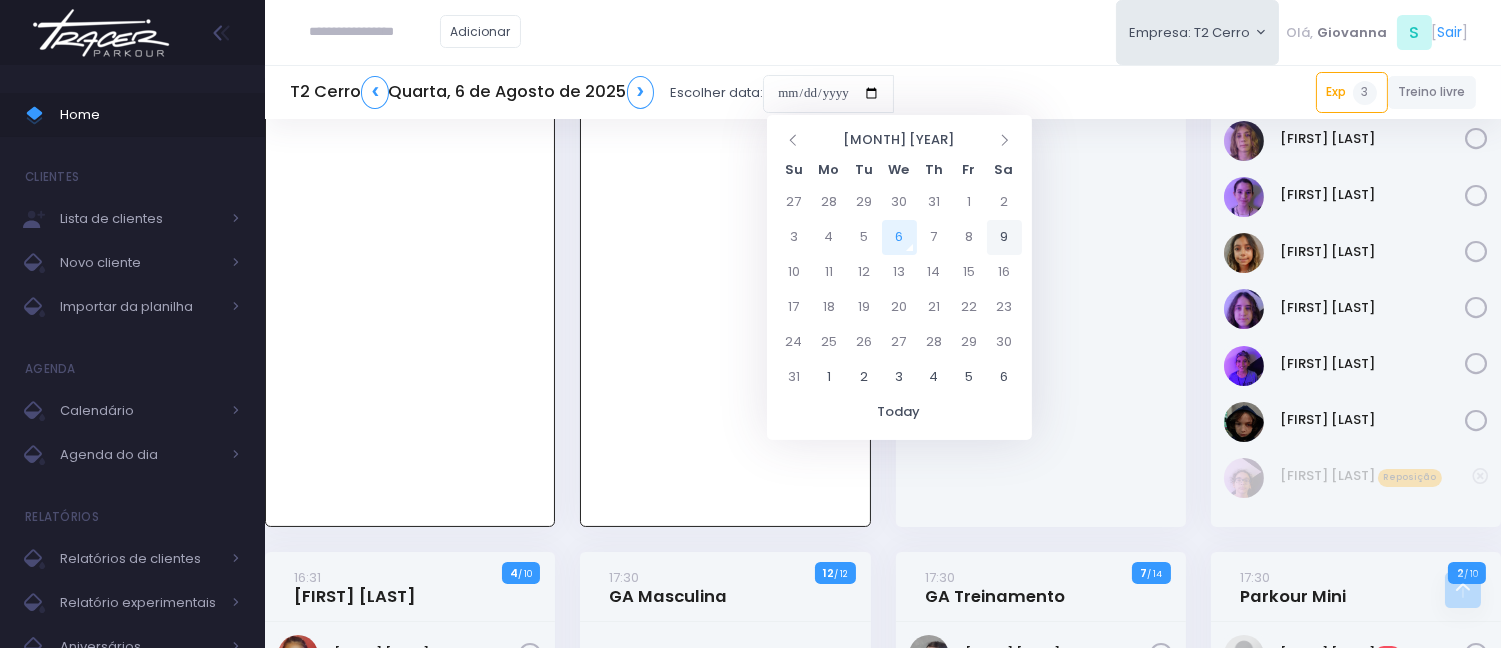 click on "9" at bounding box center (1004, 237) 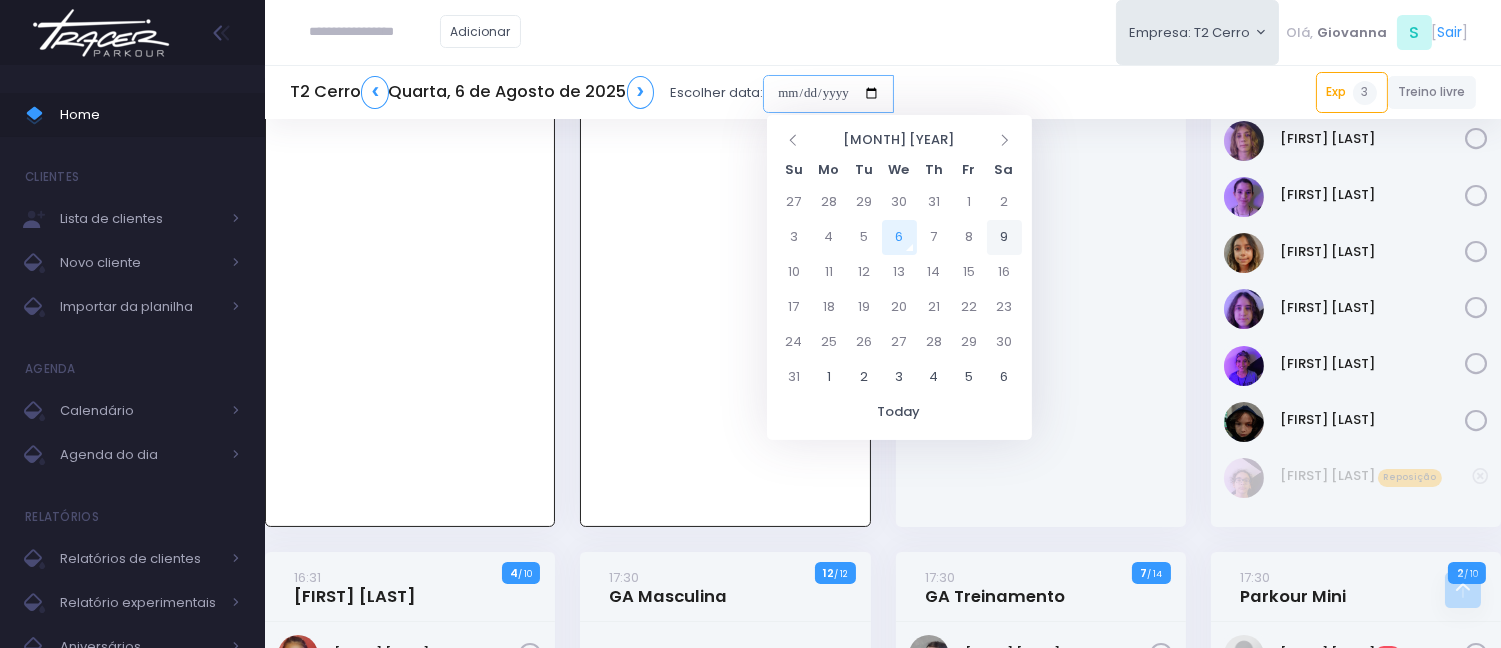 type on "**********" 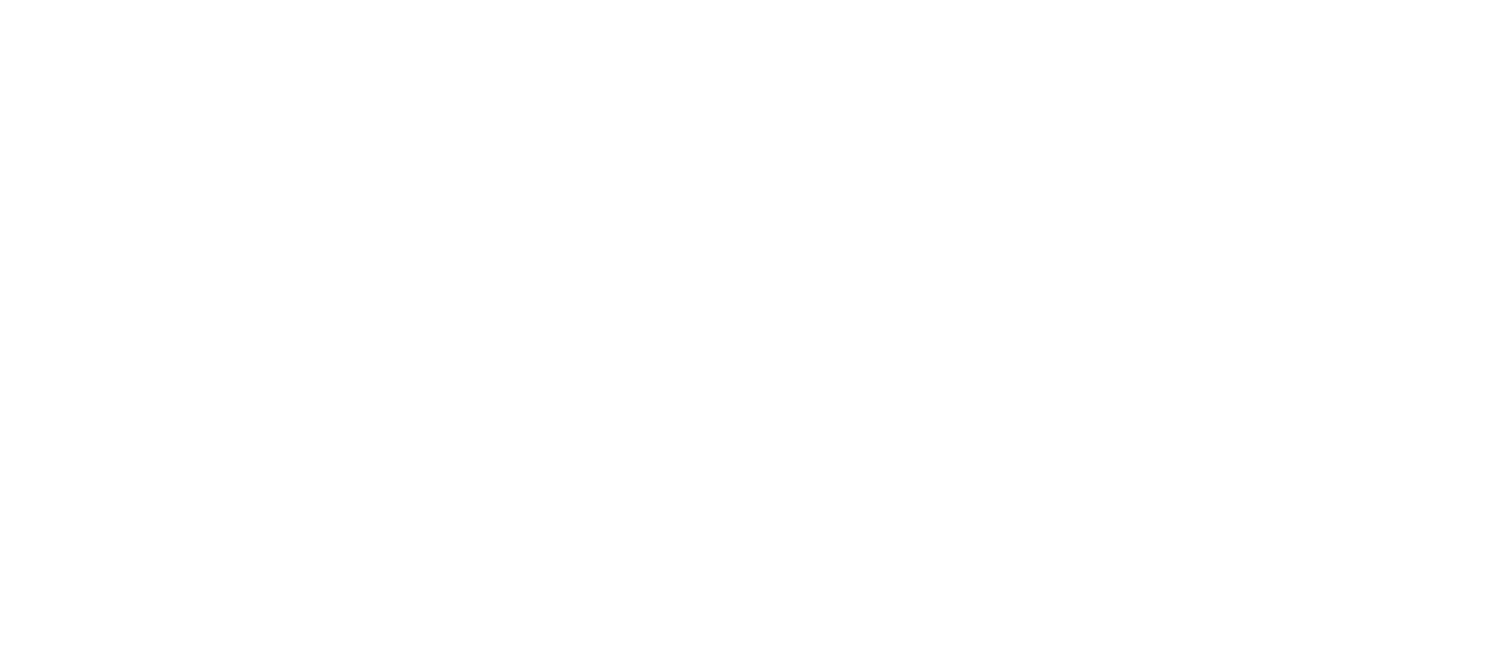 scroll, scrollTop: 0, scrollLeft: 0, axis: both 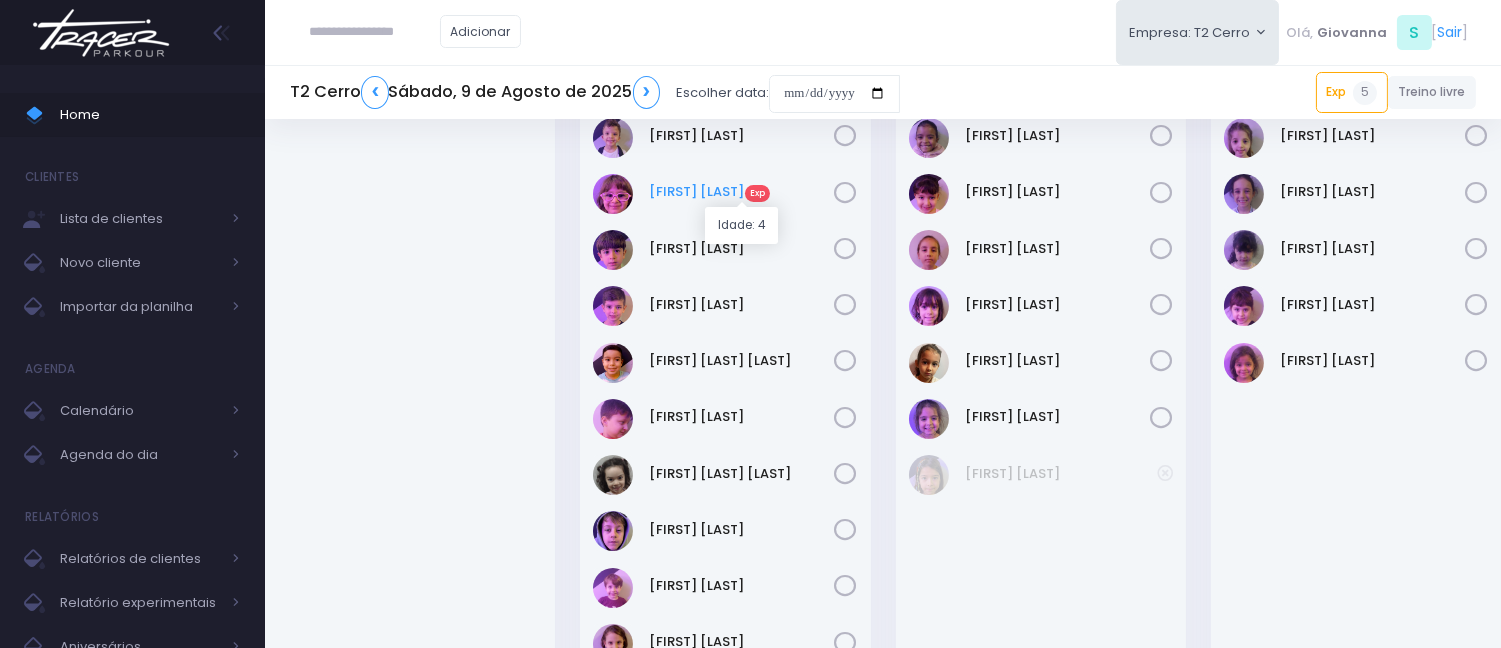 click on "Giovanna Munhoz
Exp" at bounding box center (742, 192) 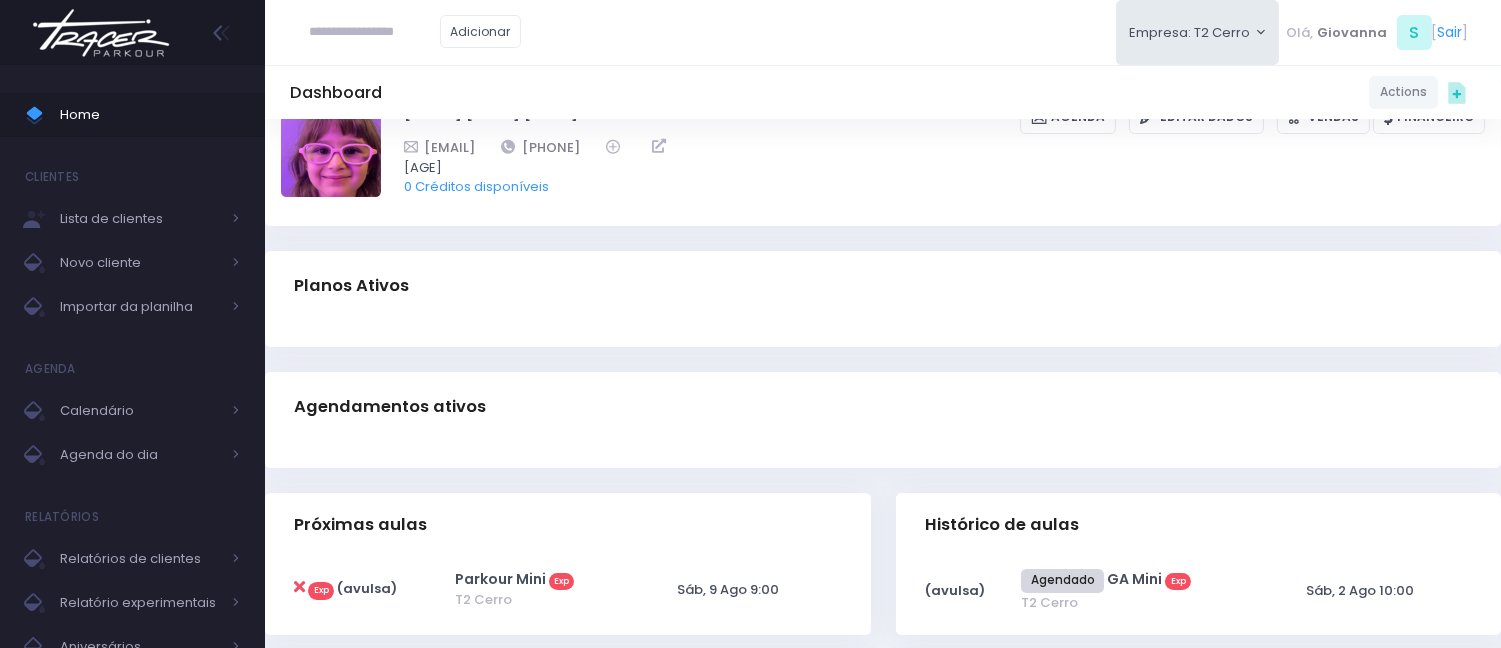 scroll, scrollTop: 0, scrollLeft: 0, axis: both 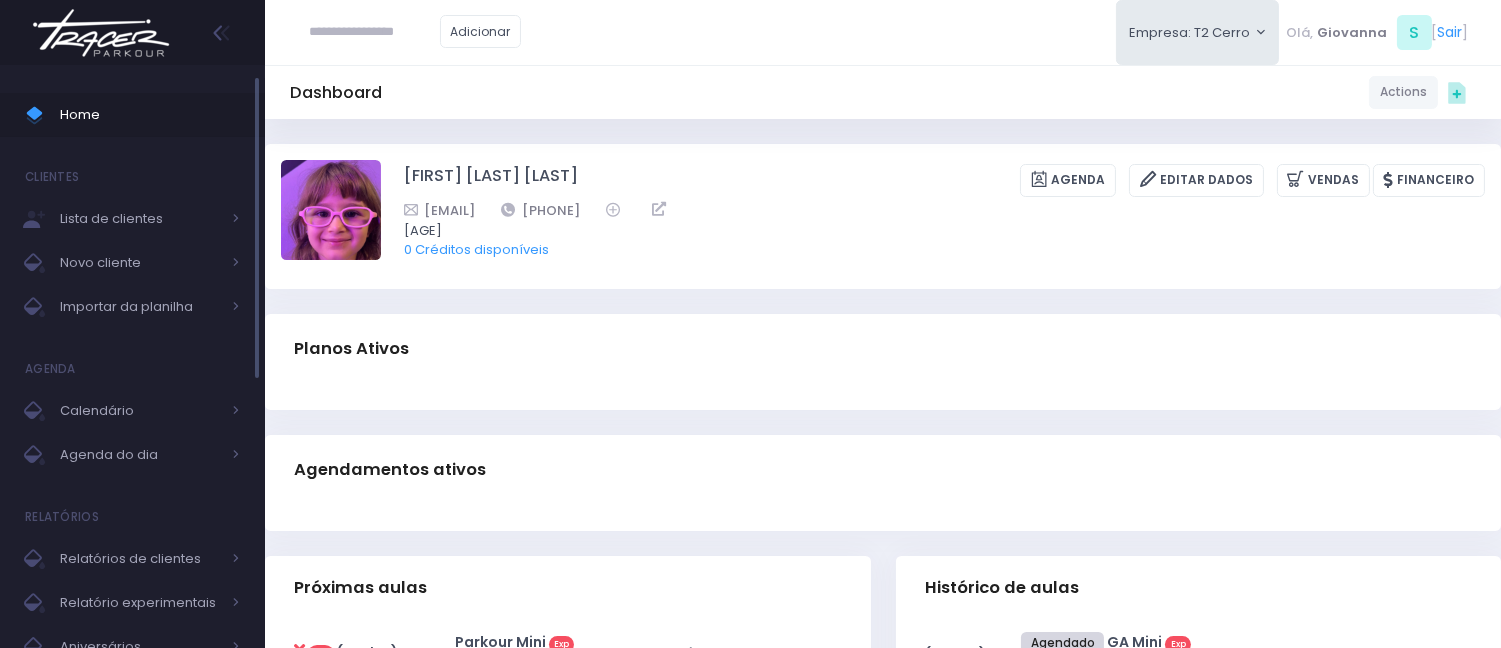 click on "Home" at bounding box center [150, 115] 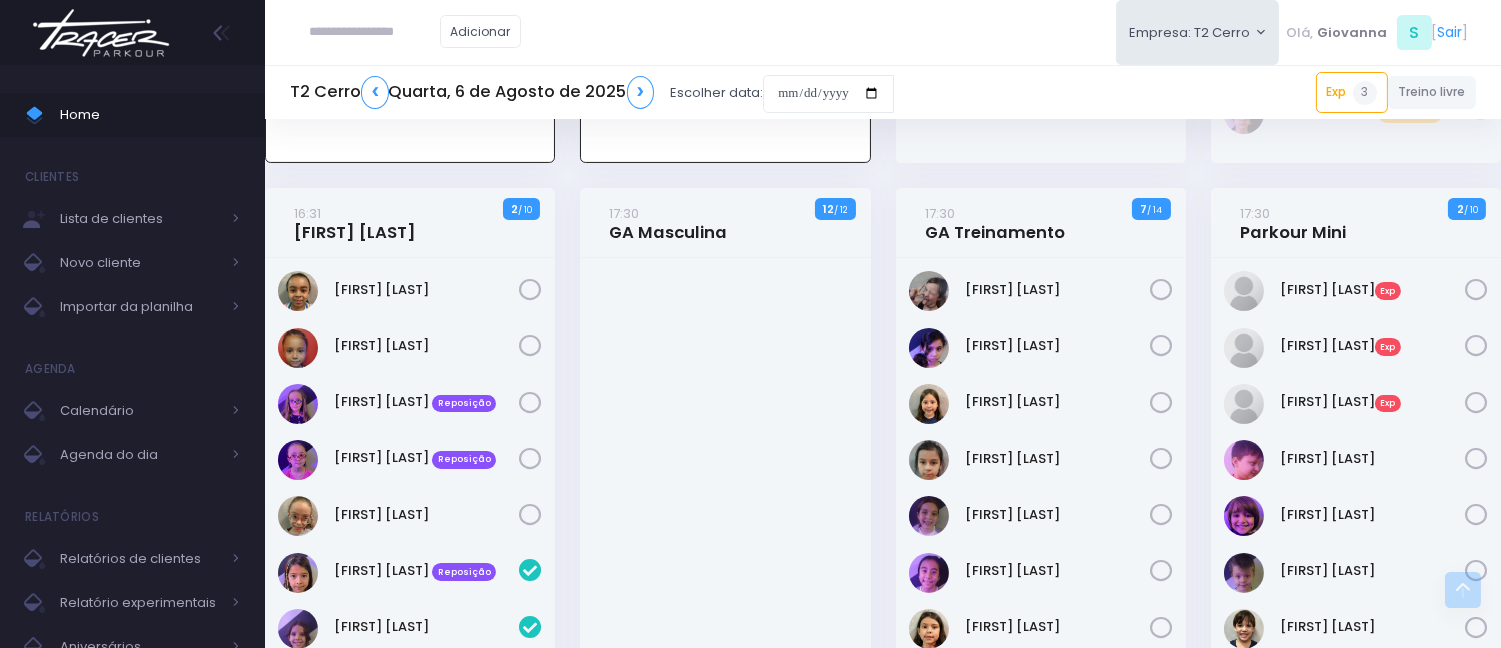 scroll, scrollTop: 811, scrollLeft: 0, axis: vertical 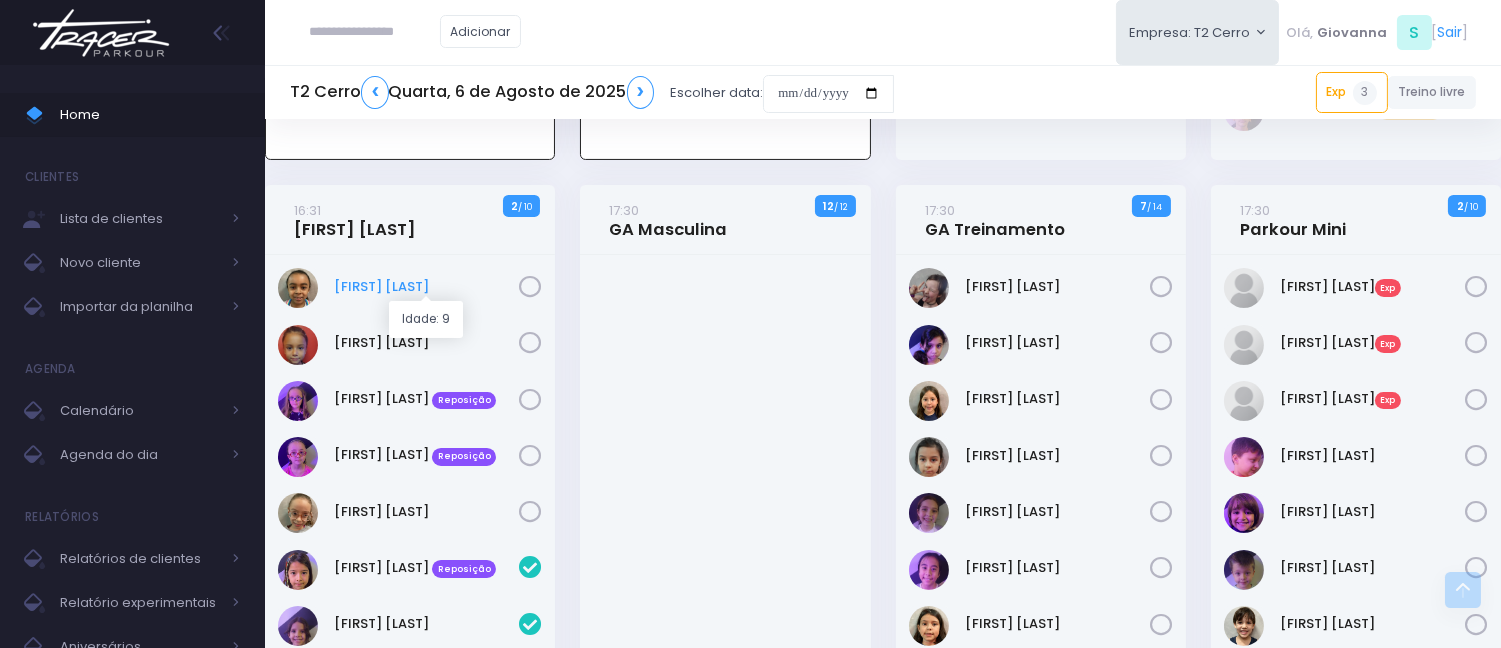 click on "[FIRST] [LAST]" at bounding box center [426, 287] 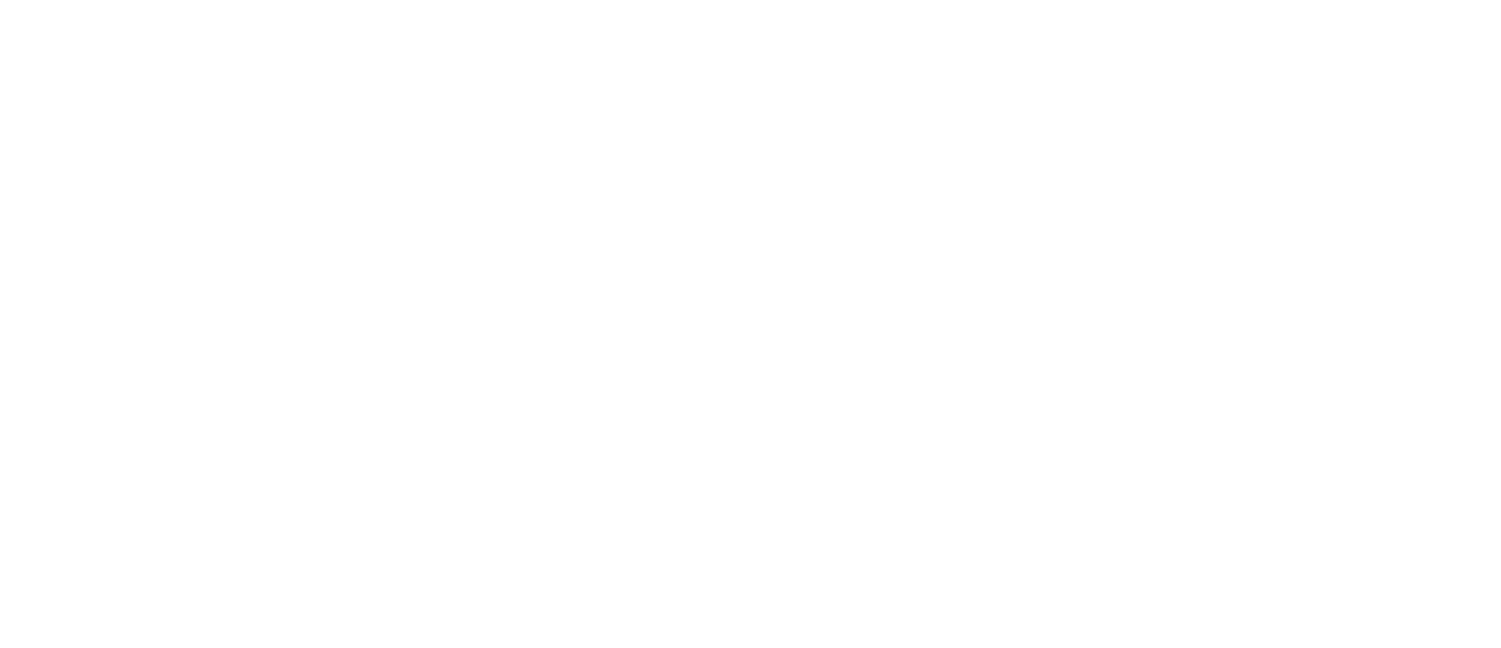 scroll, scrollTop: 0, scrollLeft: 0, axis: both 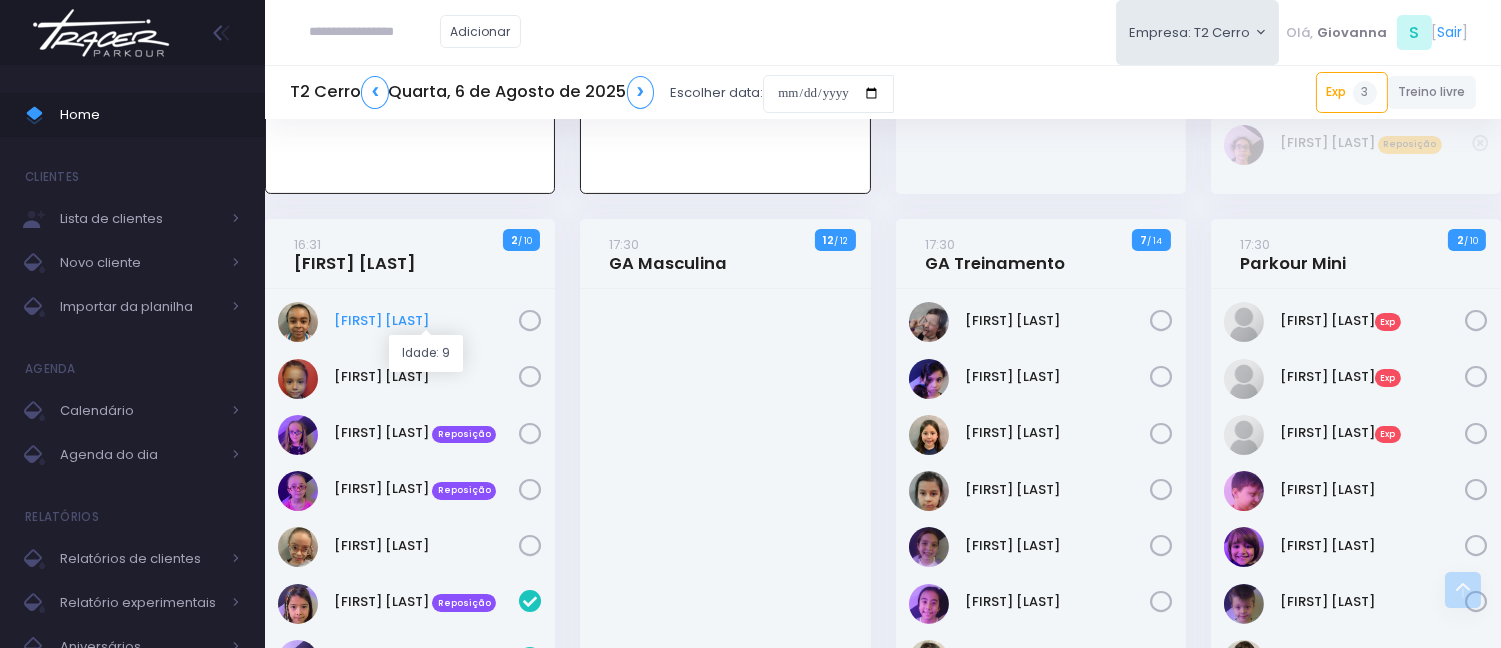 click on "Caroline Pacheco" at bounding box center (426, 321) 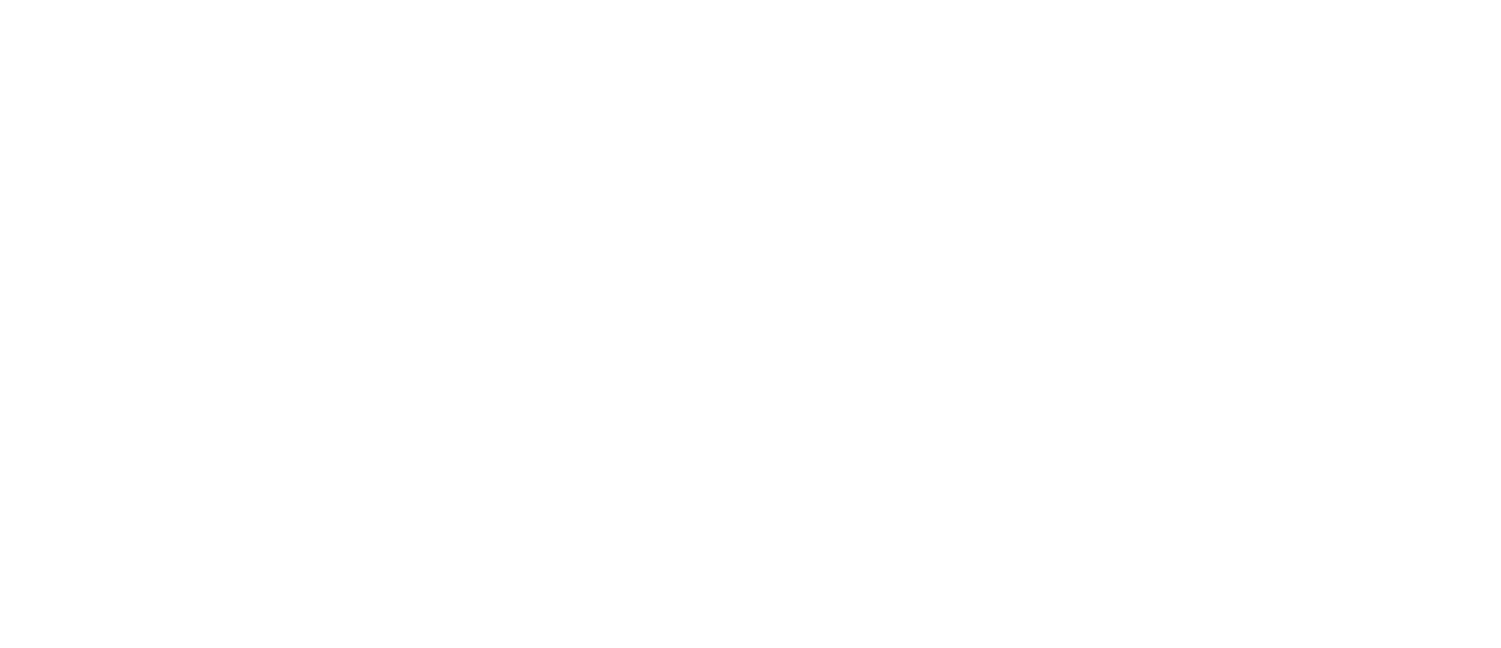 scroll, scrollTop: 0, scrollLeft: 0, axis: both 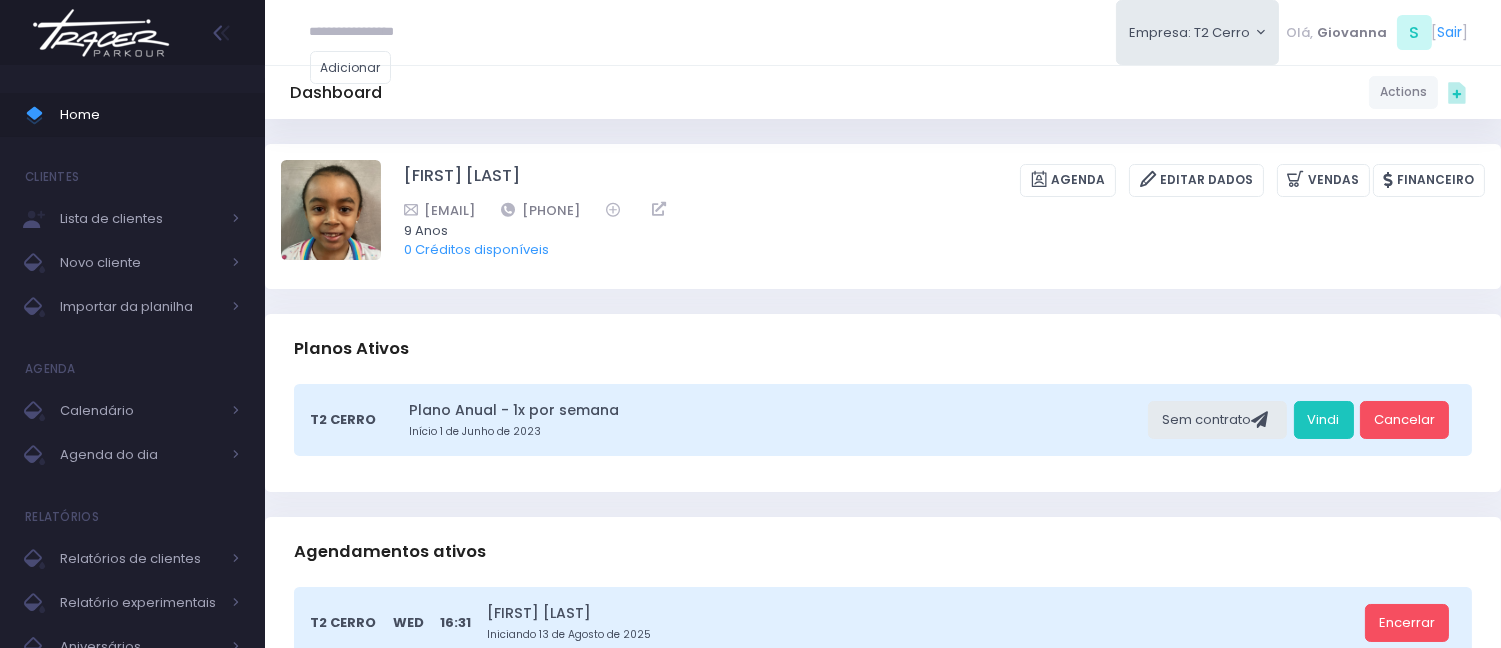 click on "Planos Ativos" at bounding box center (883, 349) 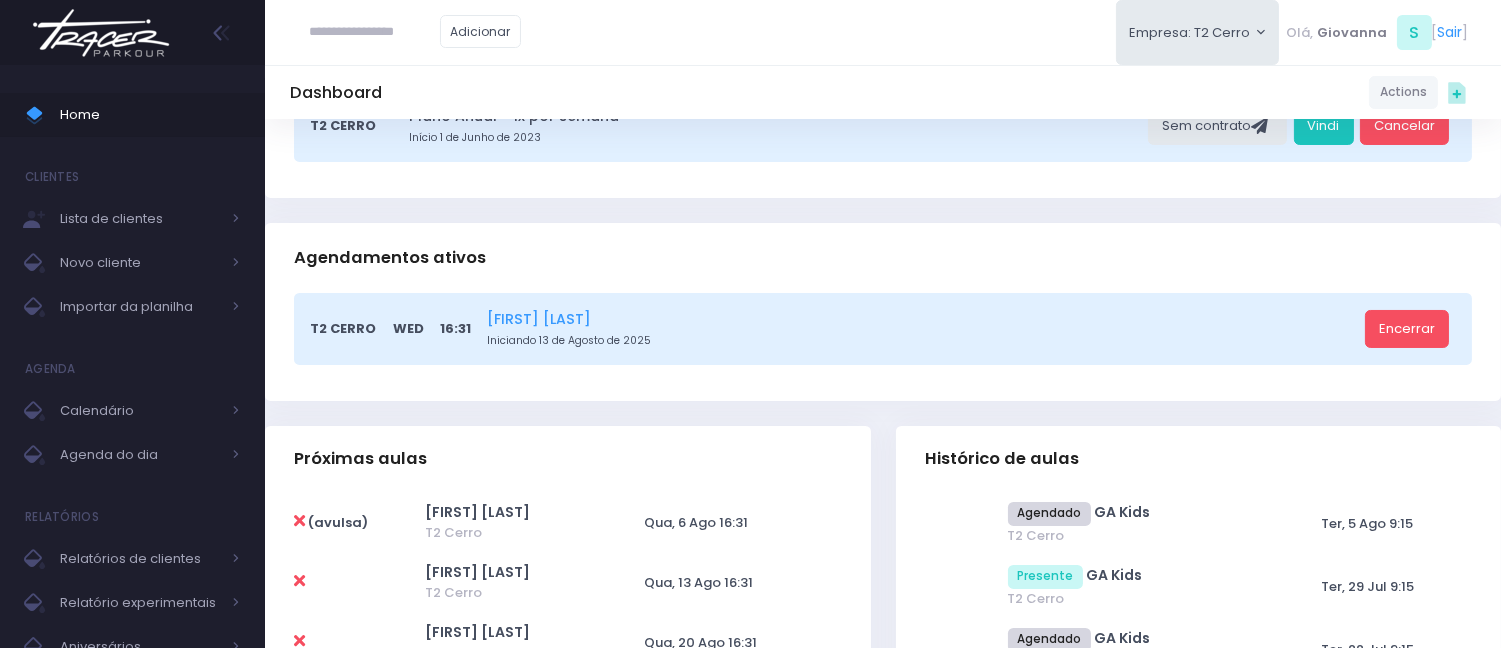 scroll, scrollTop: 333, scrollLeft: 0, axis: vertical 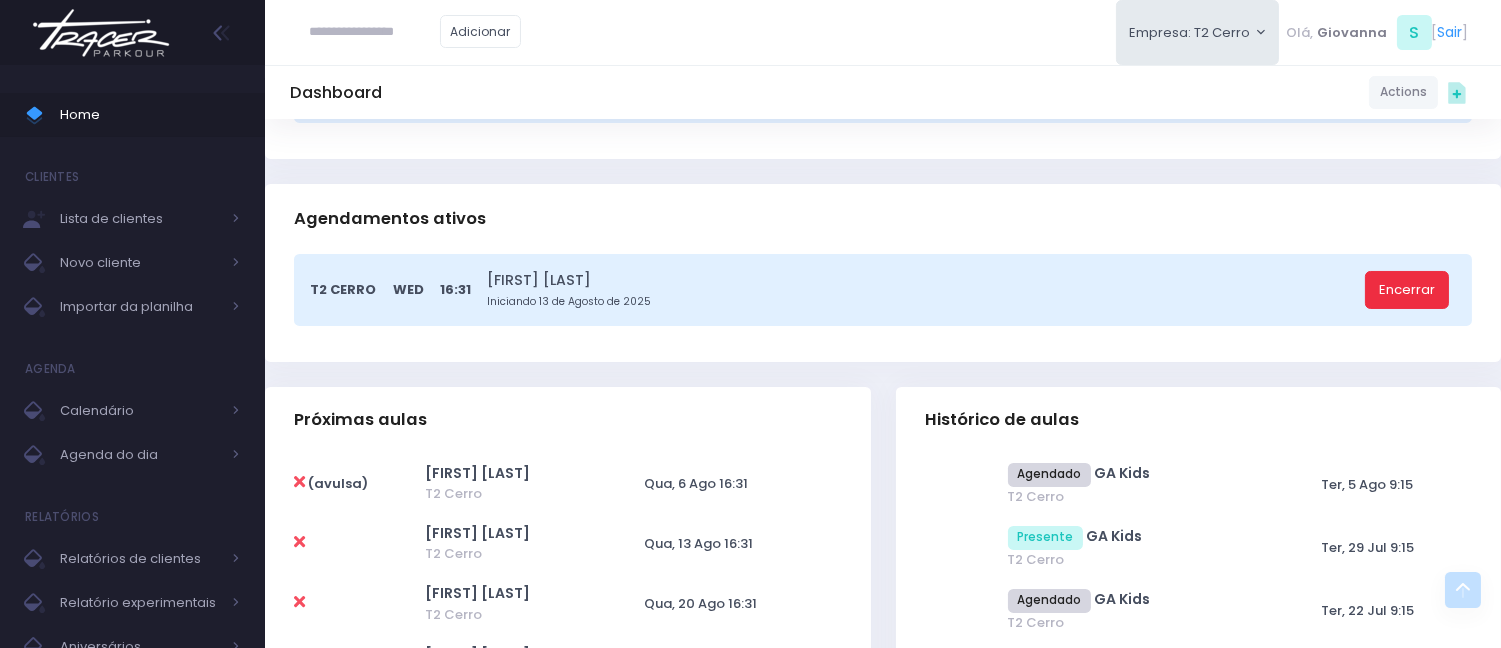 click on "Encerrar" at bounding box center (1407, 290) 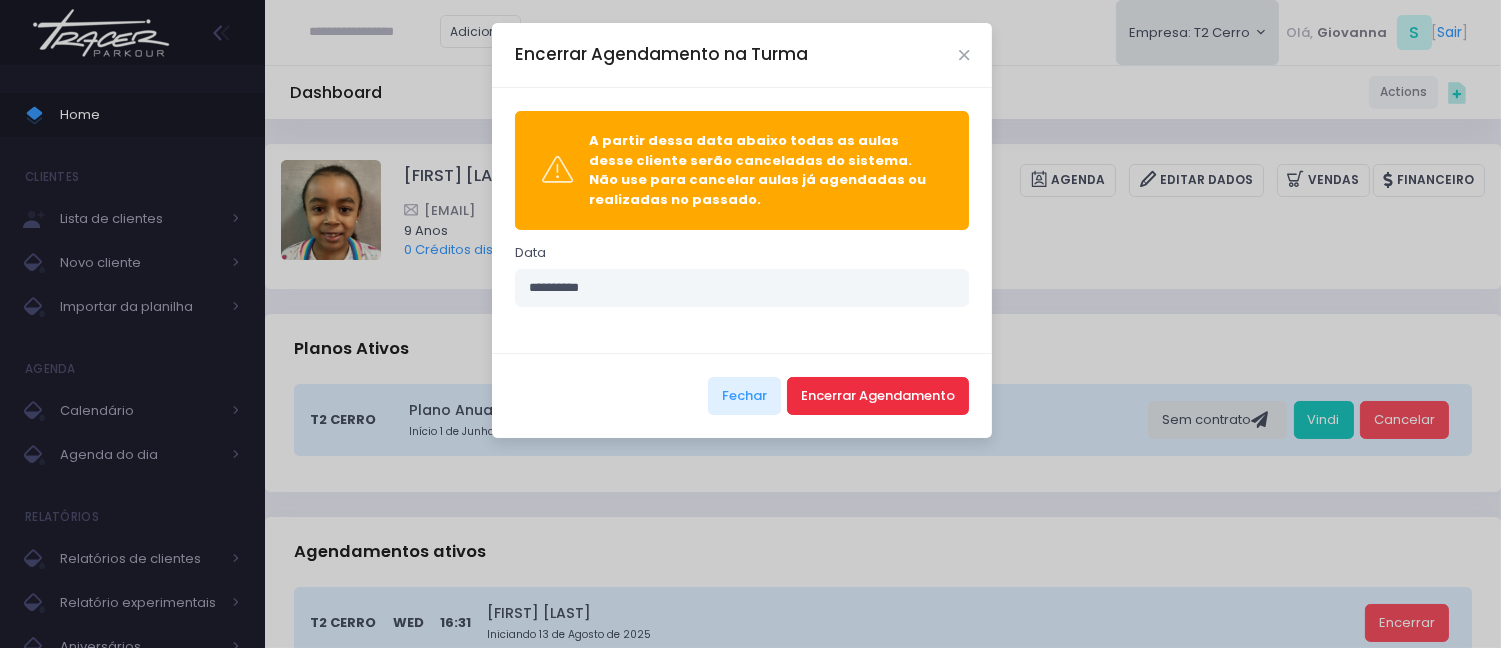 click on "Encerrar Agendamento" at bounding box center [878, 396] 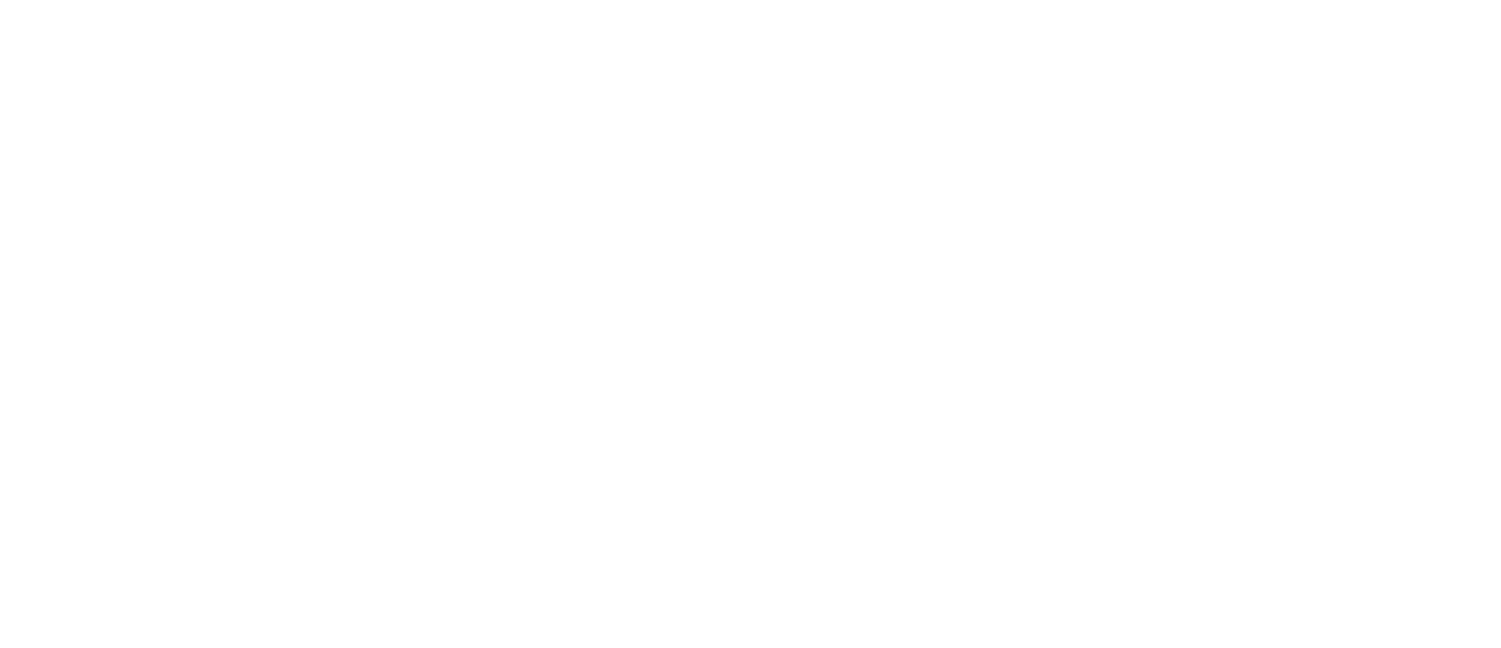 scroll, scrollTop: 0, scrollLeft: 0, axis: both 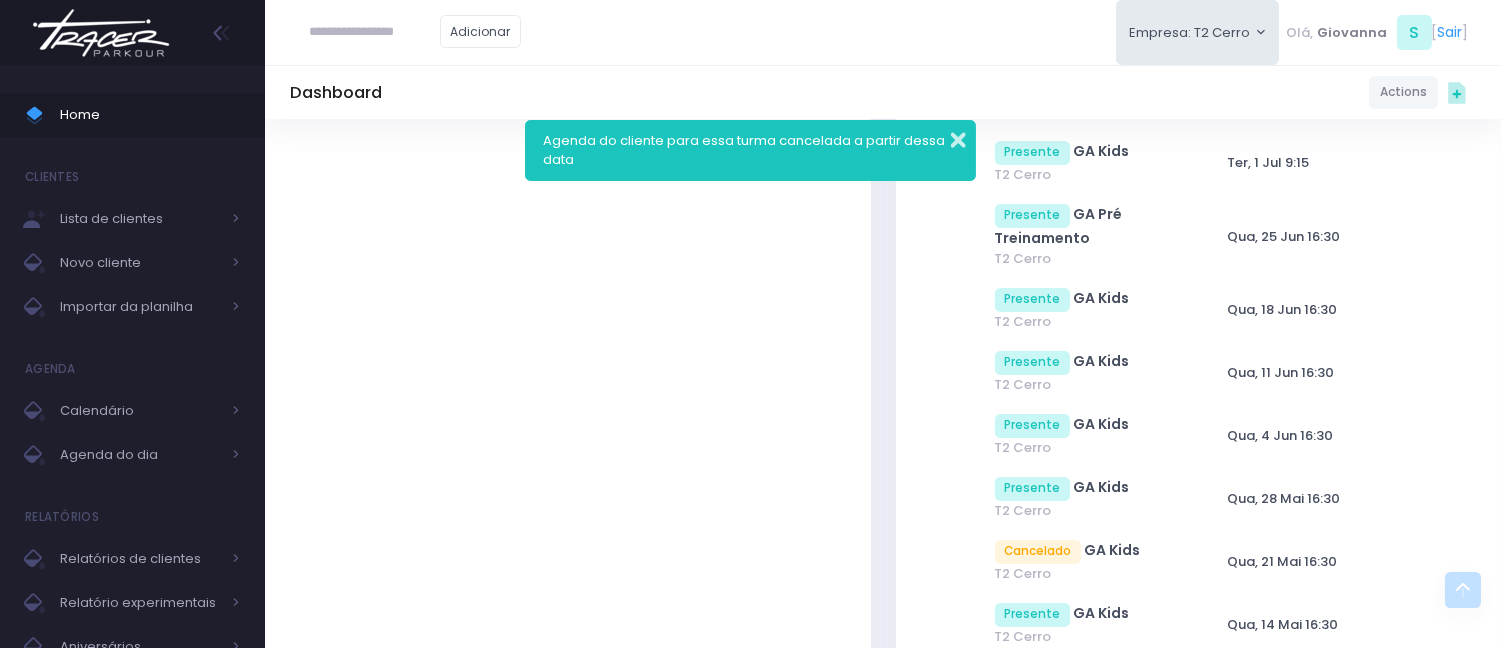 click at bounding box center [945, 137] 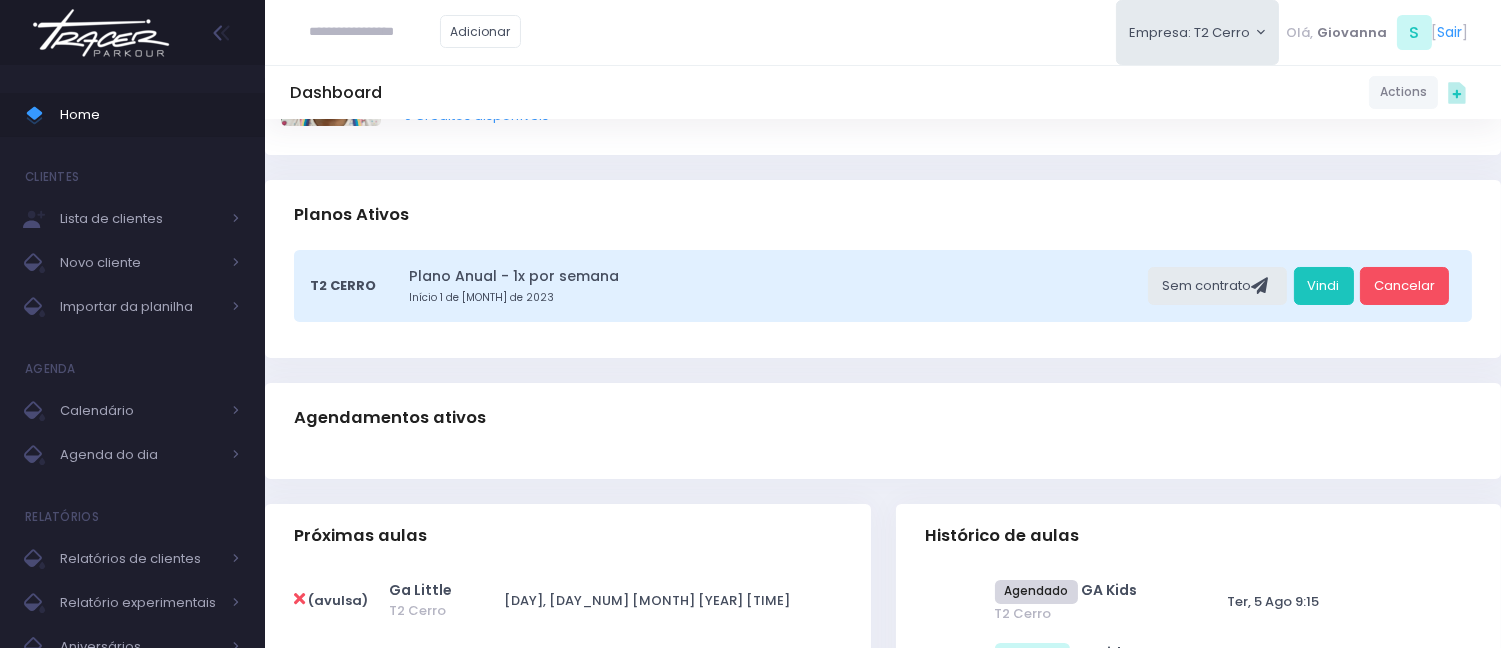 scroll, scrollTop: 0, scrollLeft: 0, axis: both 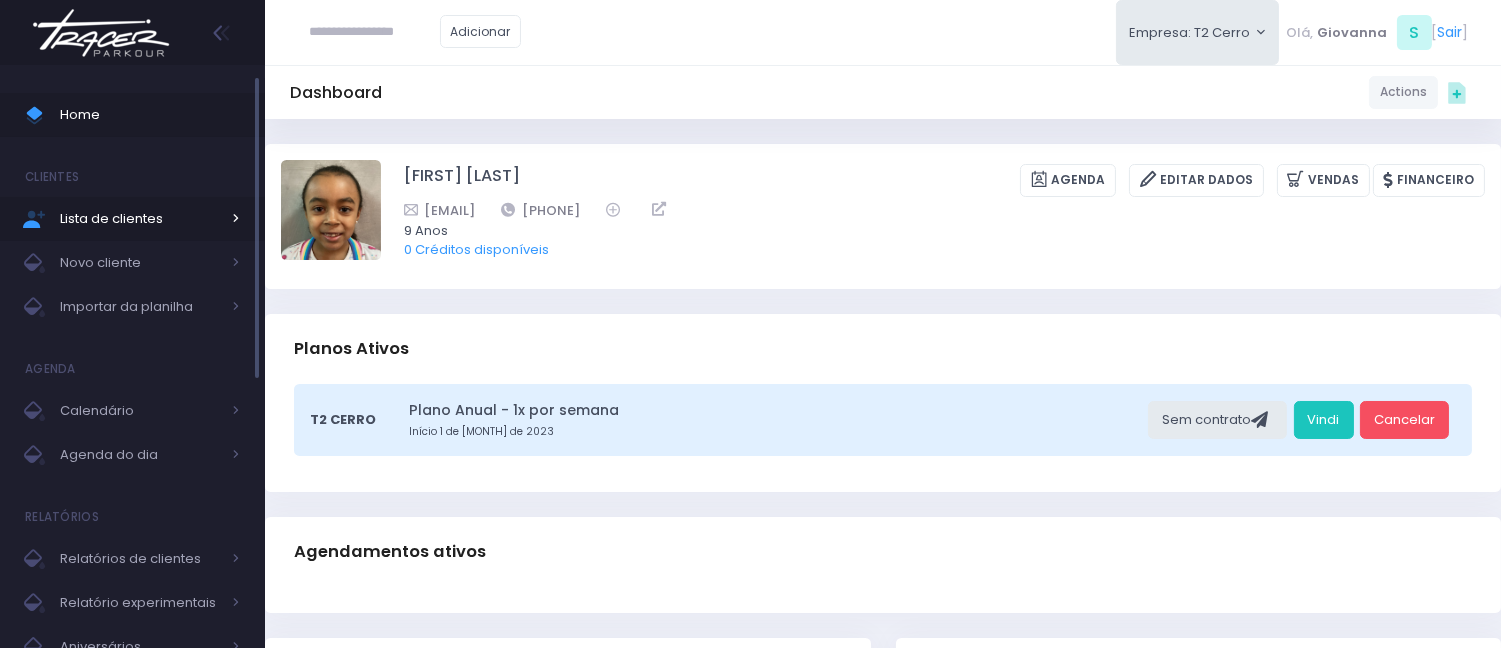 click on "Lista de clientes" at bounding box center [132, 219] 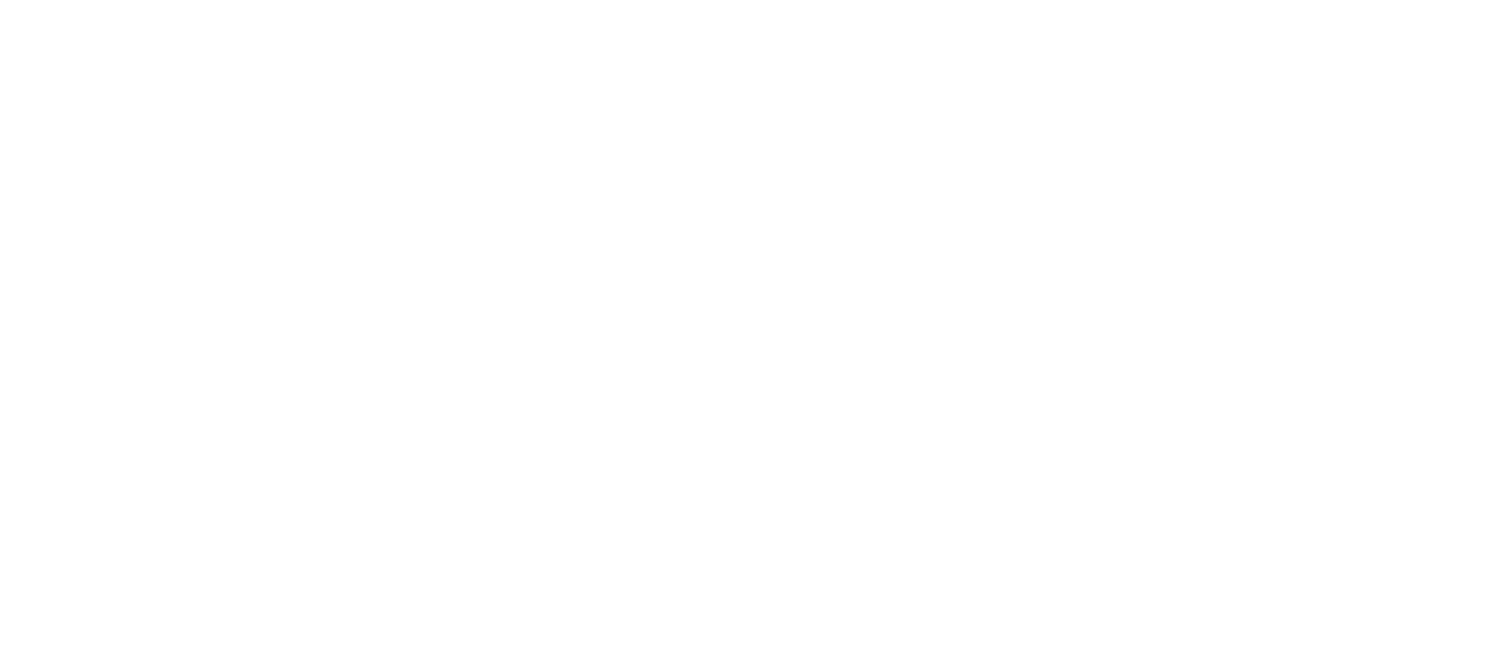 scroll, scrollTop: 0, scrollLeft: 0, axis: both 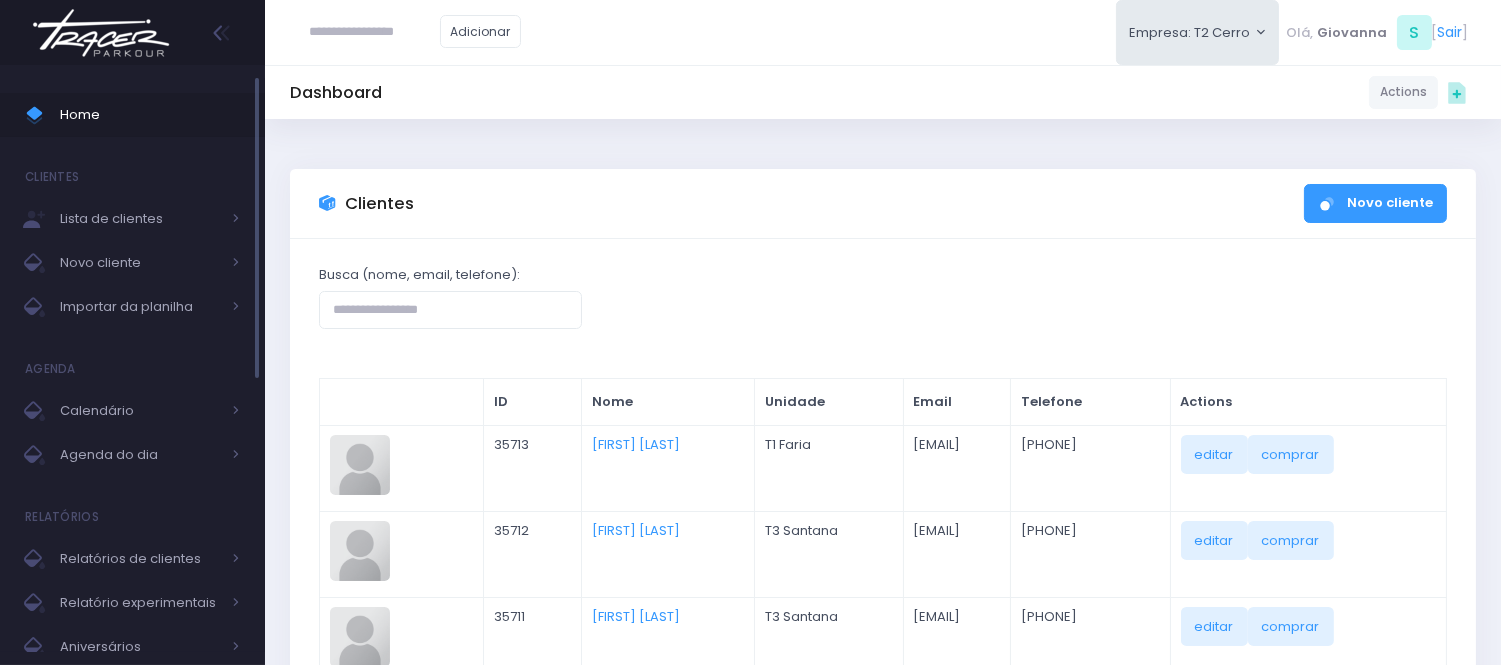 click on "Home" at bounding box center (150, 115) 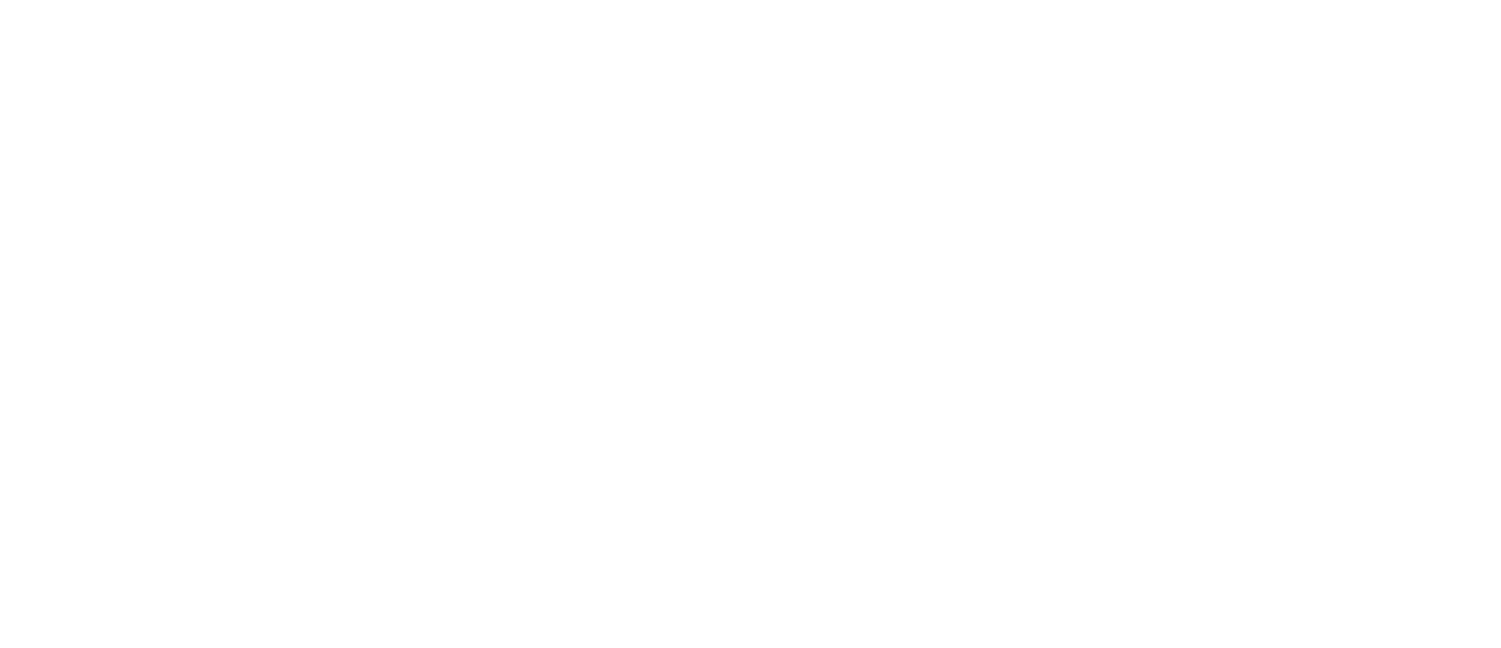 scroll, scrollTop: 0, scrollLeft: 0, axis: both 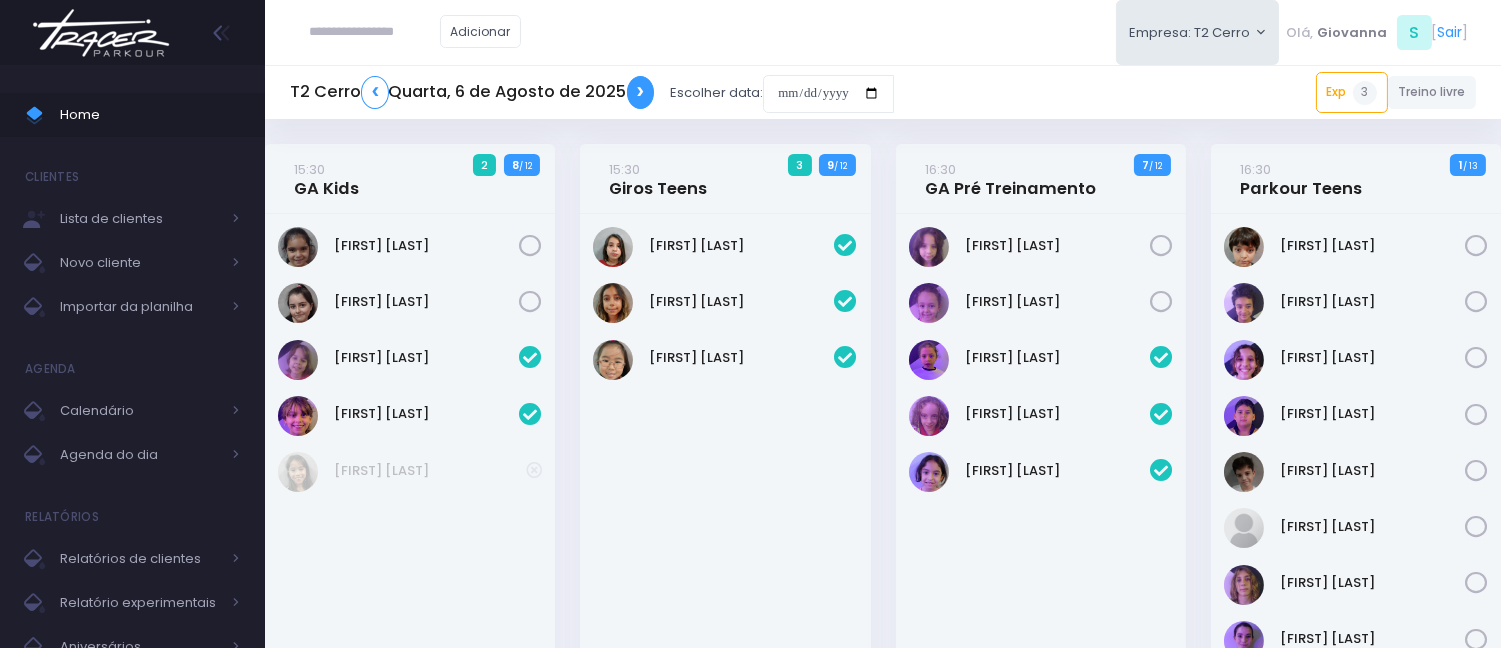 click on "❯" at bounding box center (641, 92) 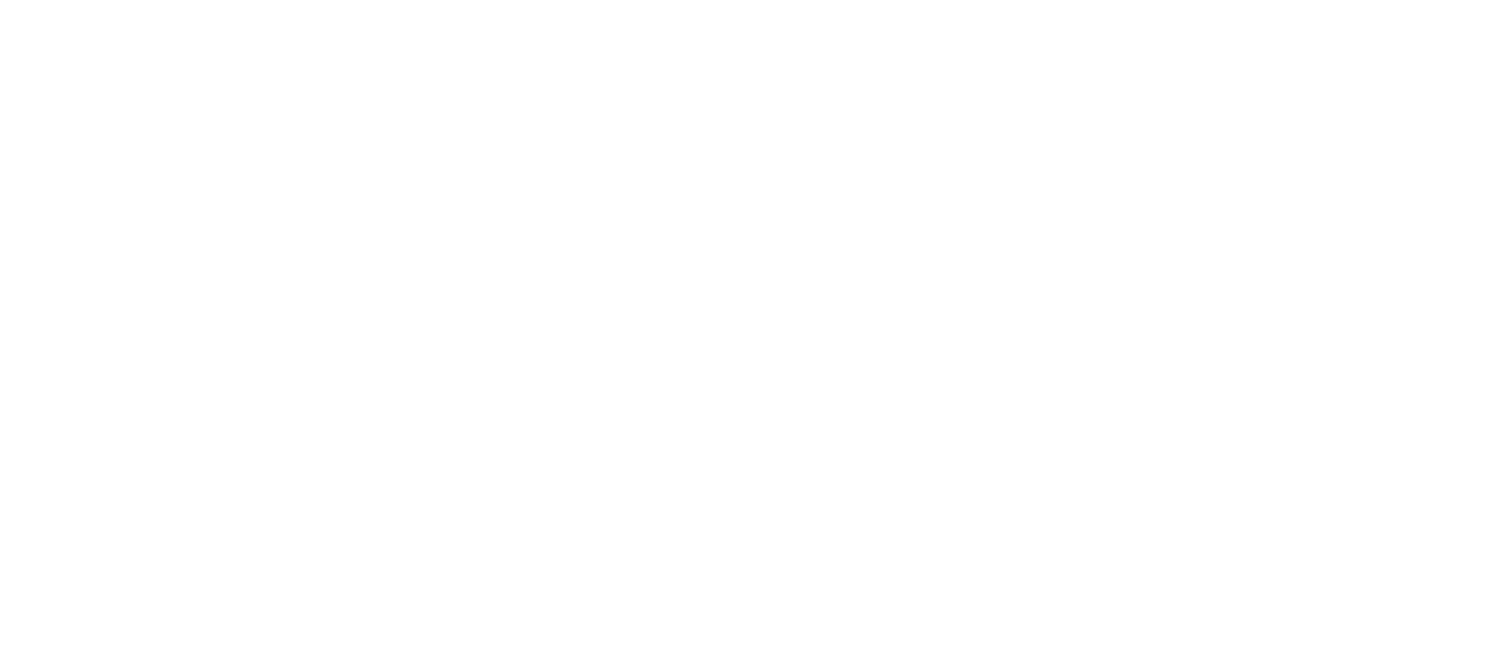 scroll, scrollTop: 0, scrollLeft: 0, axis: both 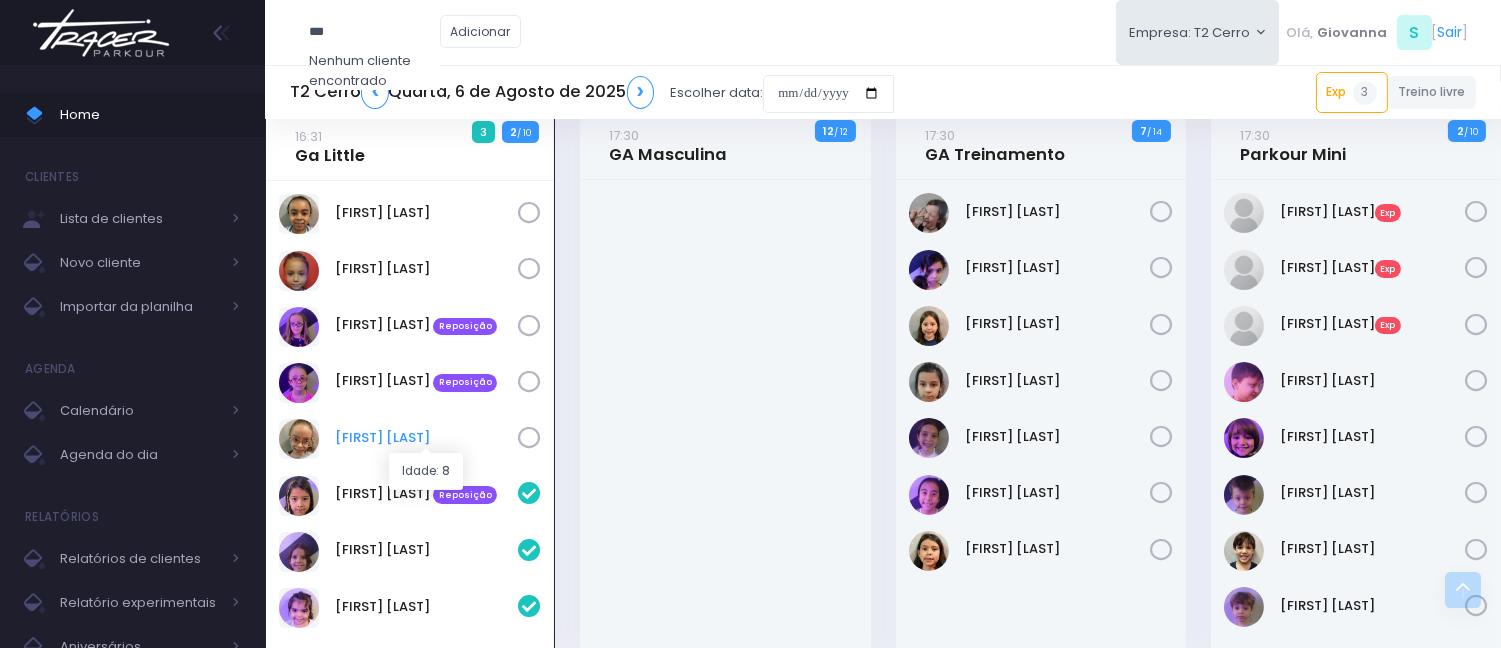 type on "***" 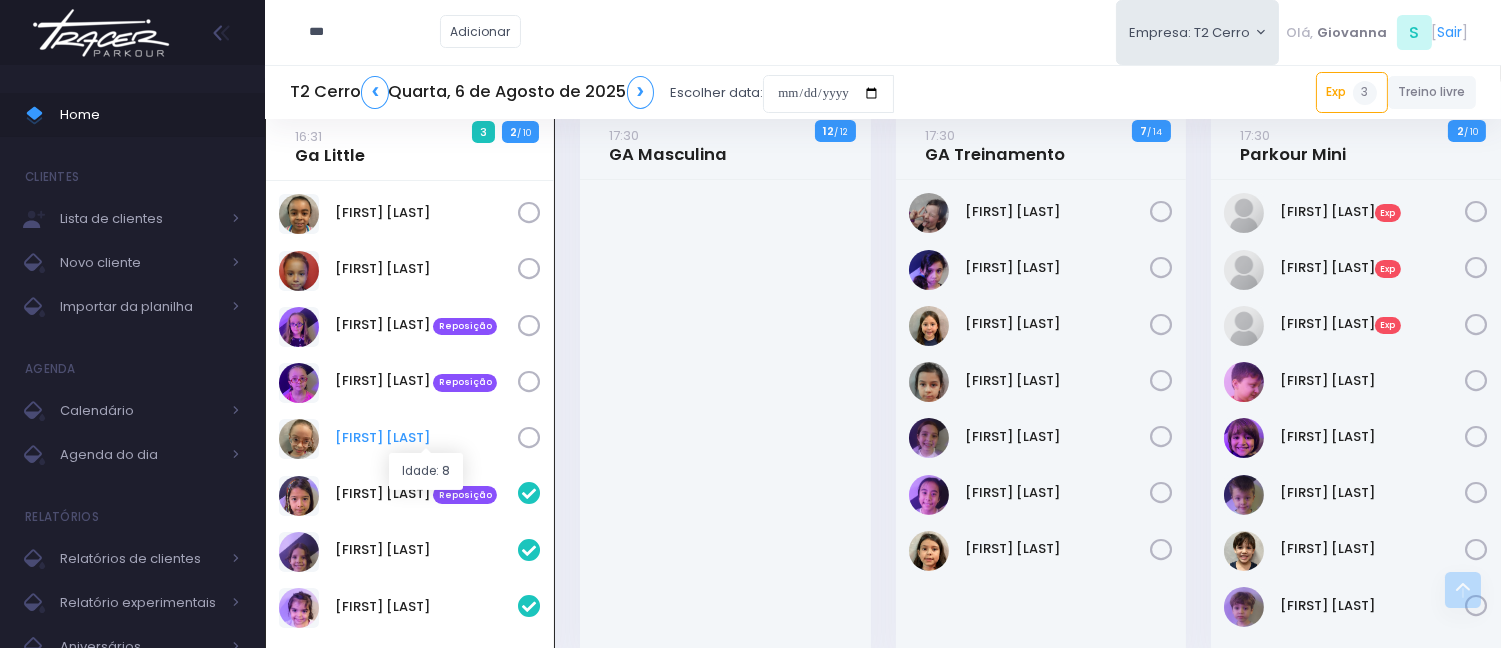 click on "Julia Pacheco" at bounding box center [426, 438] 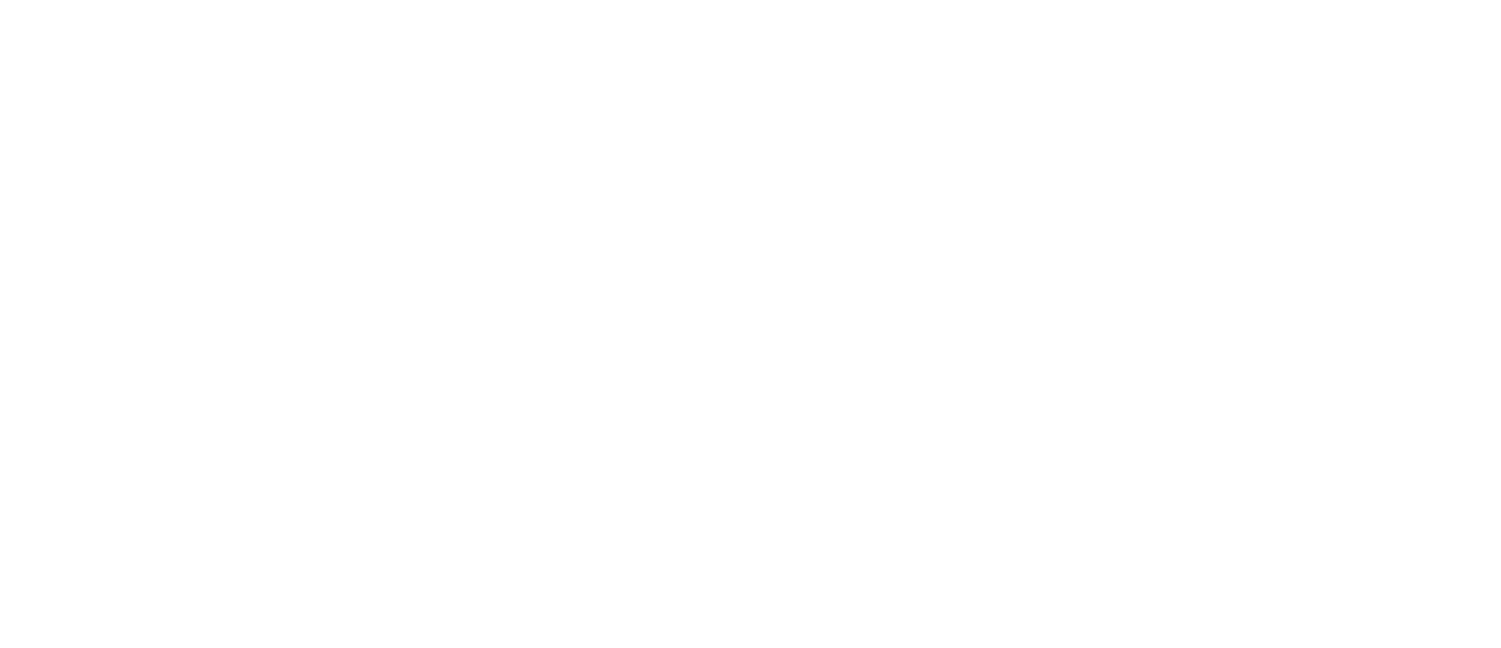 scroll, scrollTop: 0, scrollLeft: 0, axis: both 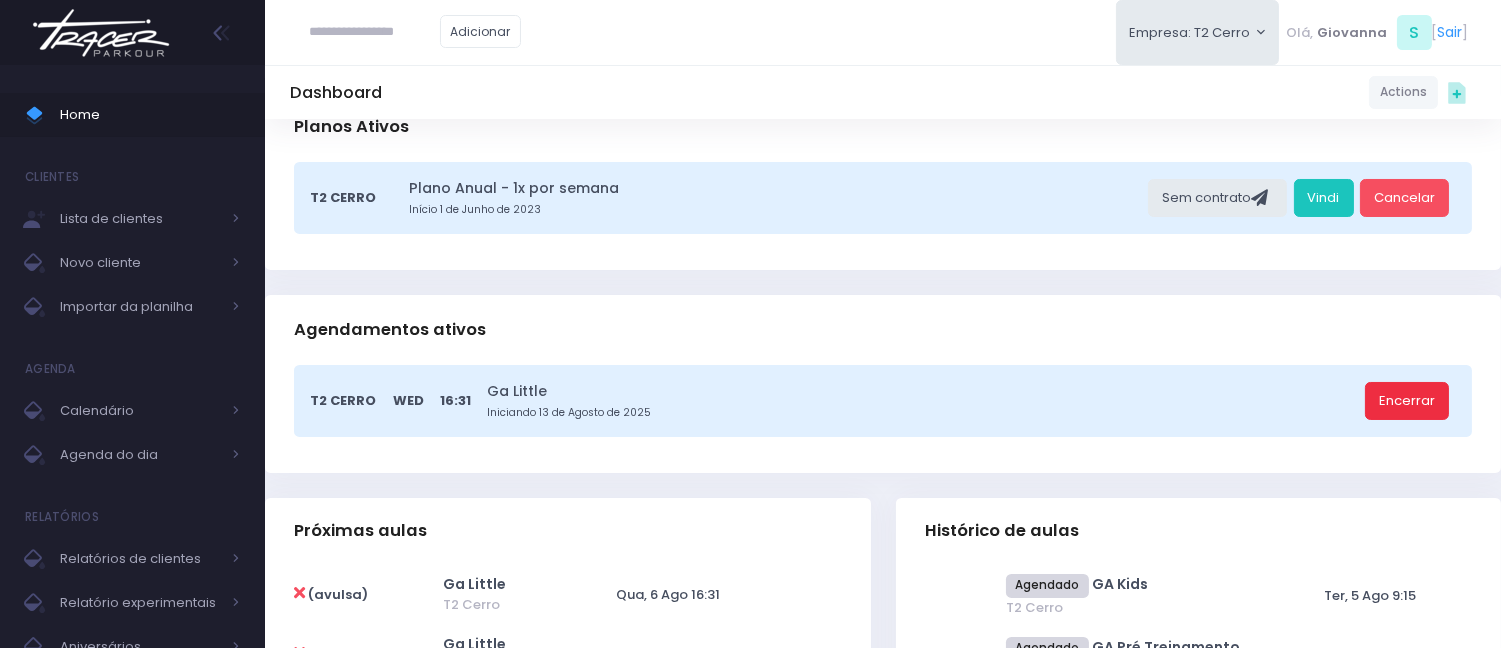 click on "Encerrar" at bounding box center (1407, 401) 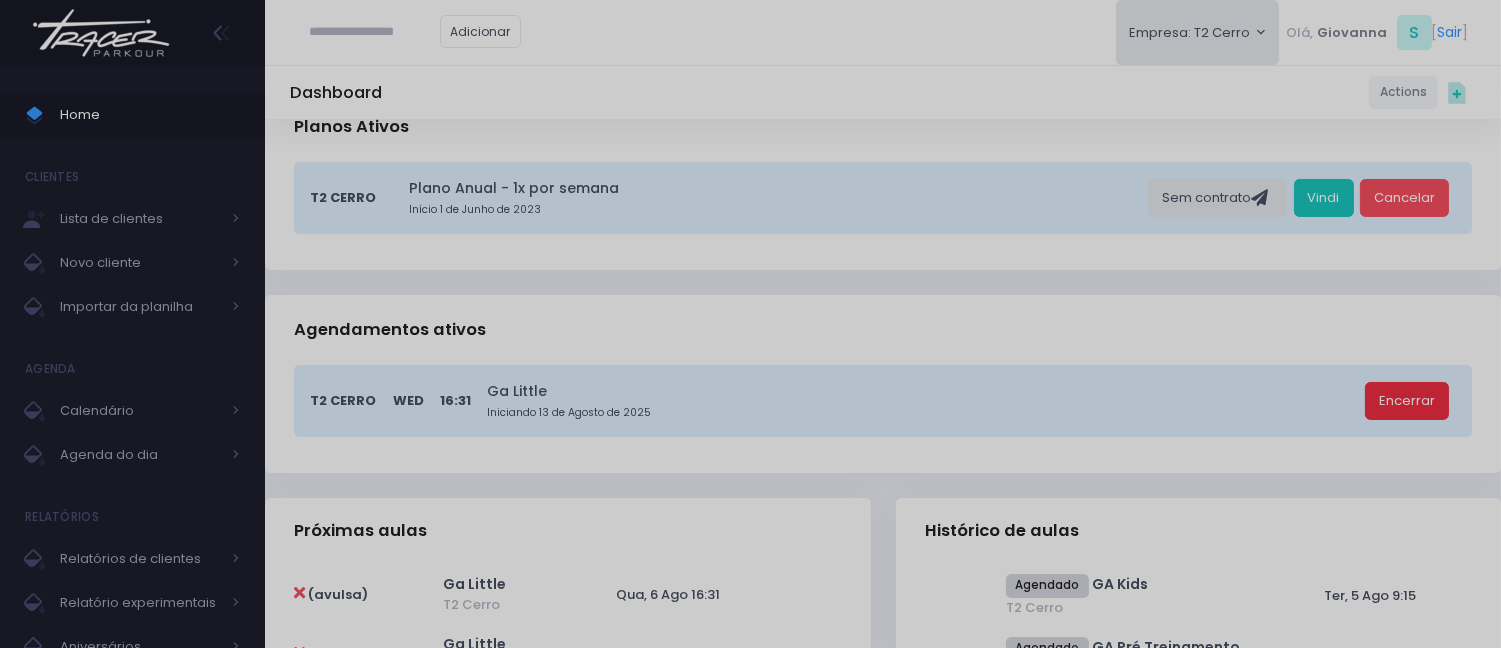 scroll, scrollTop: 0, scrollLeft: 0, axis: both 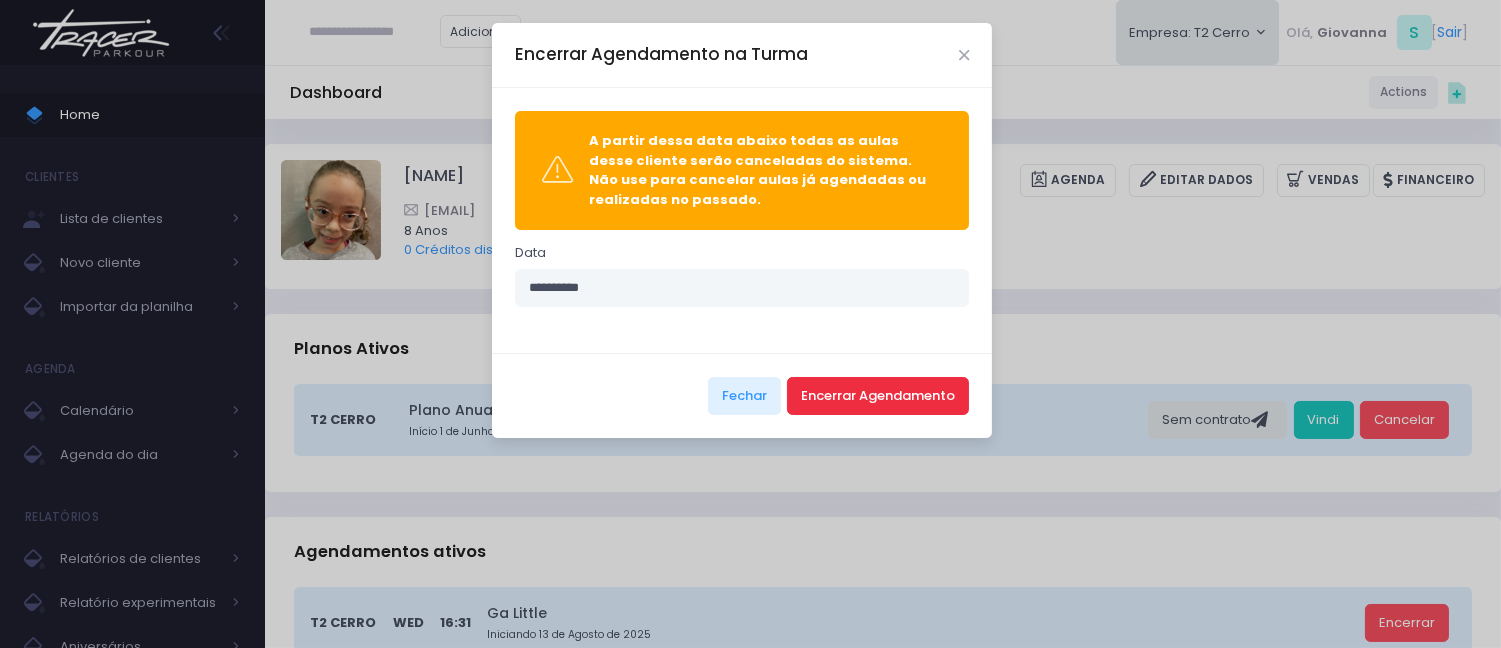 click on "Encerrar Agendamento" at bounding box center [878, 396] 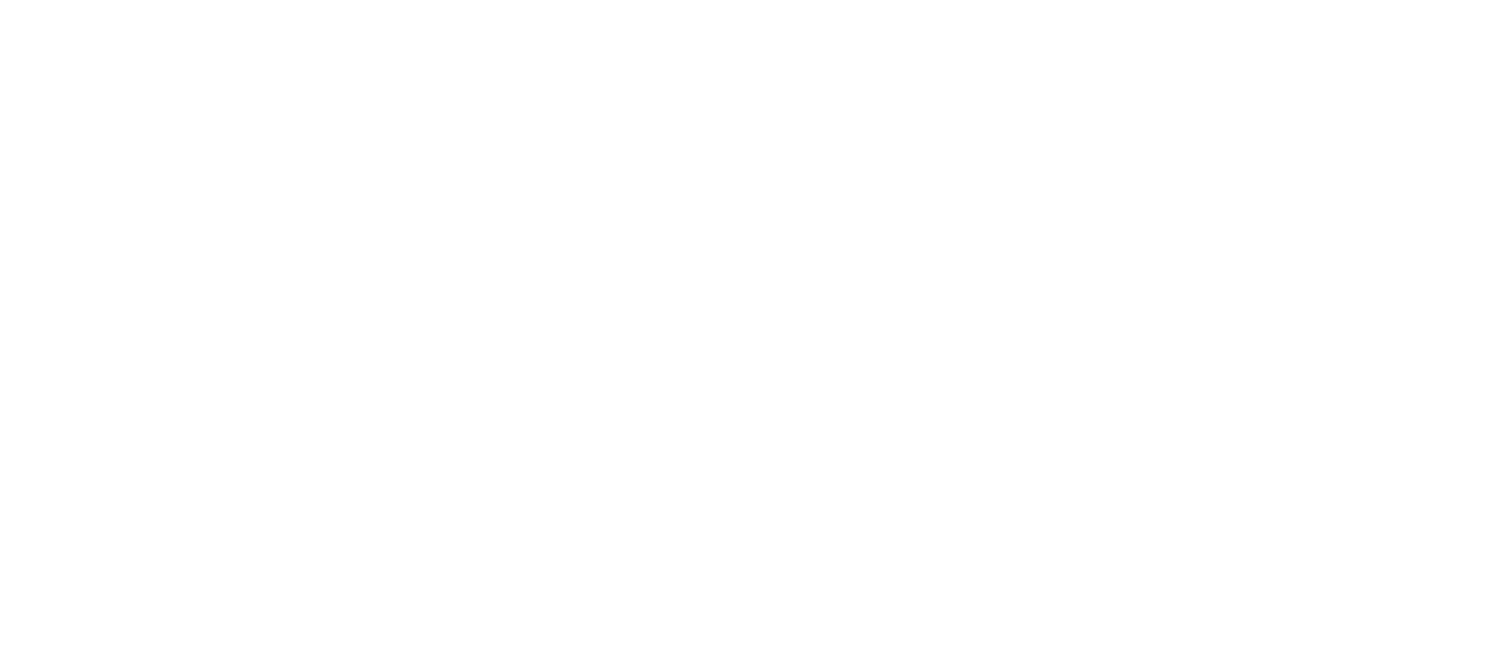 scroll, scrollTop: 0, scrollLeft: 0, axis: both 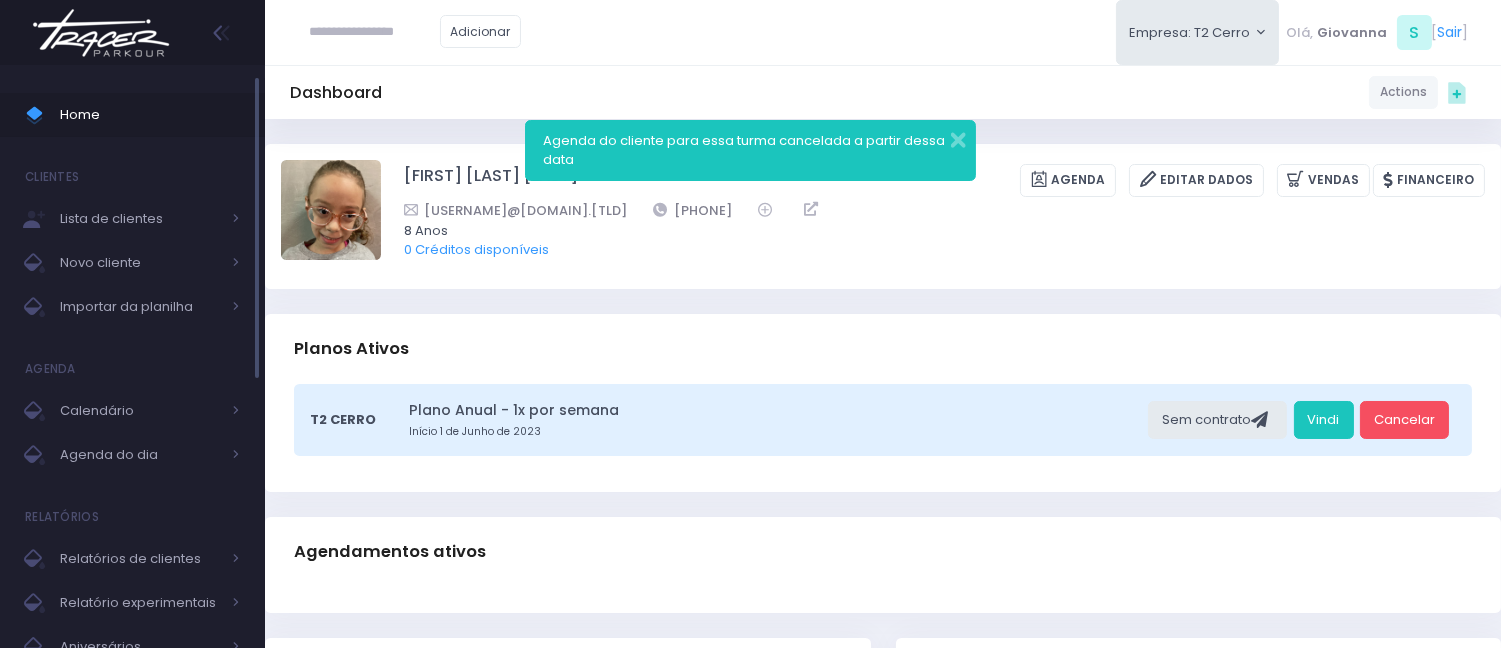 click on "Home" at bounding box center [150, 115] 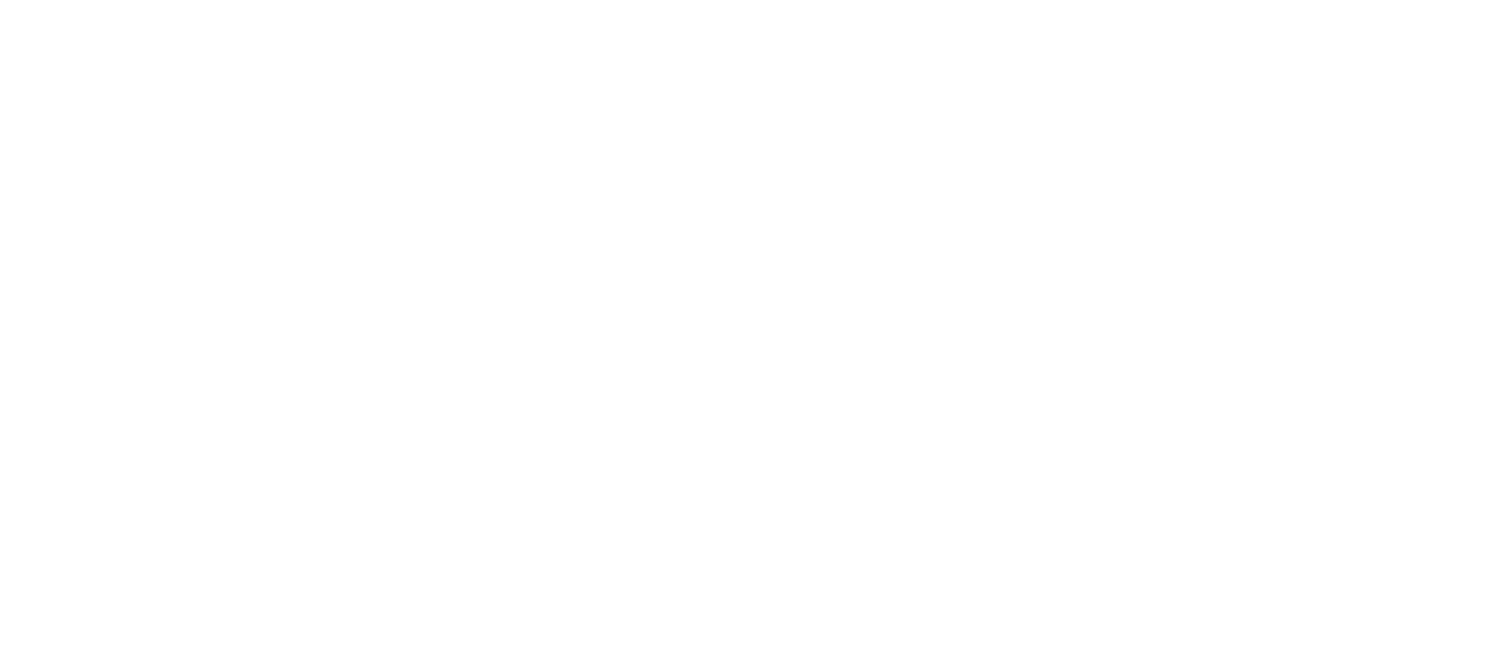 scroll, scrollTop: 0, scrollLeft: 0, axis: both 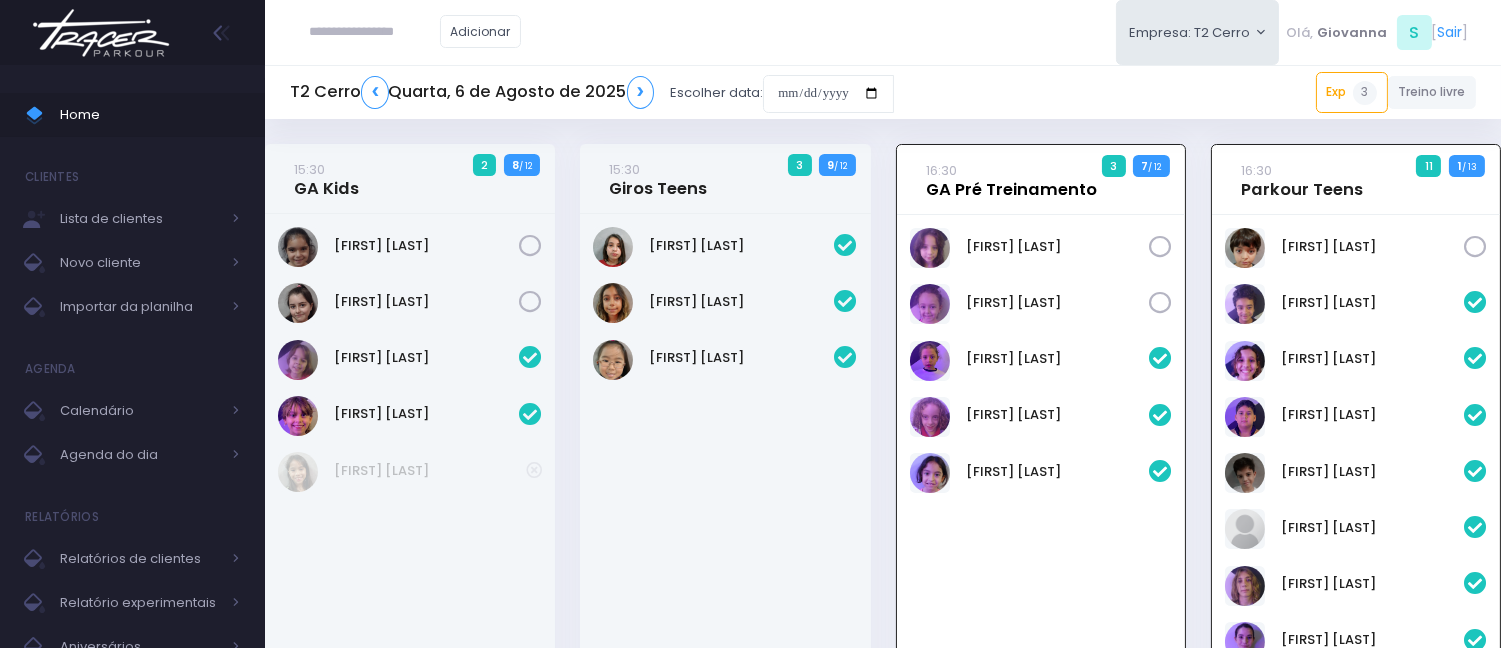 click on "16:30 GA Pré Treinamento" at bounding box center [1011, 180] 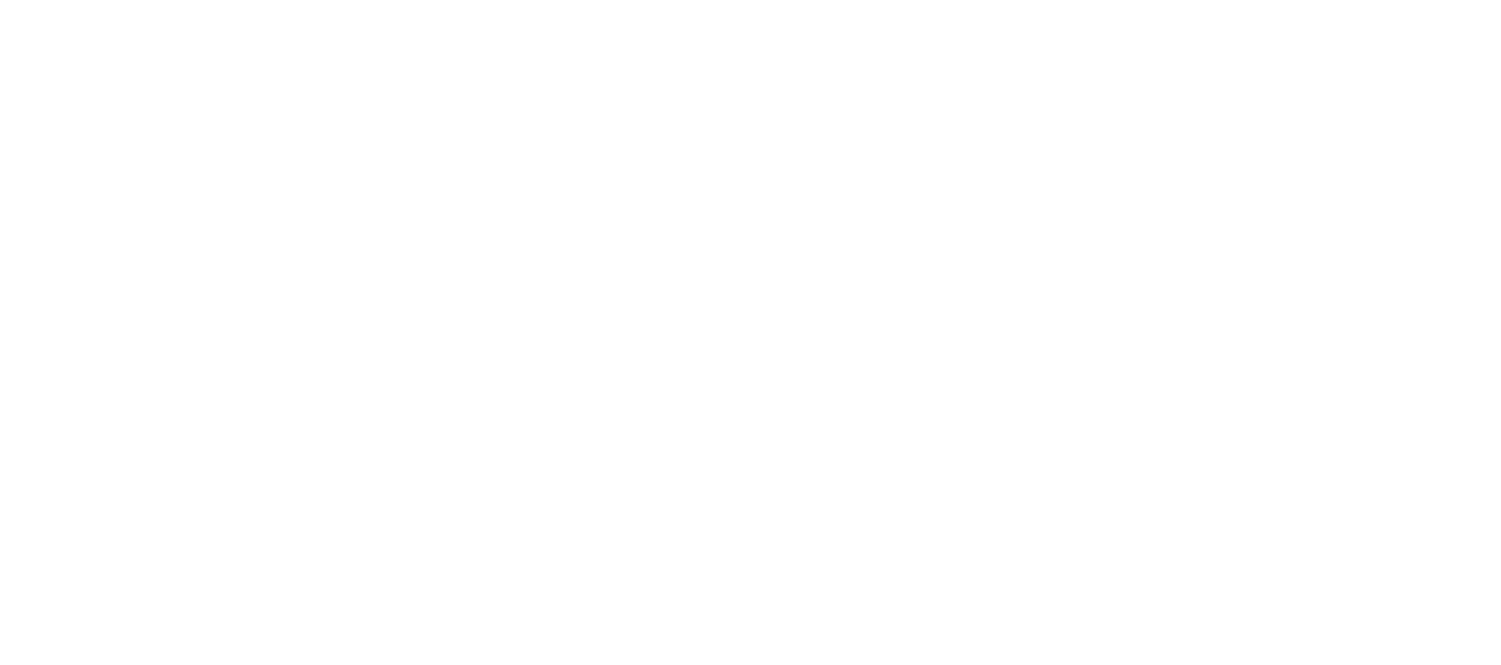 scroll, scrollTop: 0, scrollLeft: 0, axis: both 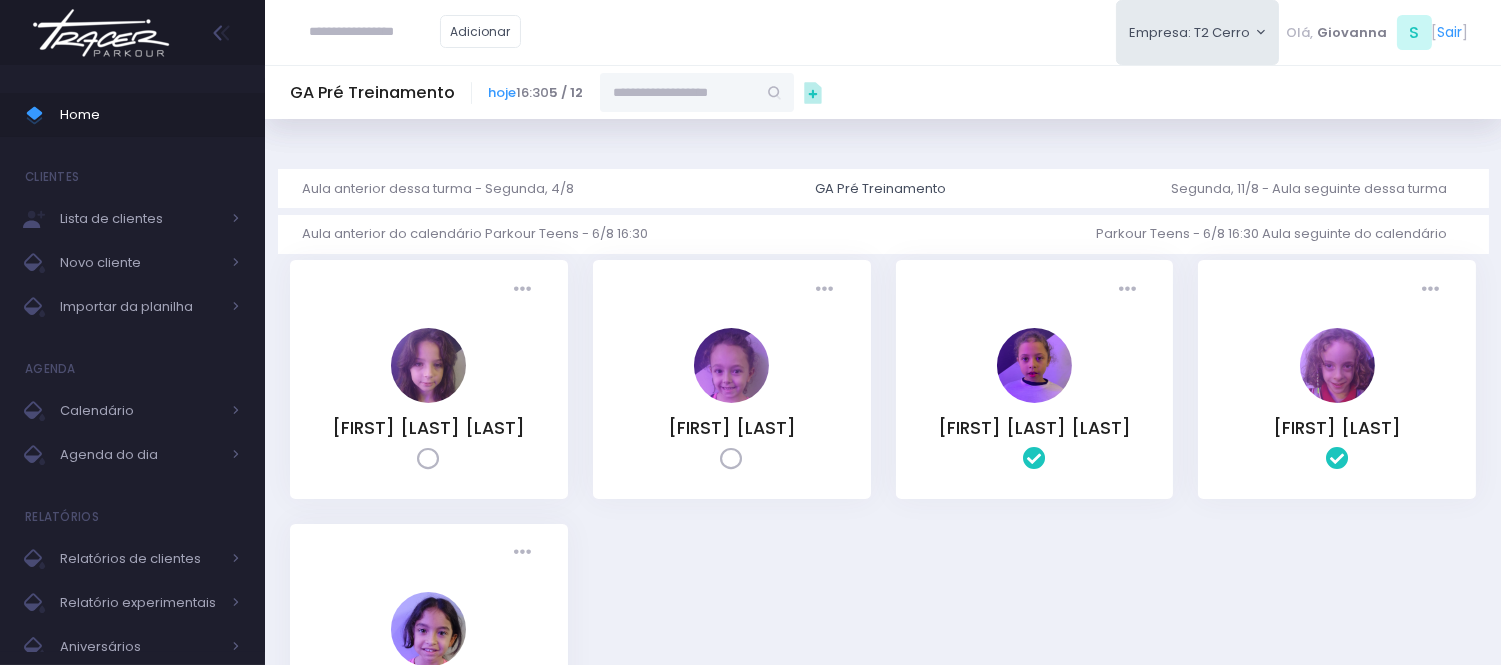 click at bounding box center (678, 92) 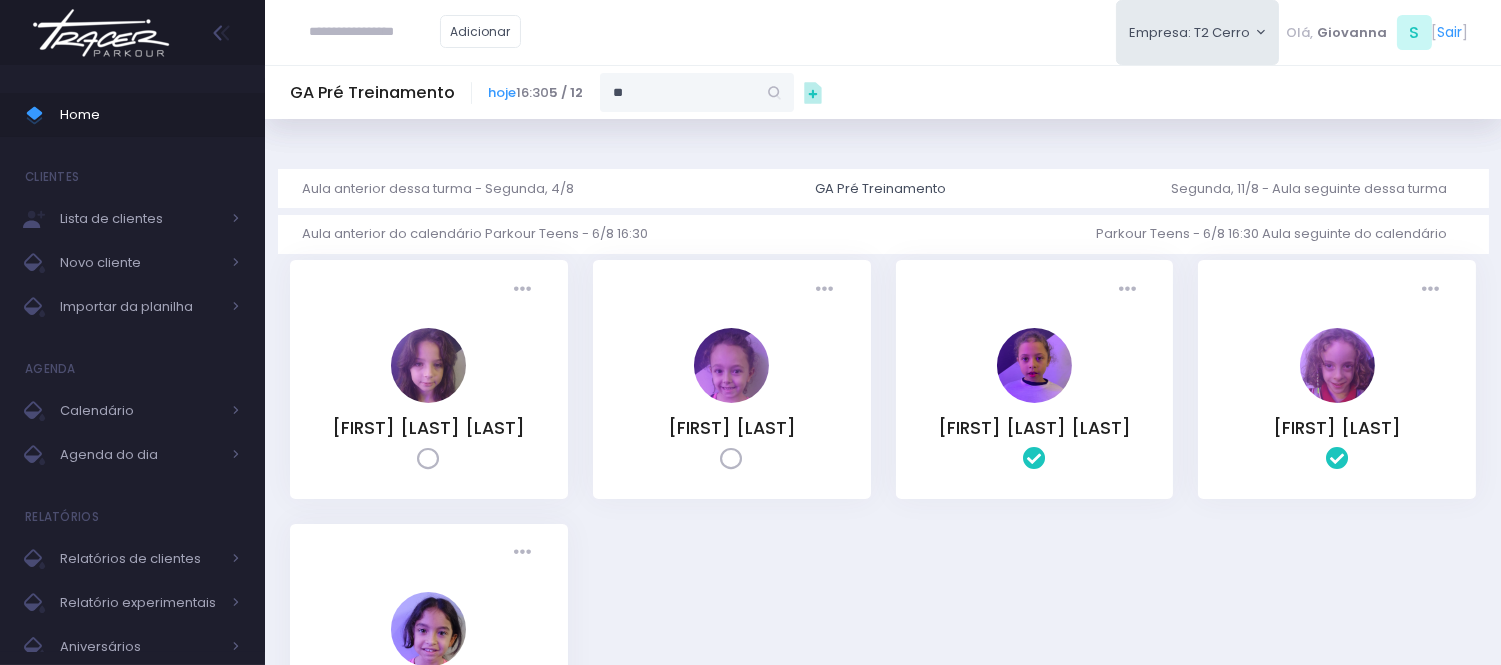 type on "*" 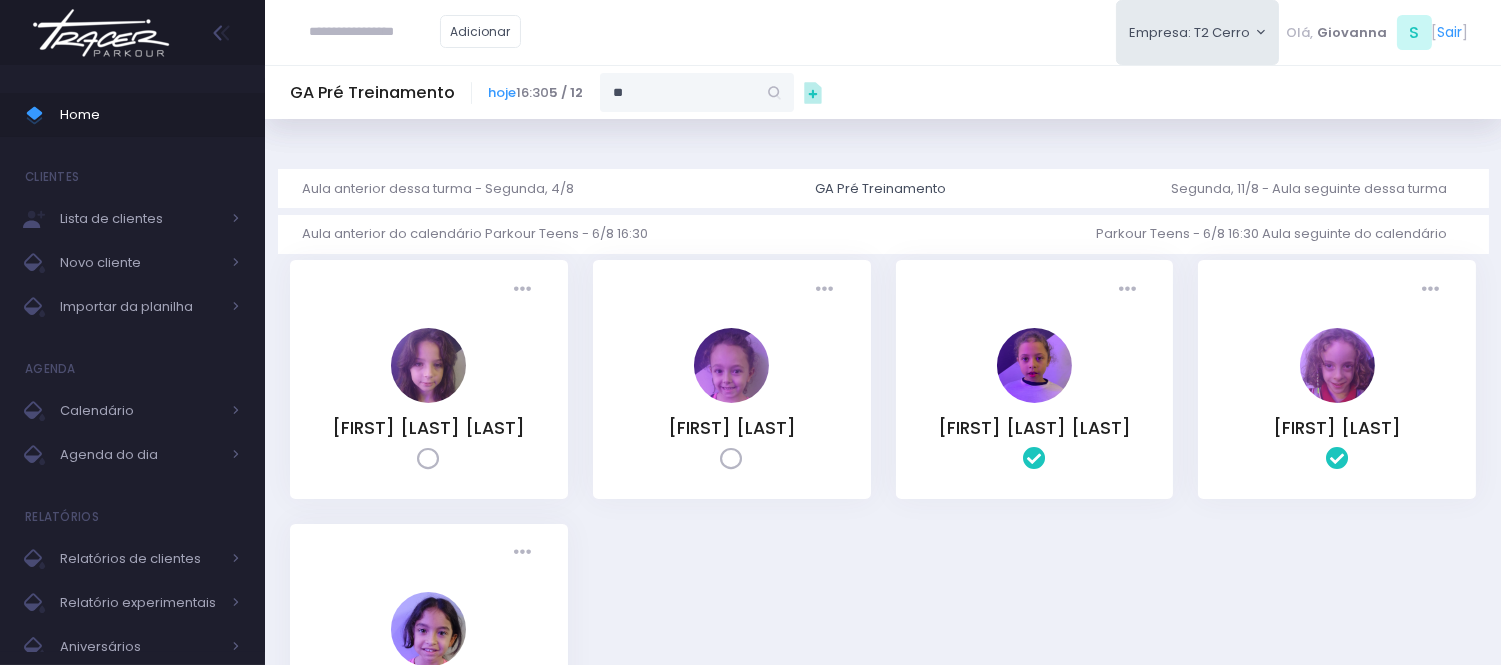 type on "*" 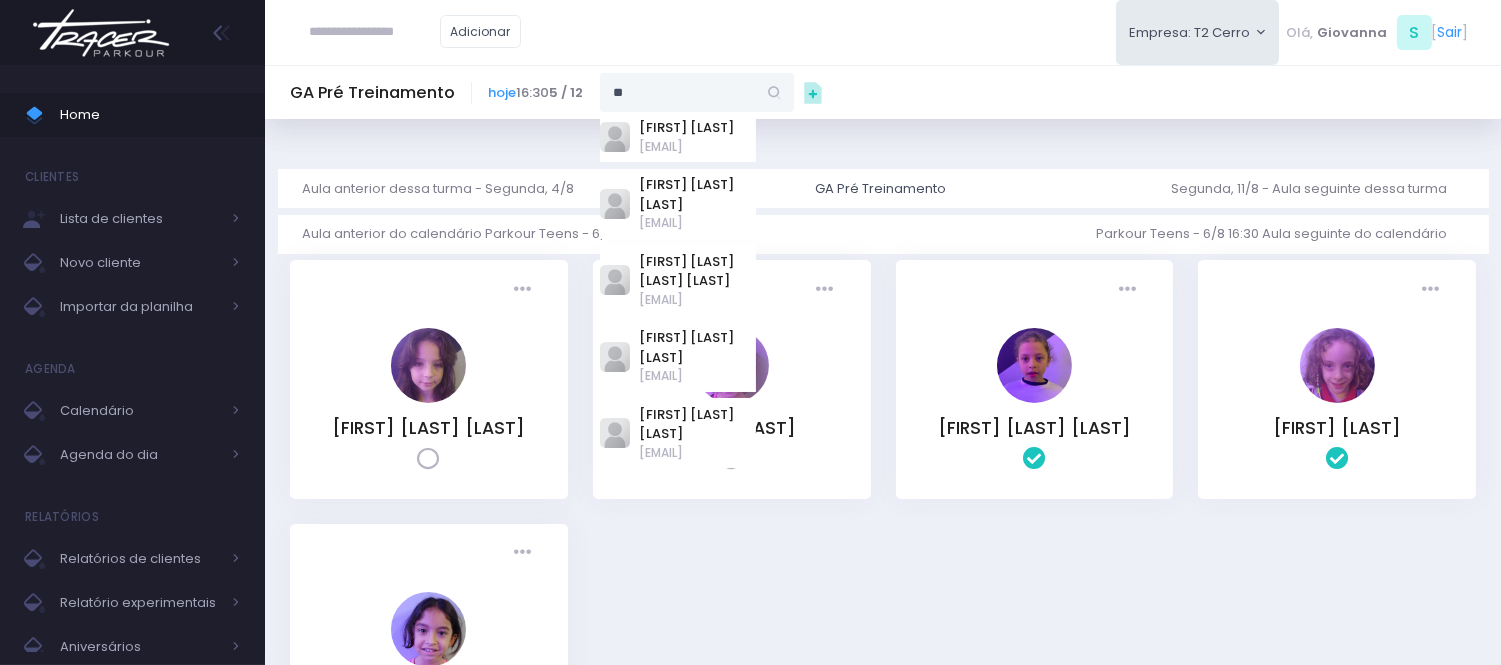 type on "*" 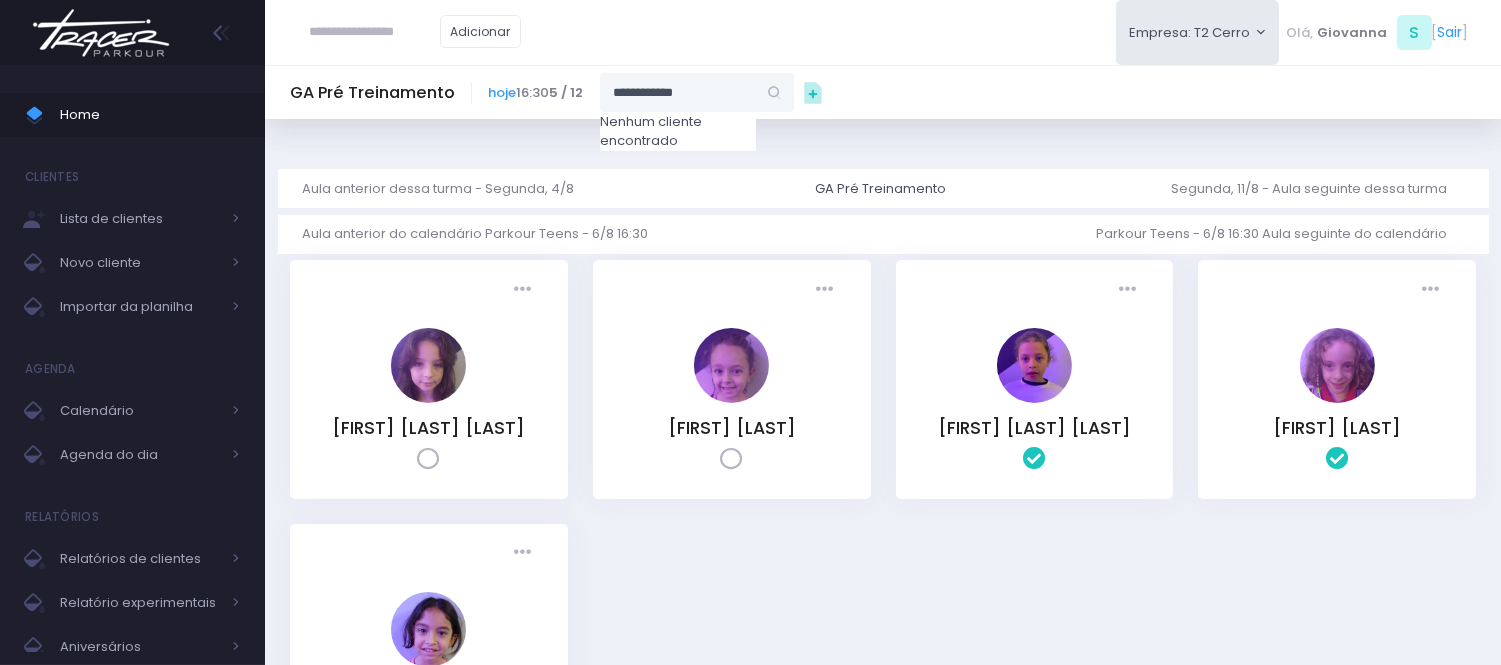 click on "**********" at bounding box center (678, 92) 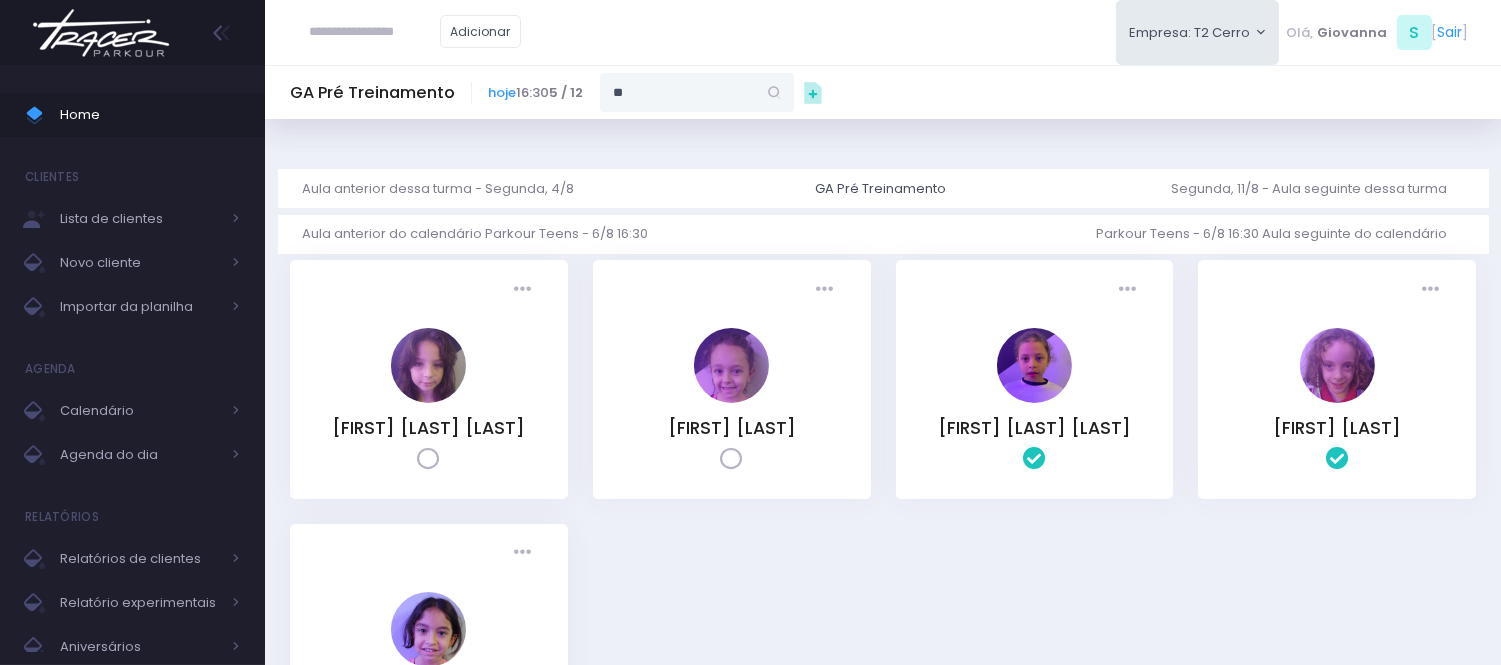 type on "*" 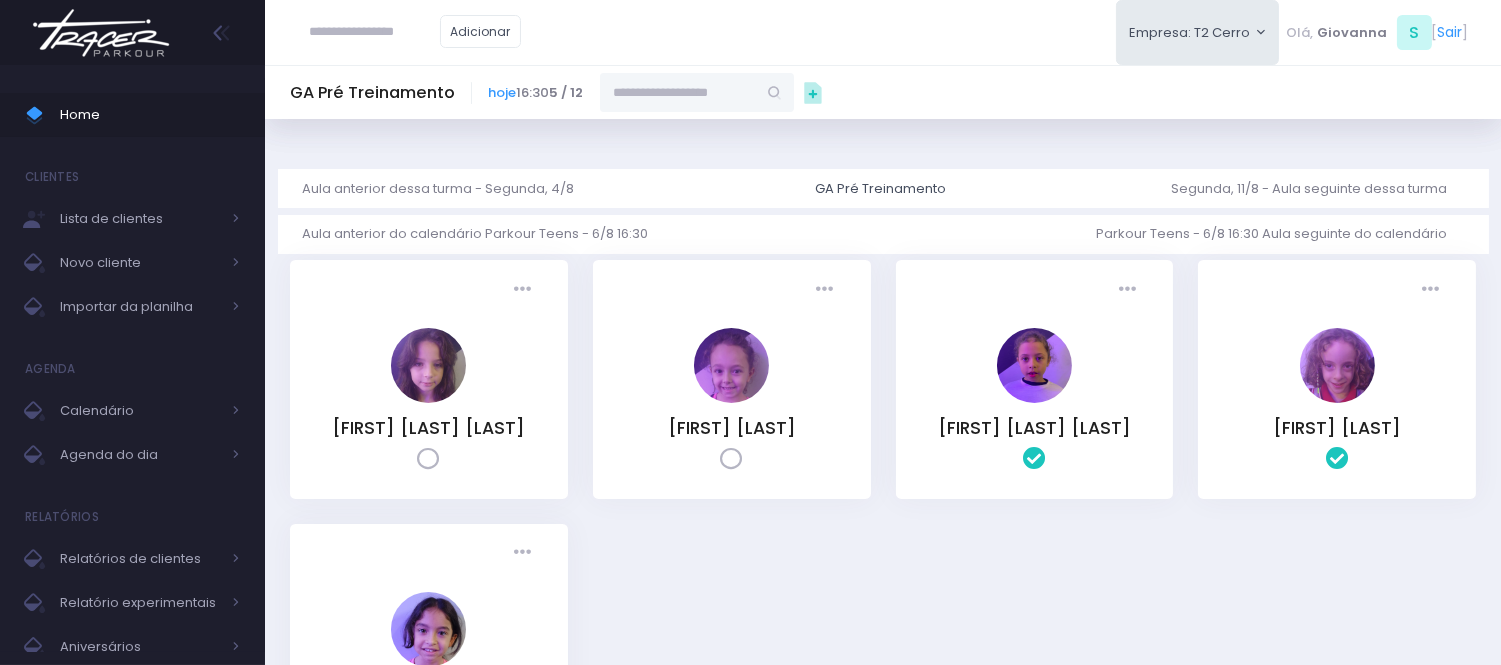 click at bounding box center (678, 92) 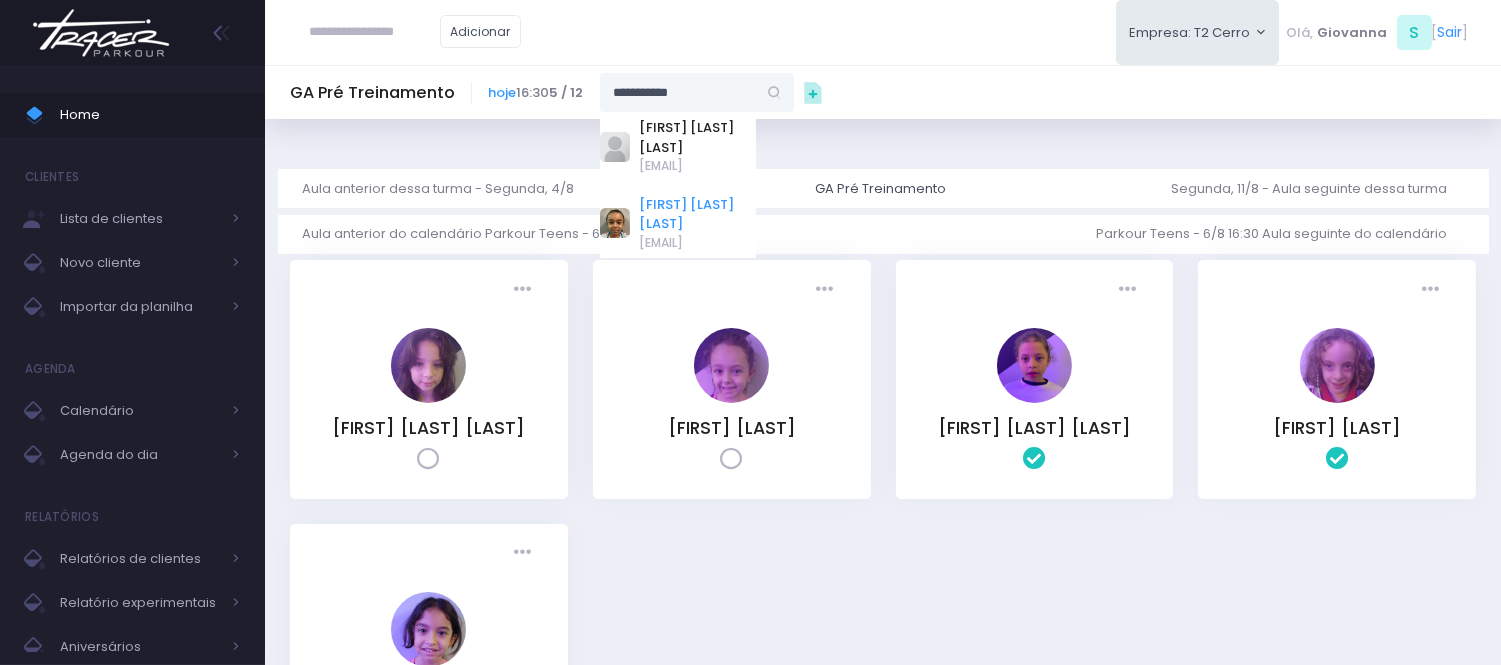 click on "[FIRST] [LAST] [LAST]" at bounding box center (698, 214) 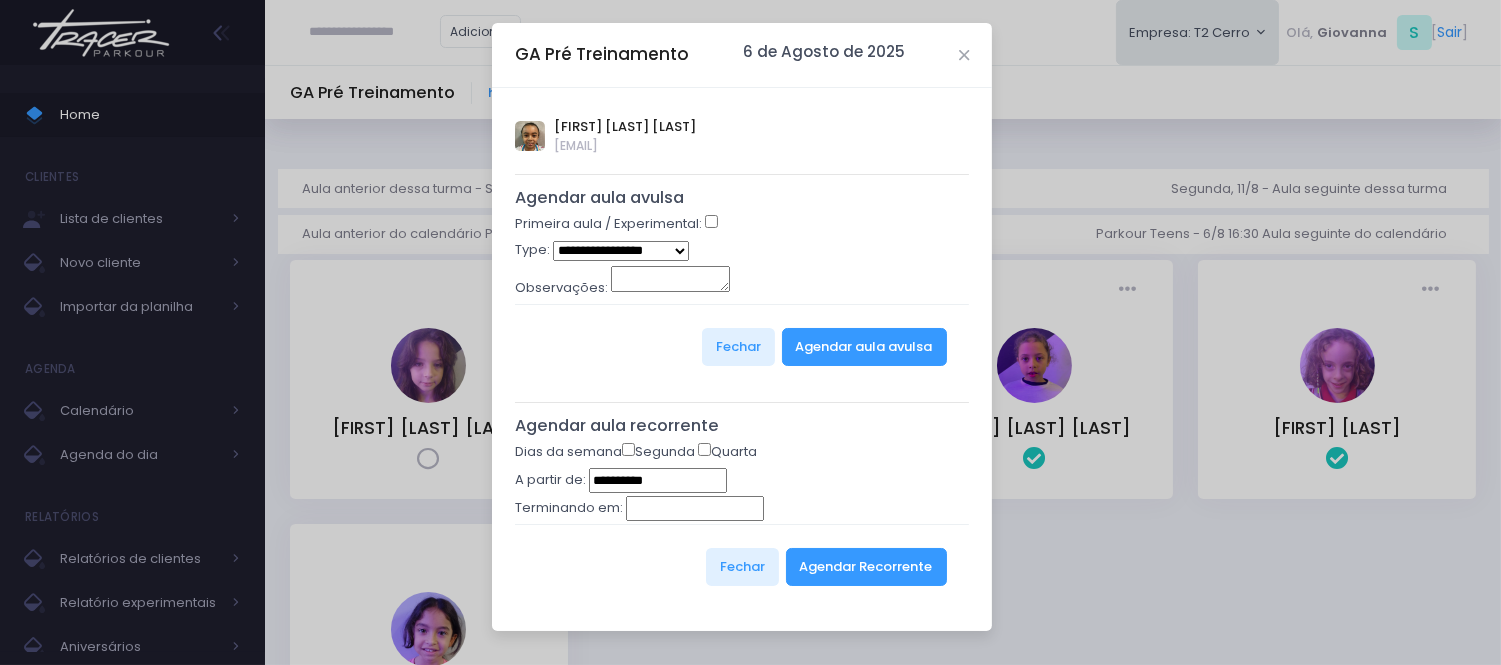 type on "**********" 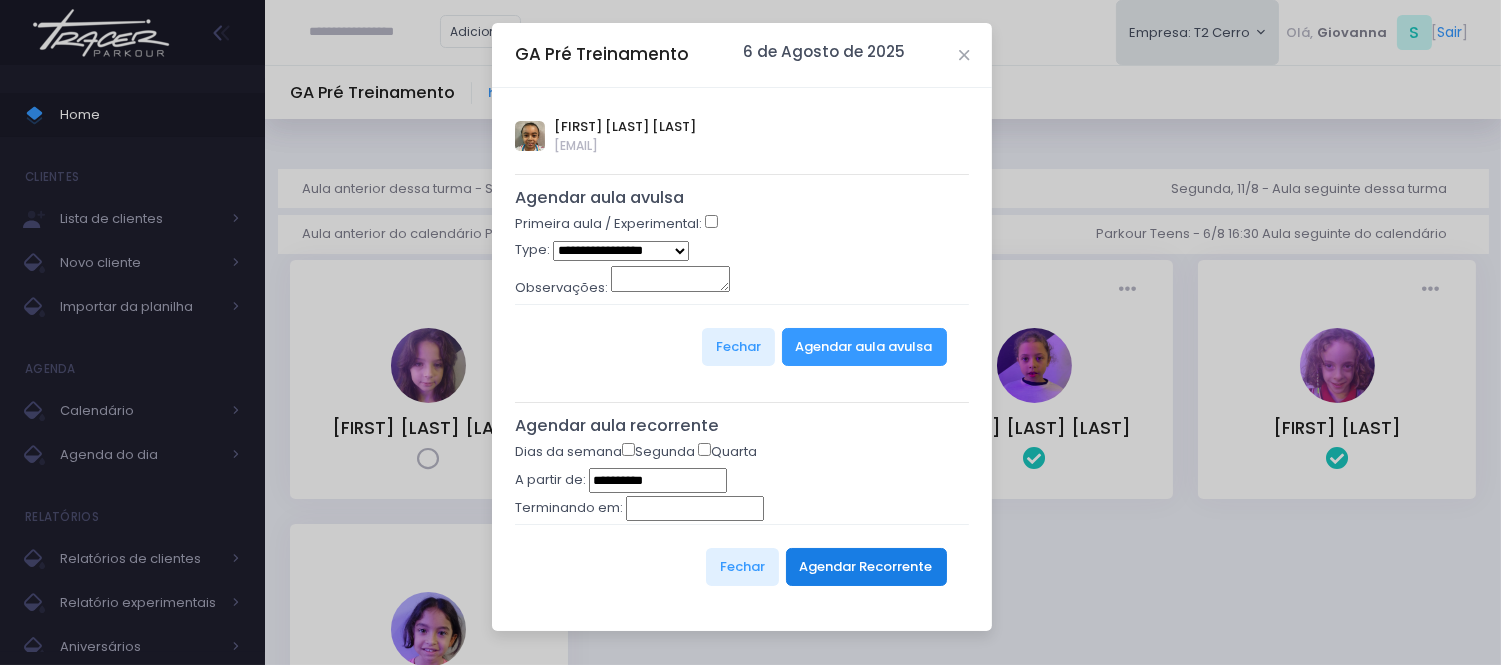 click on "Agendar Recorrente" at bounding box center (866, 567) 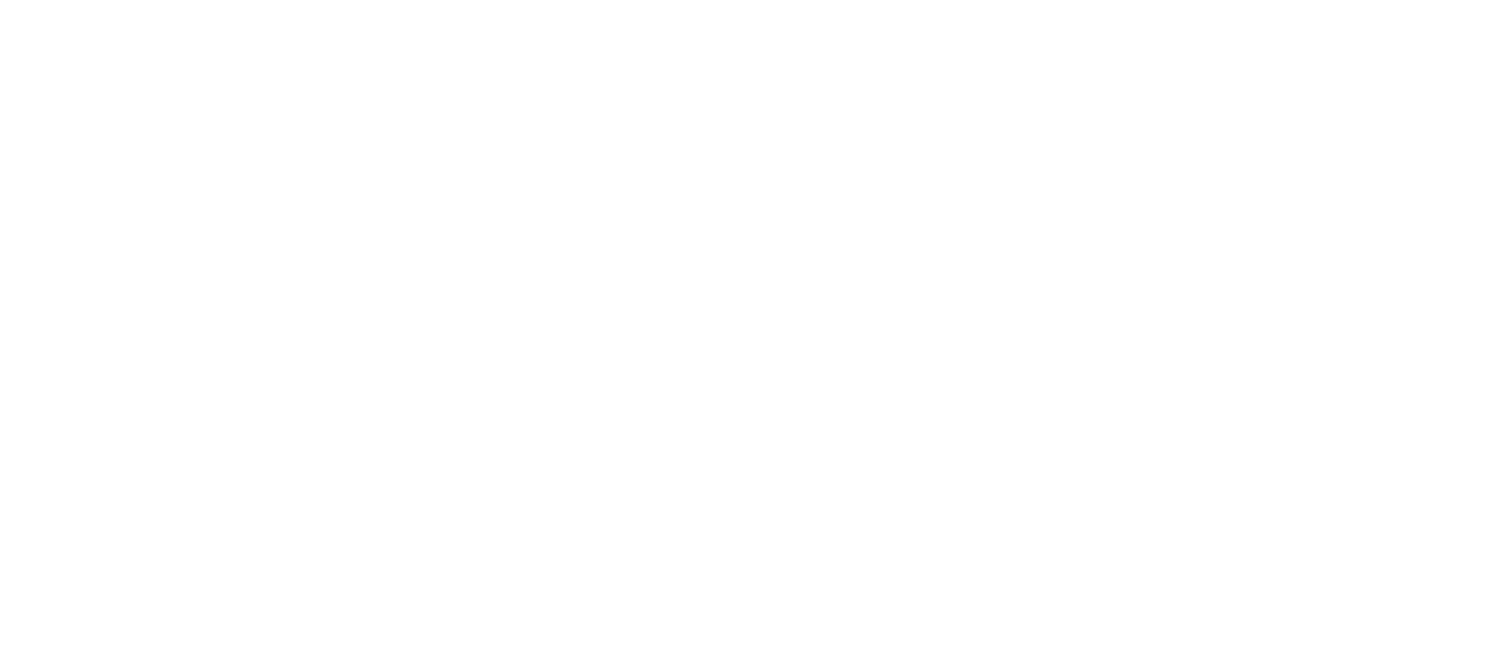 scroll, scrollTop: 0, scrollLeft: 0, axis: both 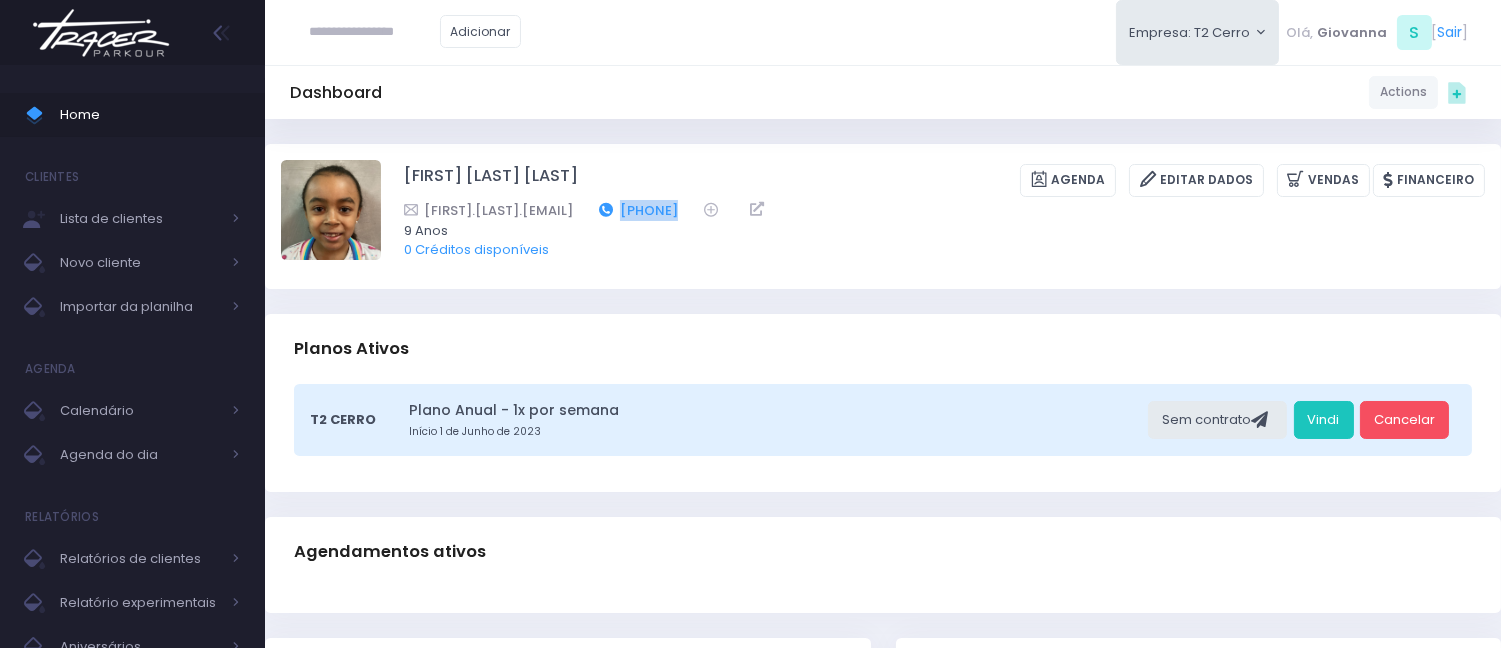 drag, startPoint x: 806, startPoint y: 206, endPoint x: 706, endPoint y: 205, distance: 100.005 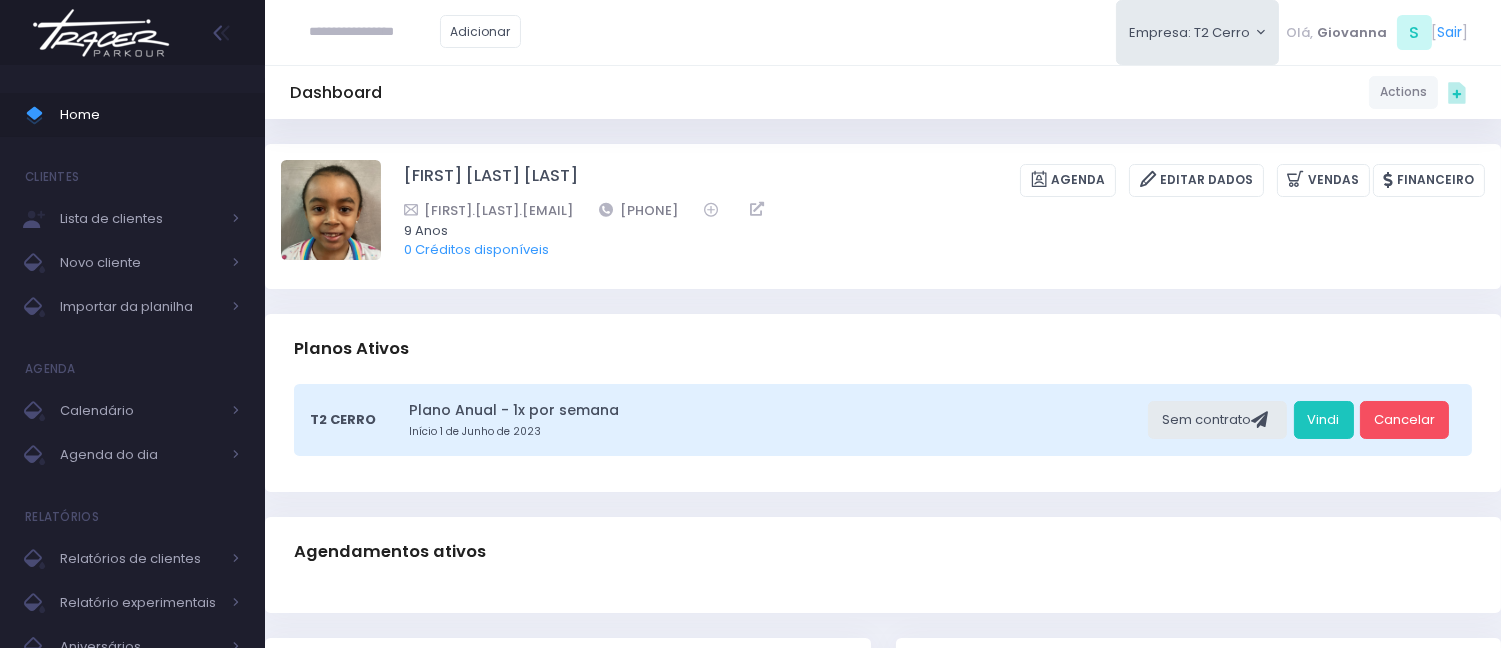 drag, startPoint x: 377, startPoint y: 24, endPoint x: 371, endPoint y: 37, distance: 14.3178215 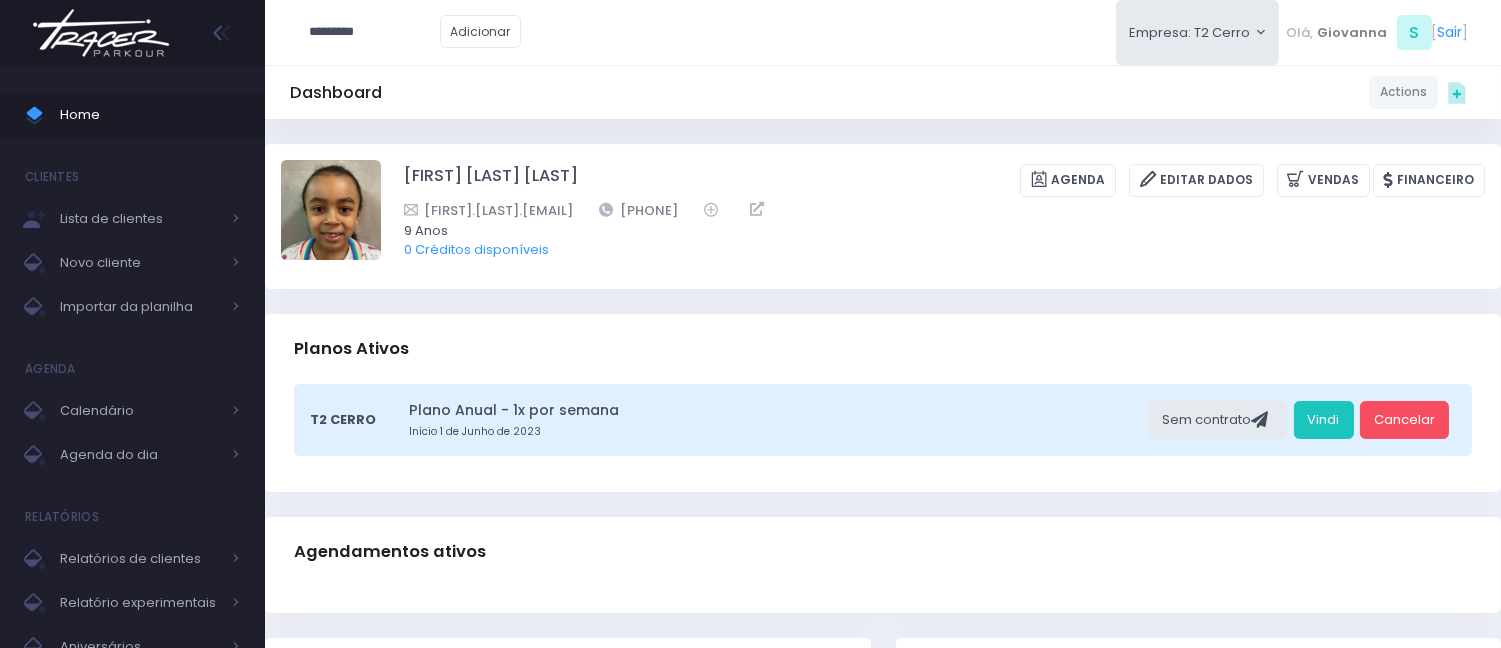type on "**********" 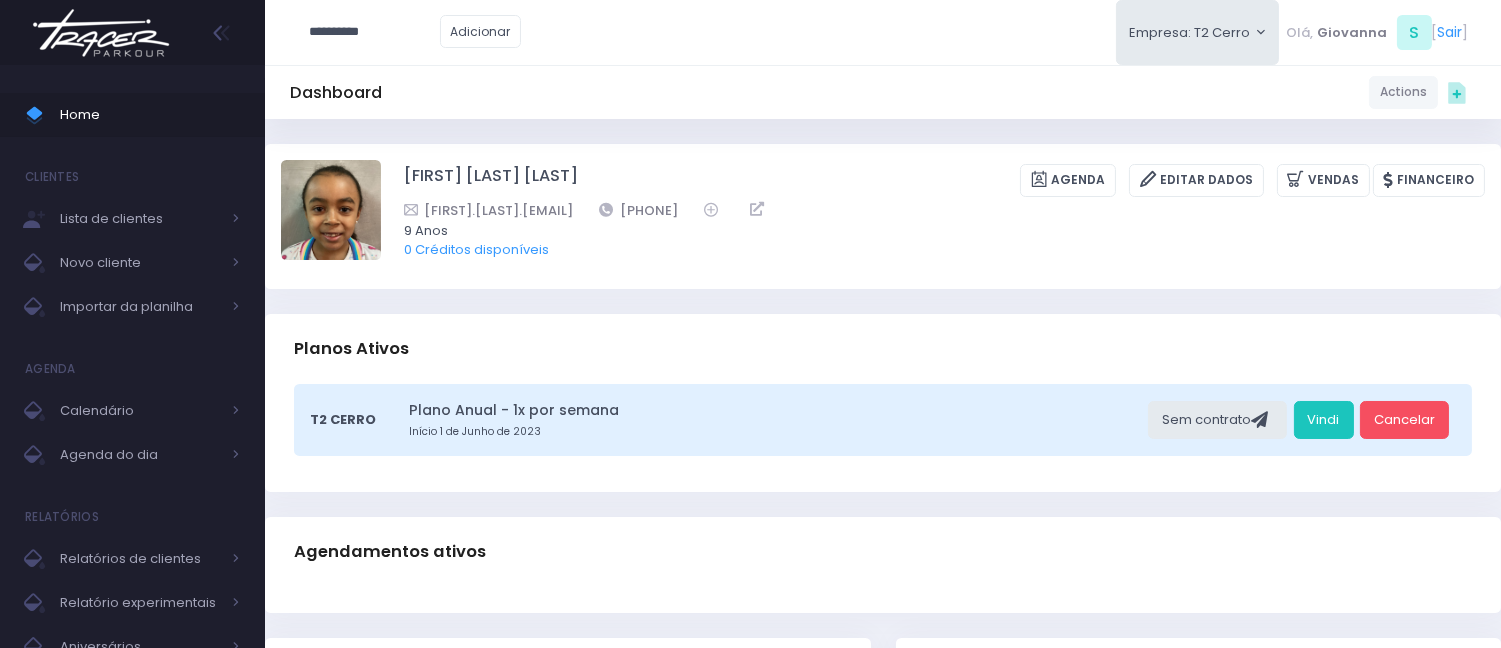 type on "**********" 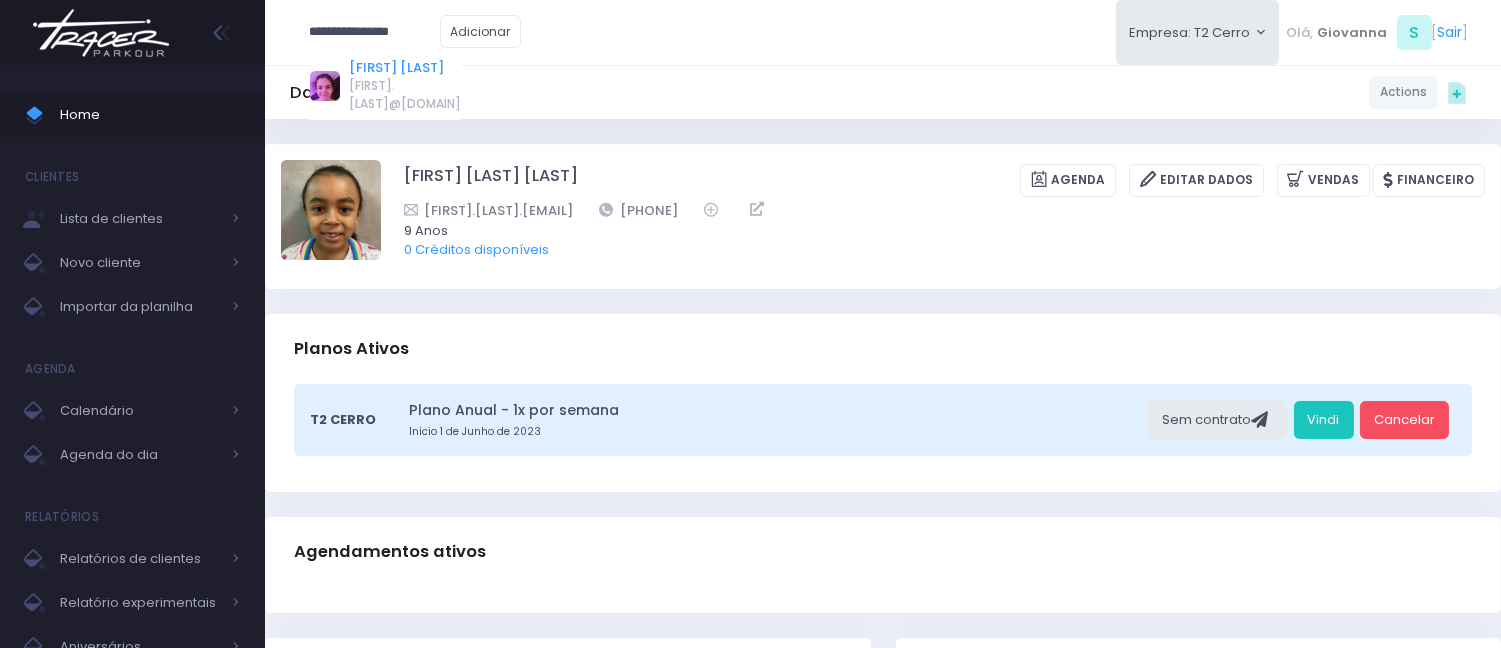 click on "[FIRST] [LAST]" at bounding box center [405, 68] 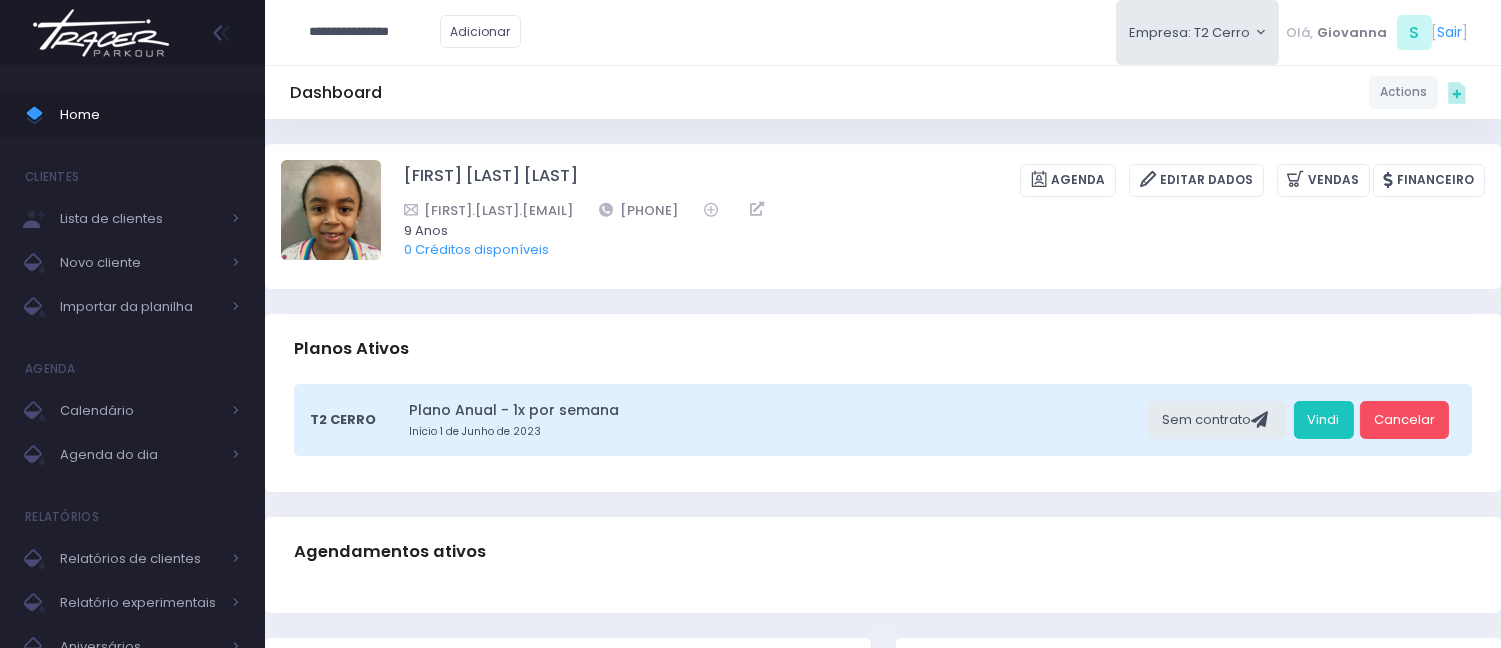type on "**********" 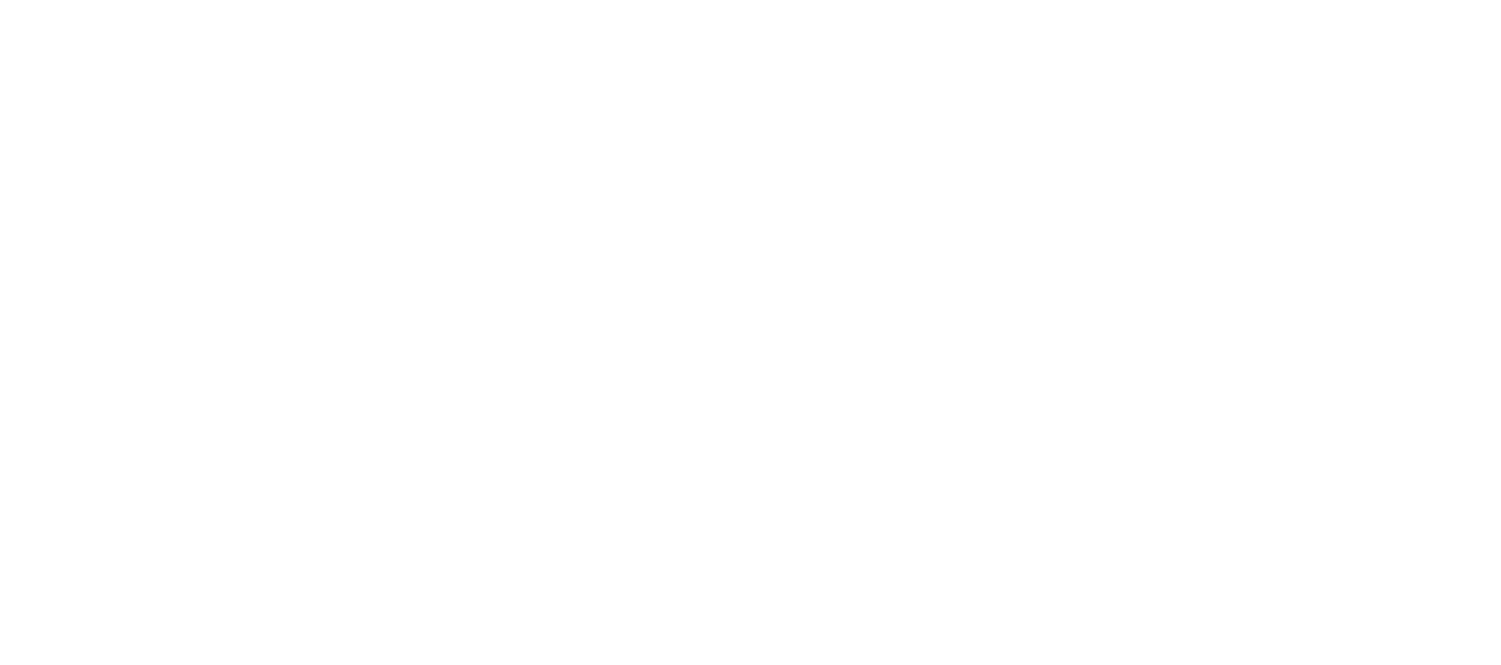 scroll, scrollTop: 0, scrollLeft: 0, axis: both 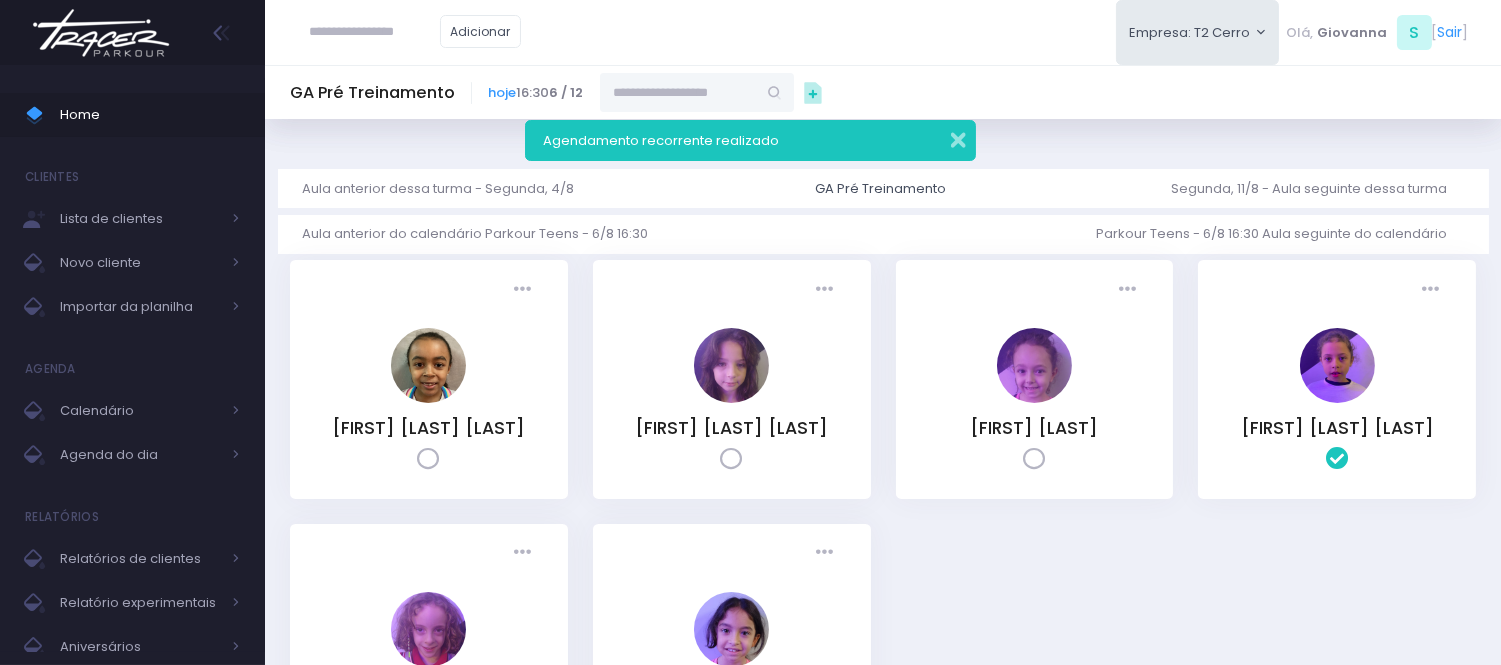 drag, startPoint x: 955, startPoint y: 145, endPoint x: 778, endPoint y: 122, distance: 178.4881 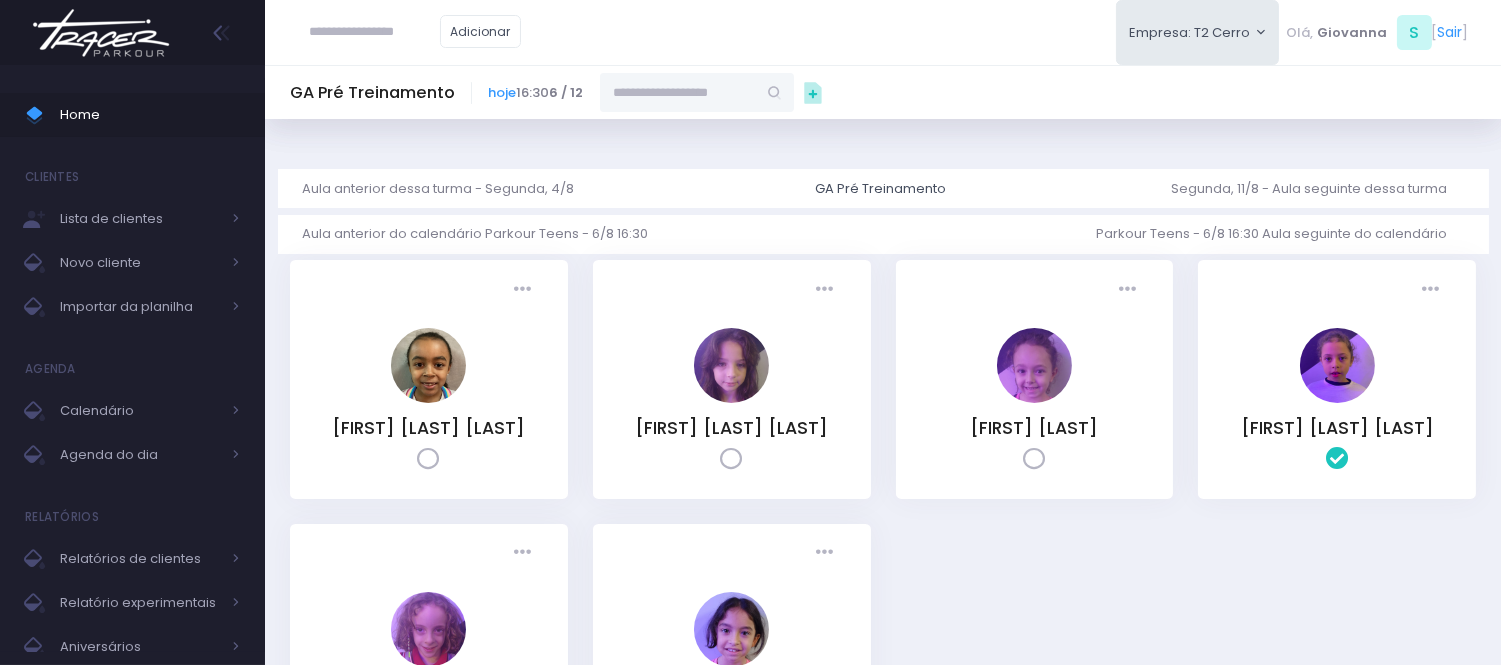 drag, startPoint x: 663, startPoint y: 86, endPoint x: 712, endPoint y: 93, distance: 49.497475 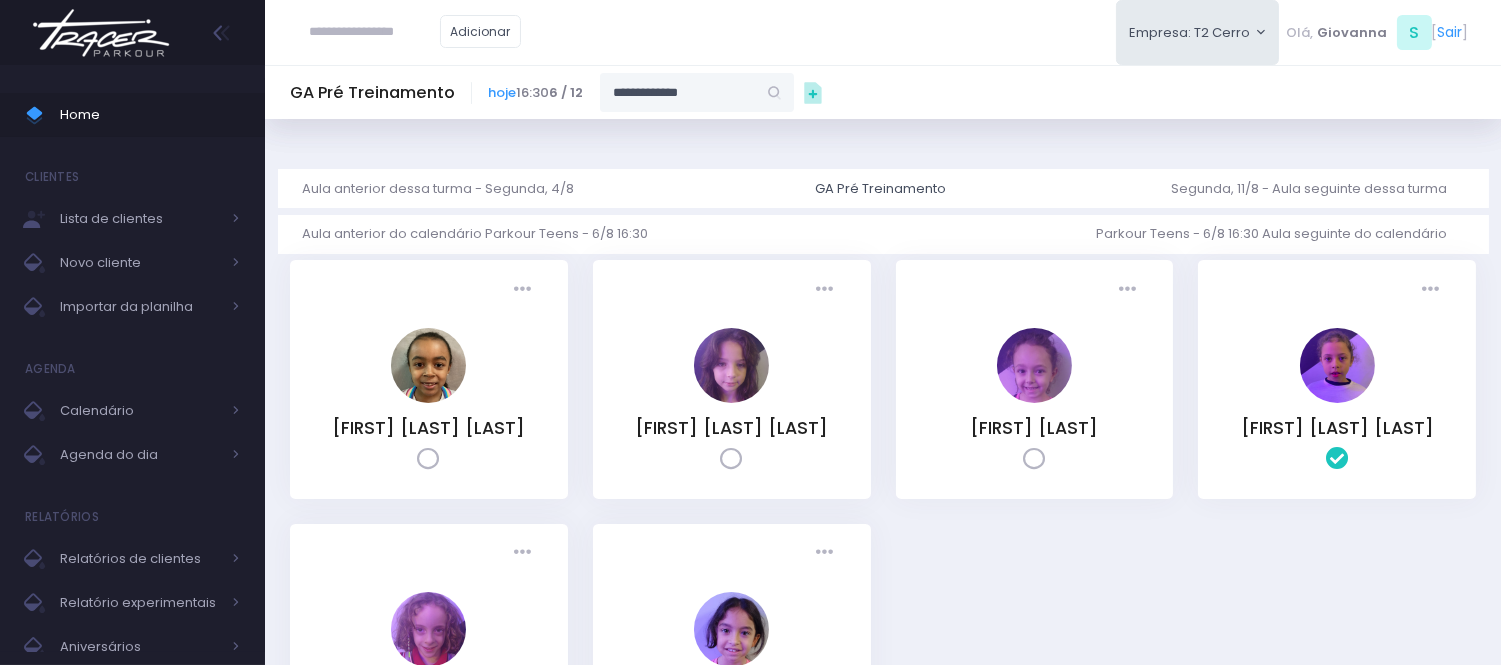 type on "**********" 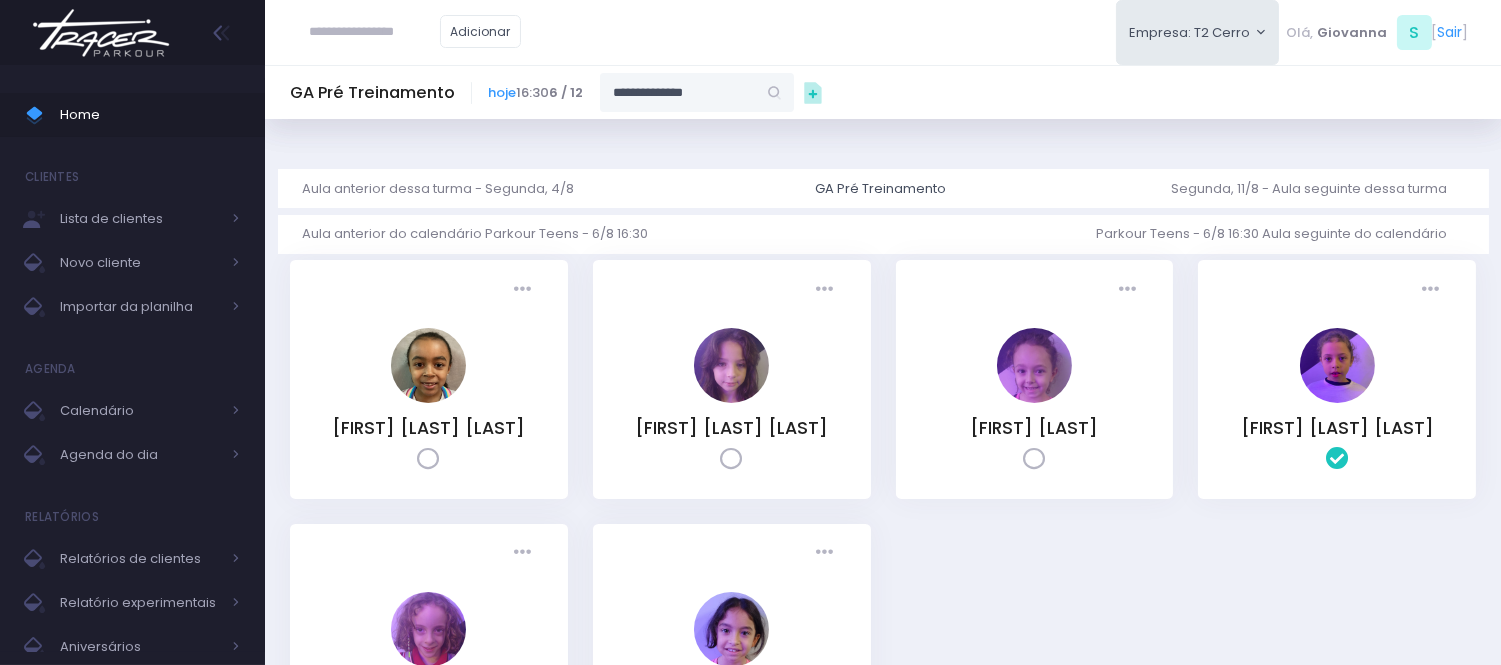 type on "**********" 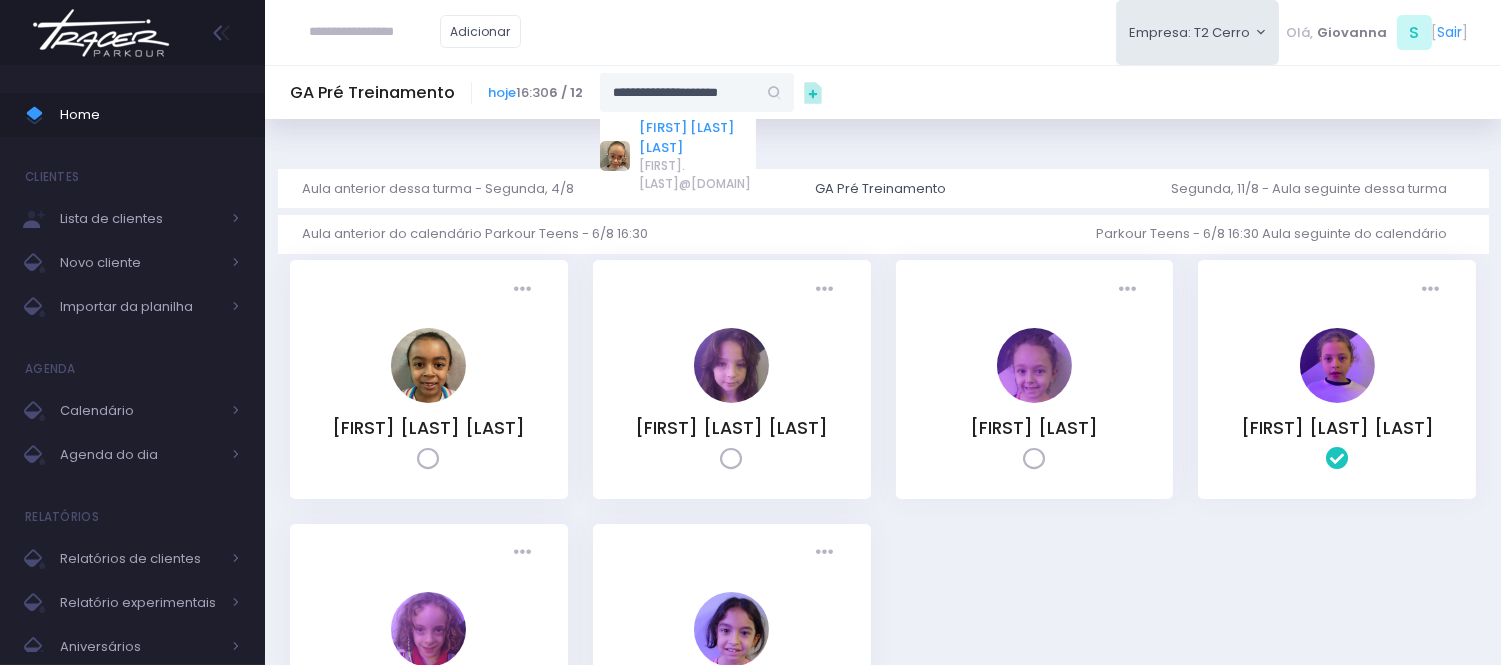 click on "[FIRST] [LAST] [LAST]" at bounding box center [698, 137] 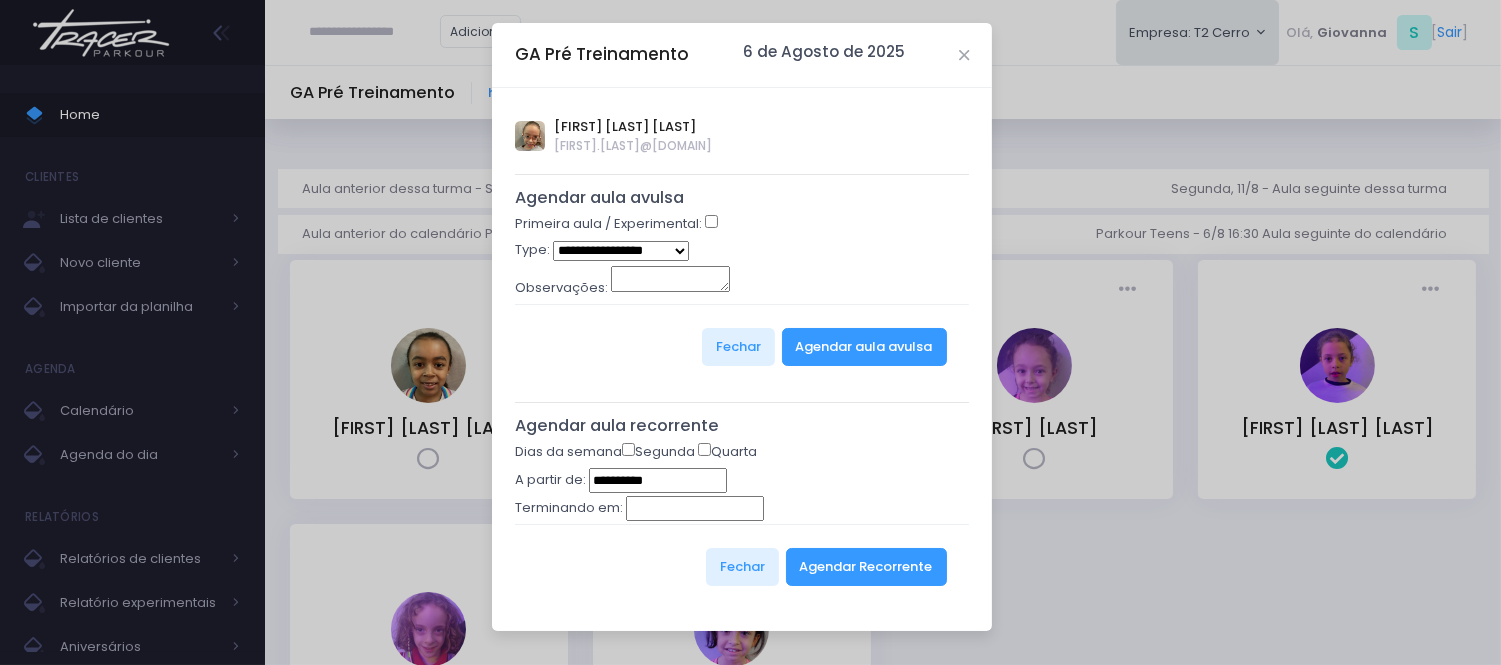 type on "**********" 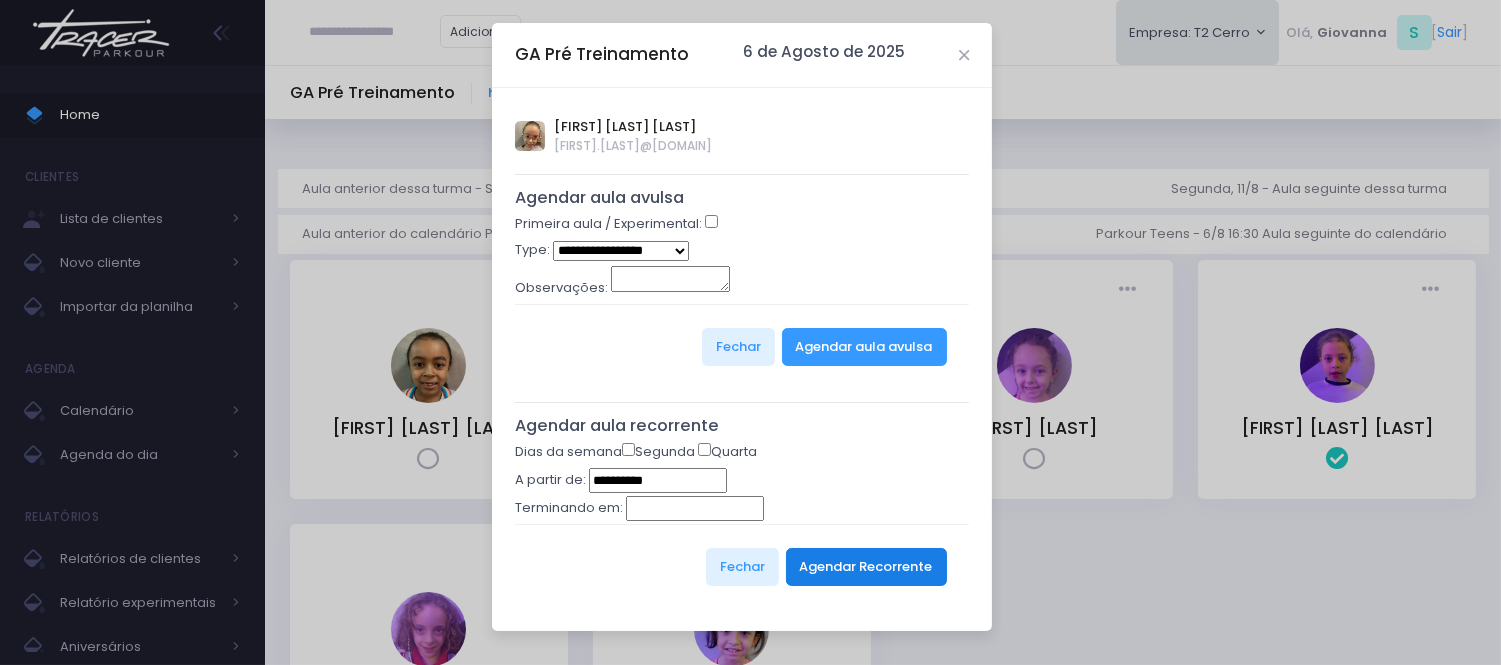 click on "Agendar Recorrente" at bounding box center (866, 567) 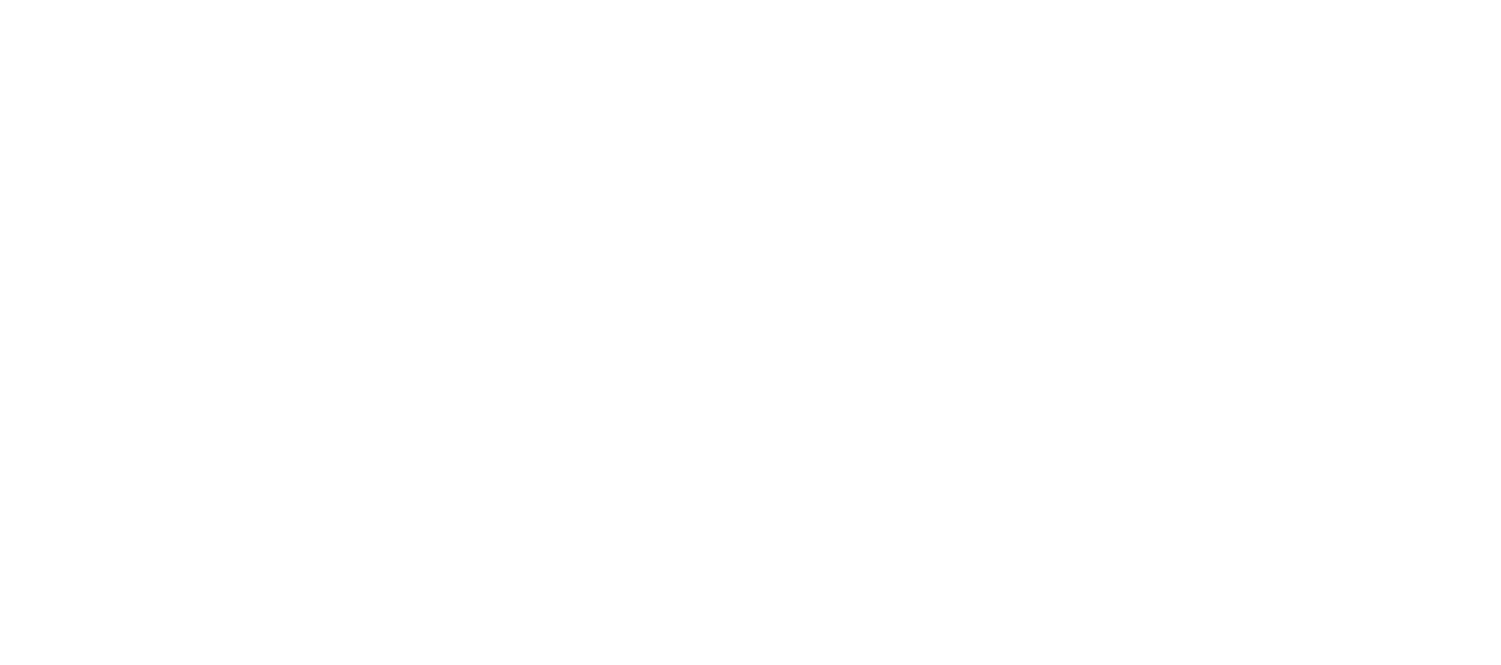 scroll, scrollTop: 0, scrollLeft: 0, axis: both 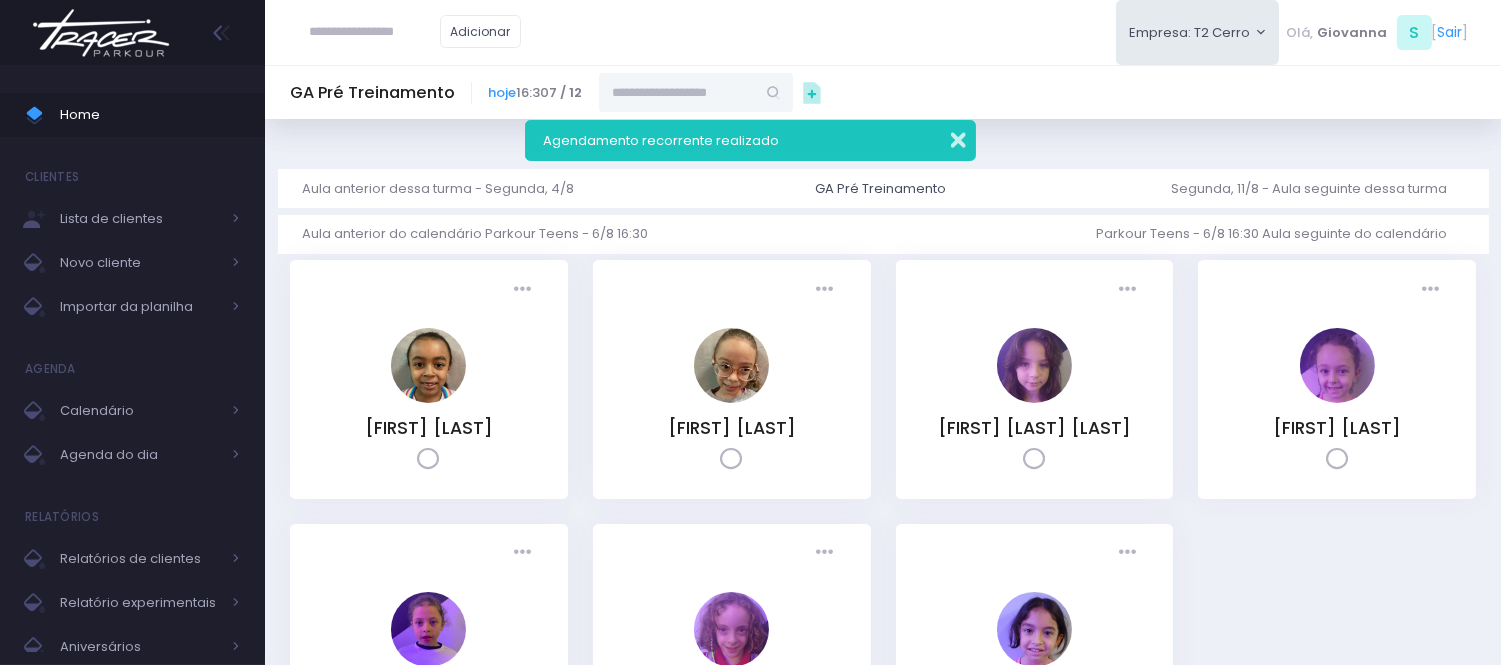 click at bounding box center [945, 137] 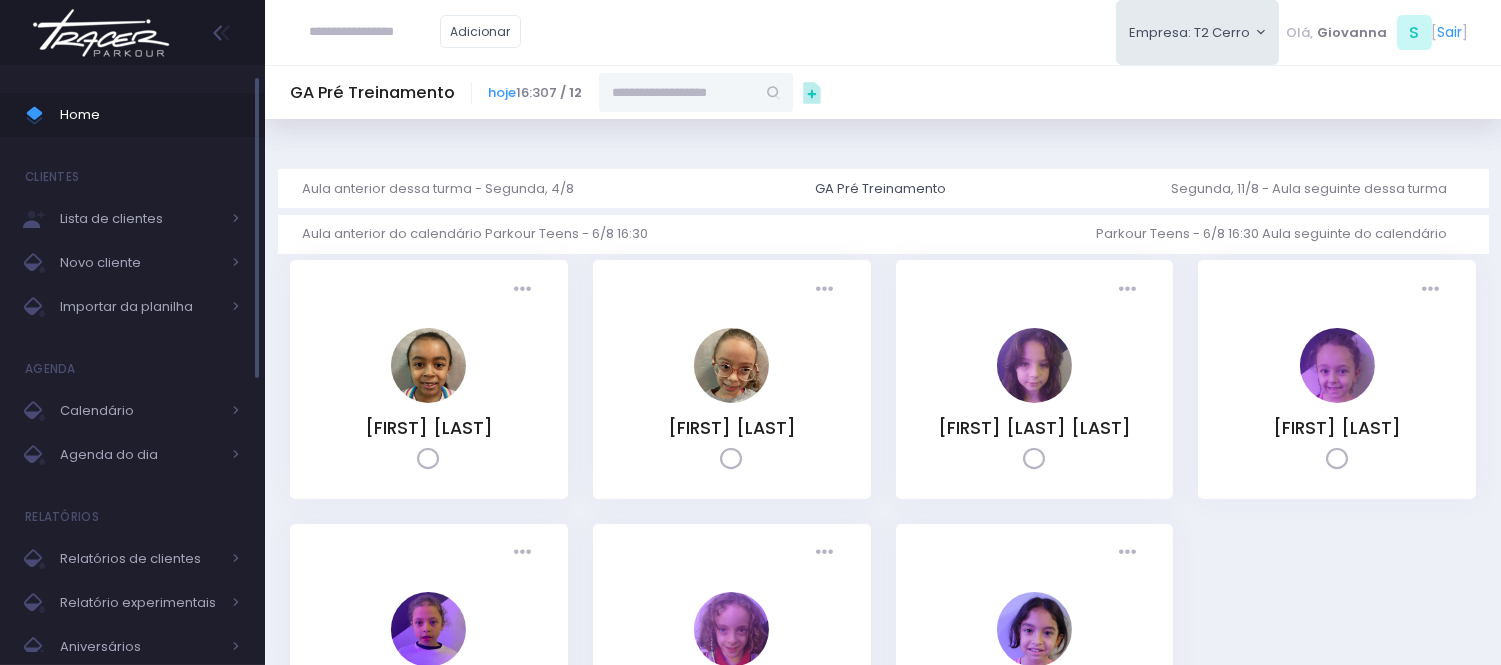click on "Home" at bounding box center [150, 115] 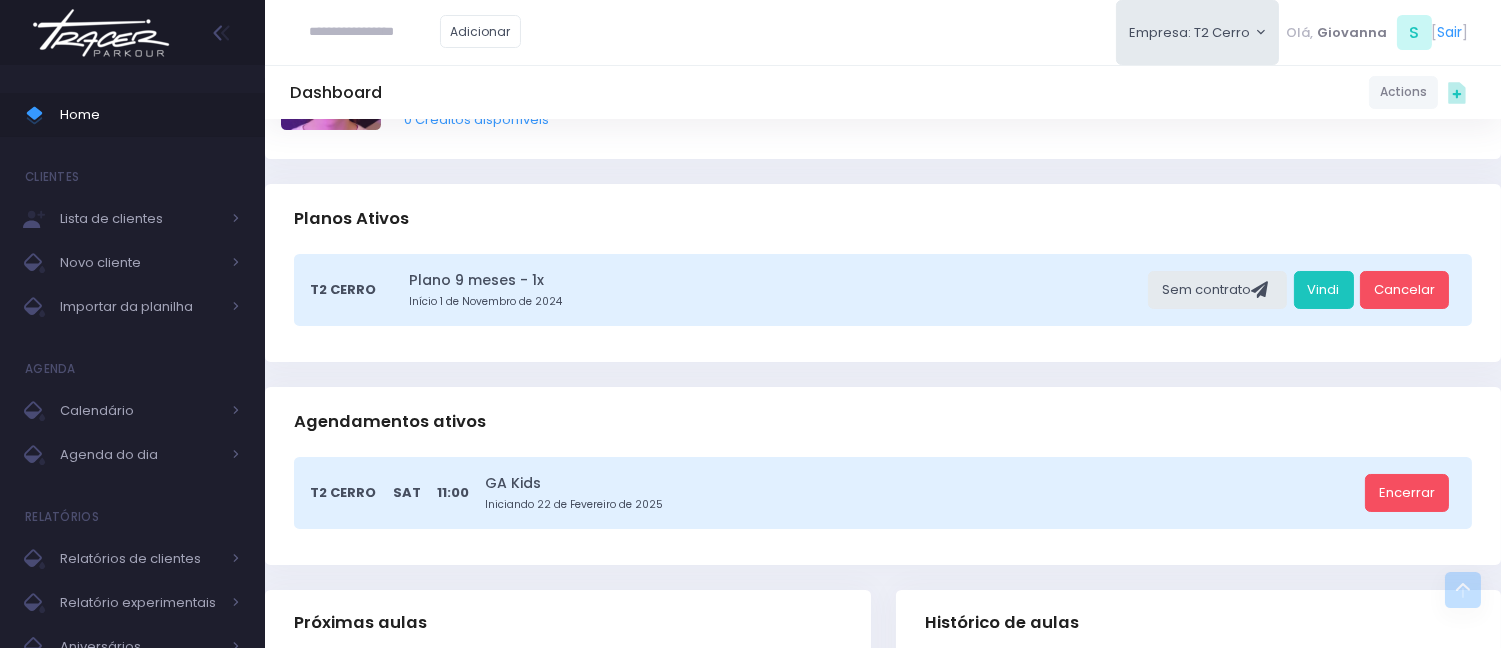 scroll, scrollTop: 444, scrollLeft: 0, axis: vertical 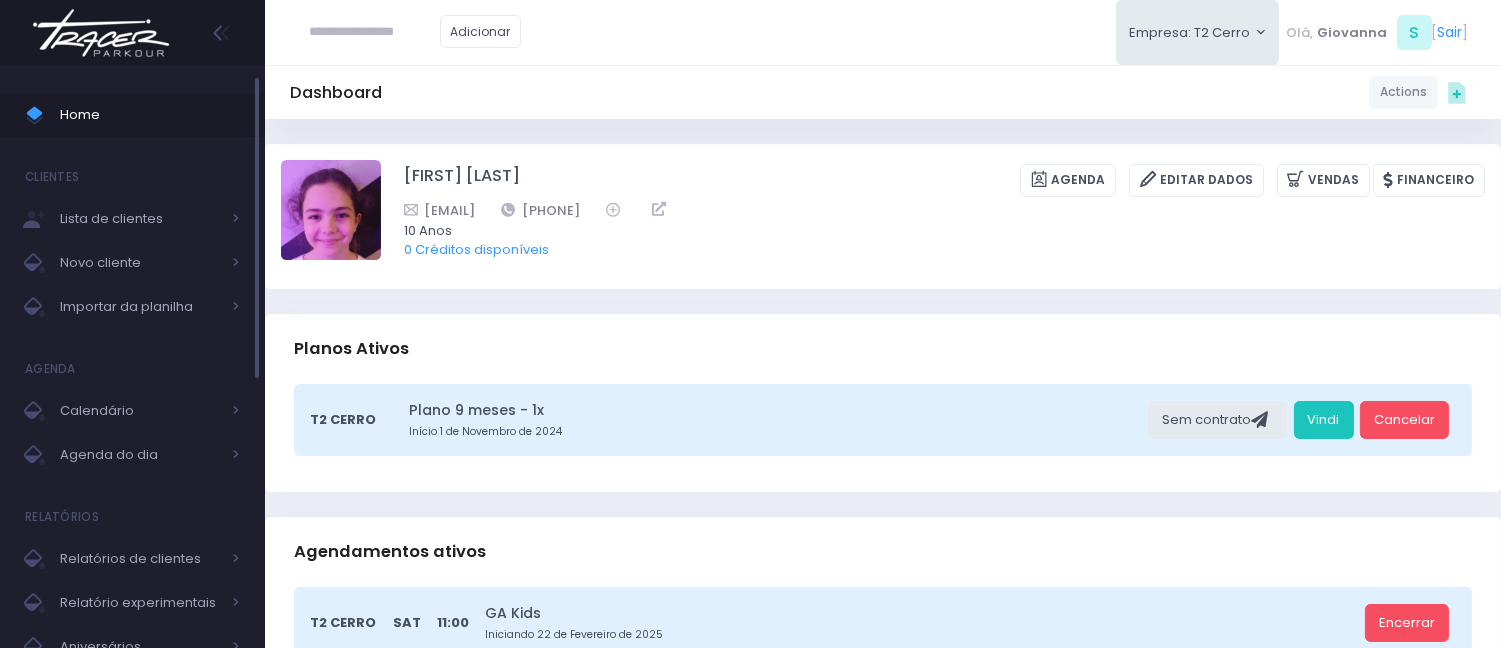 click on "Home" at bounding box center (132, 115) 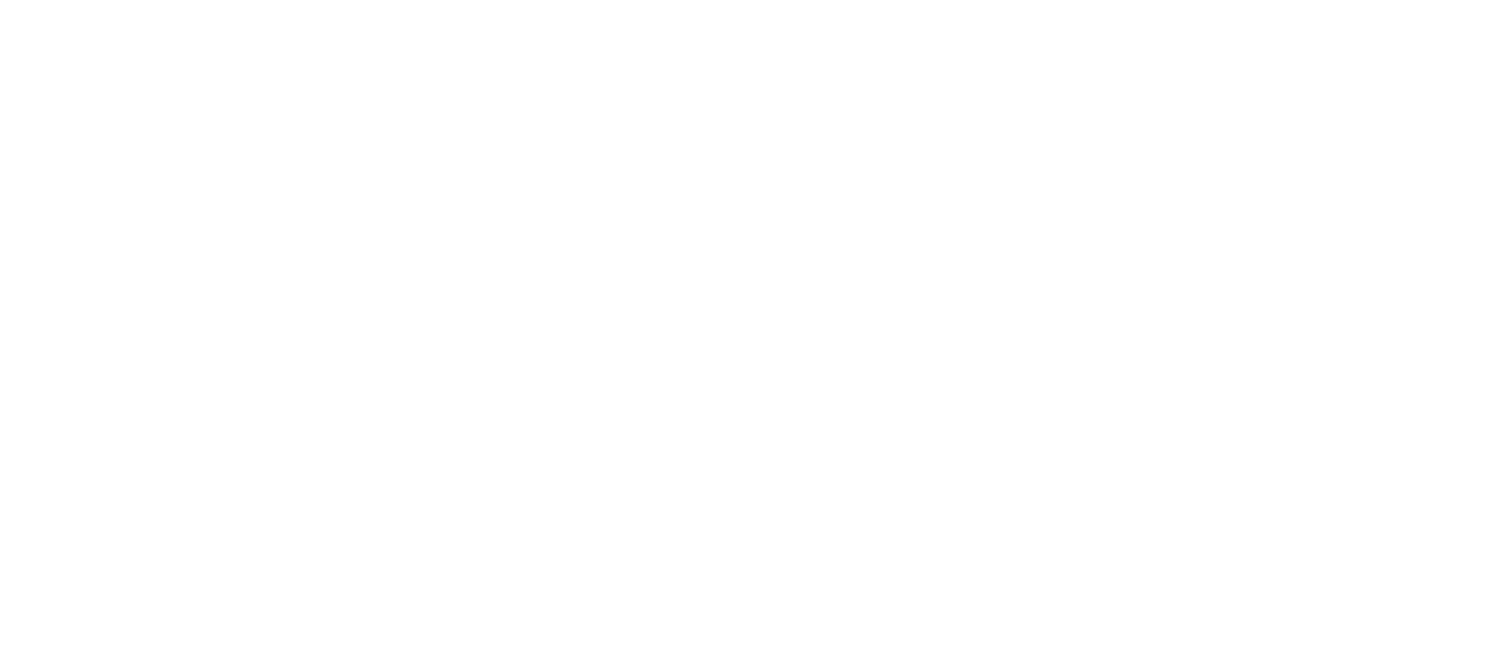 scroll, scrollTop: 144, scrollLeft: 0, axis: vertical 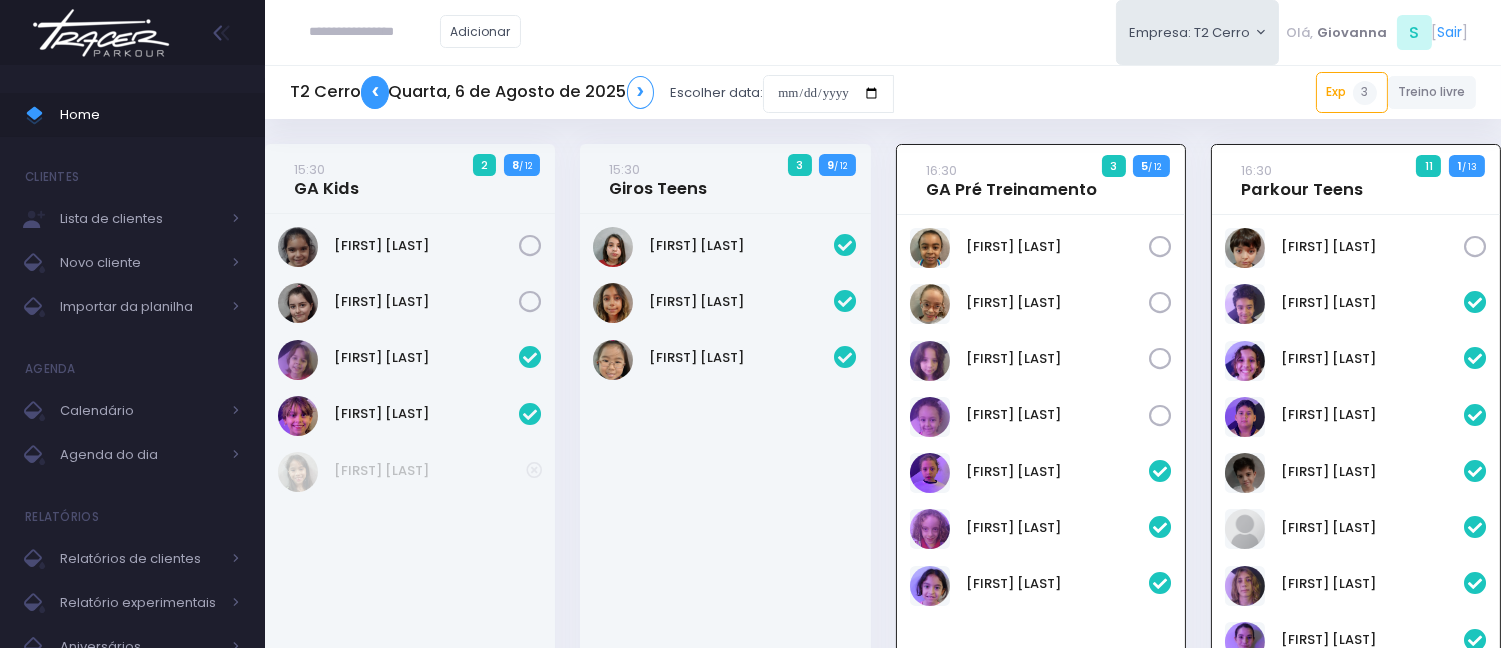 click on "❮" at bounding box center (375, 92) 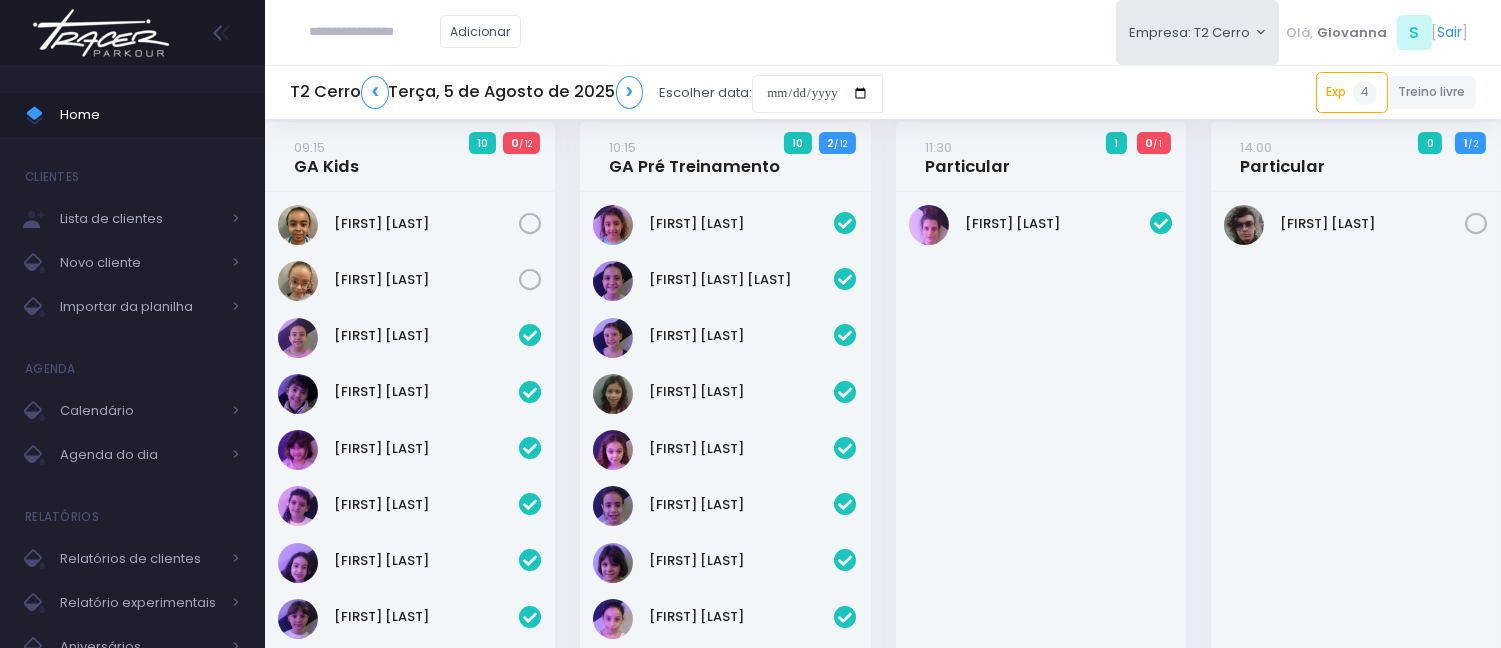 scroll, scrollTop: 0, scrollLeft: 0, axis: both 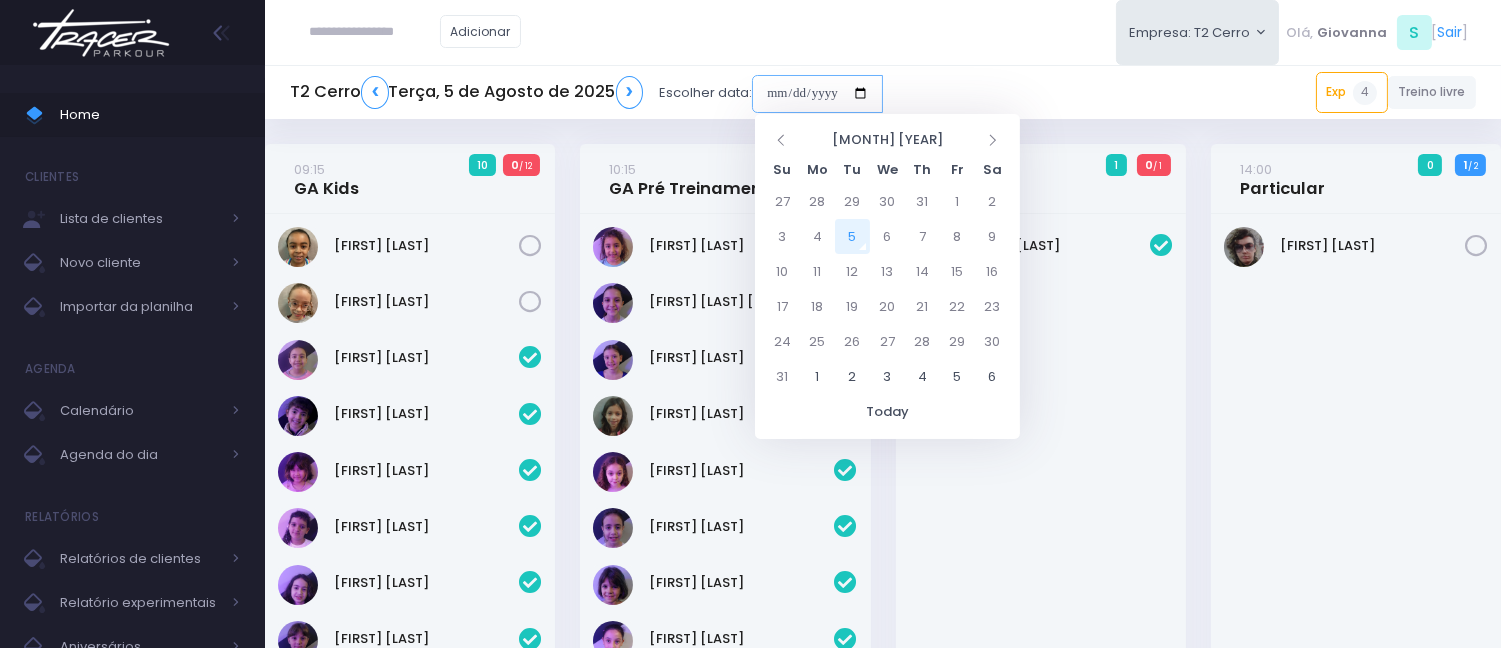click at bounding box center [817, 94] 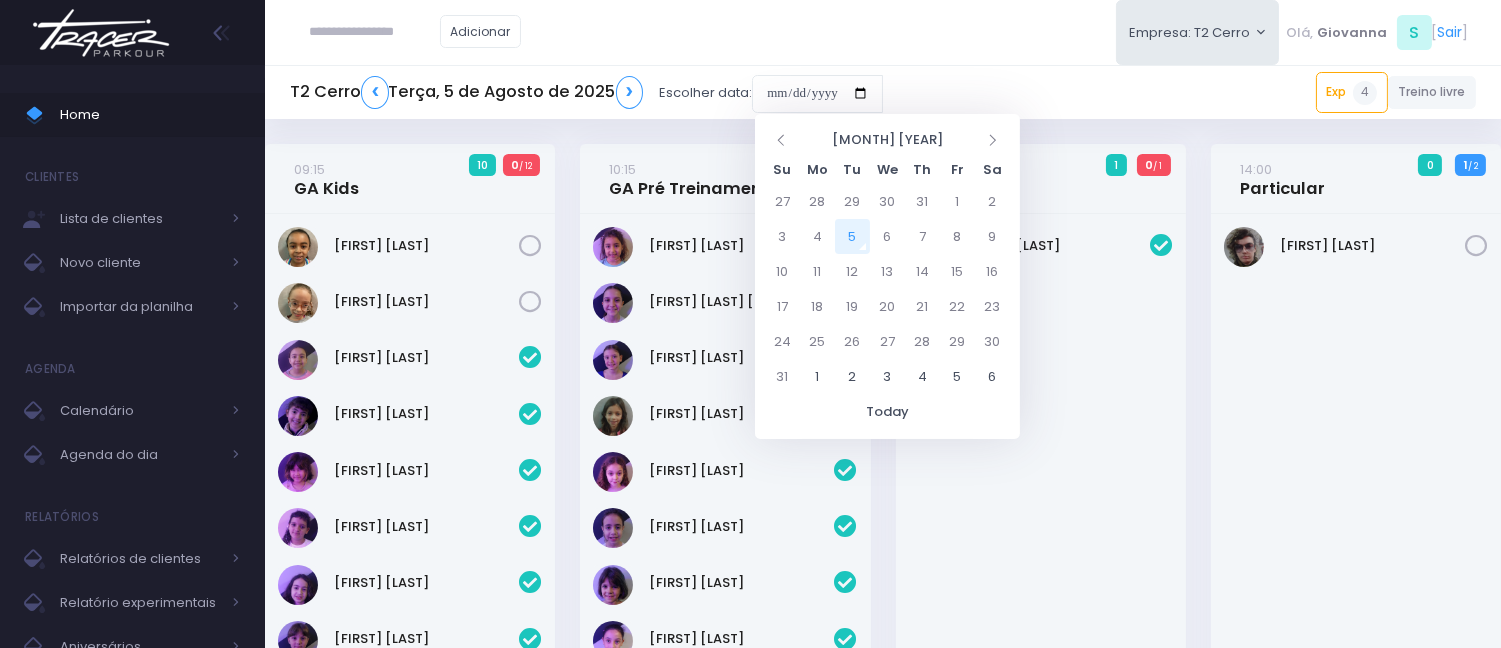 click on "Adicionar
Empresa: T2 Cerro
T2 Cerro T3 Santana T4 Pompeia Olá, S [" at bounding box center [883, 32] 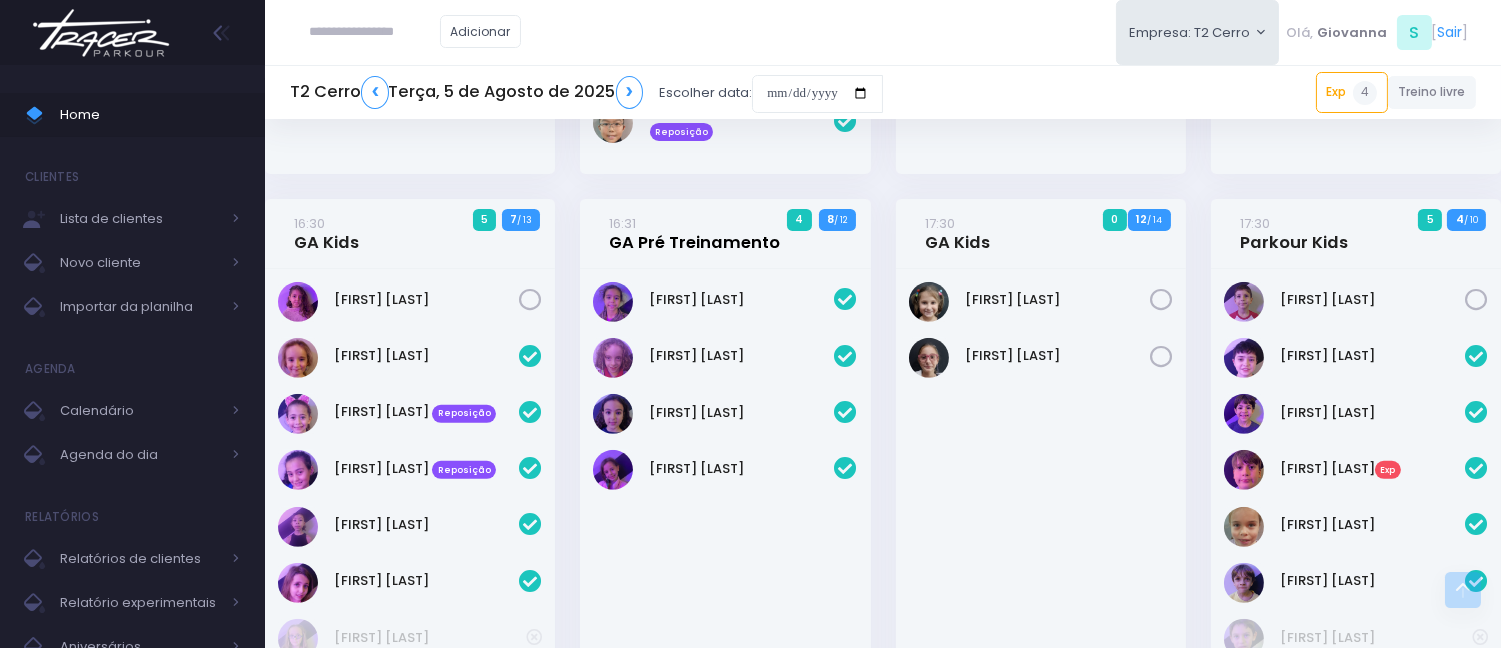 scroll, scrollTop: 1444, scrollLeft: 0, axis: vertical 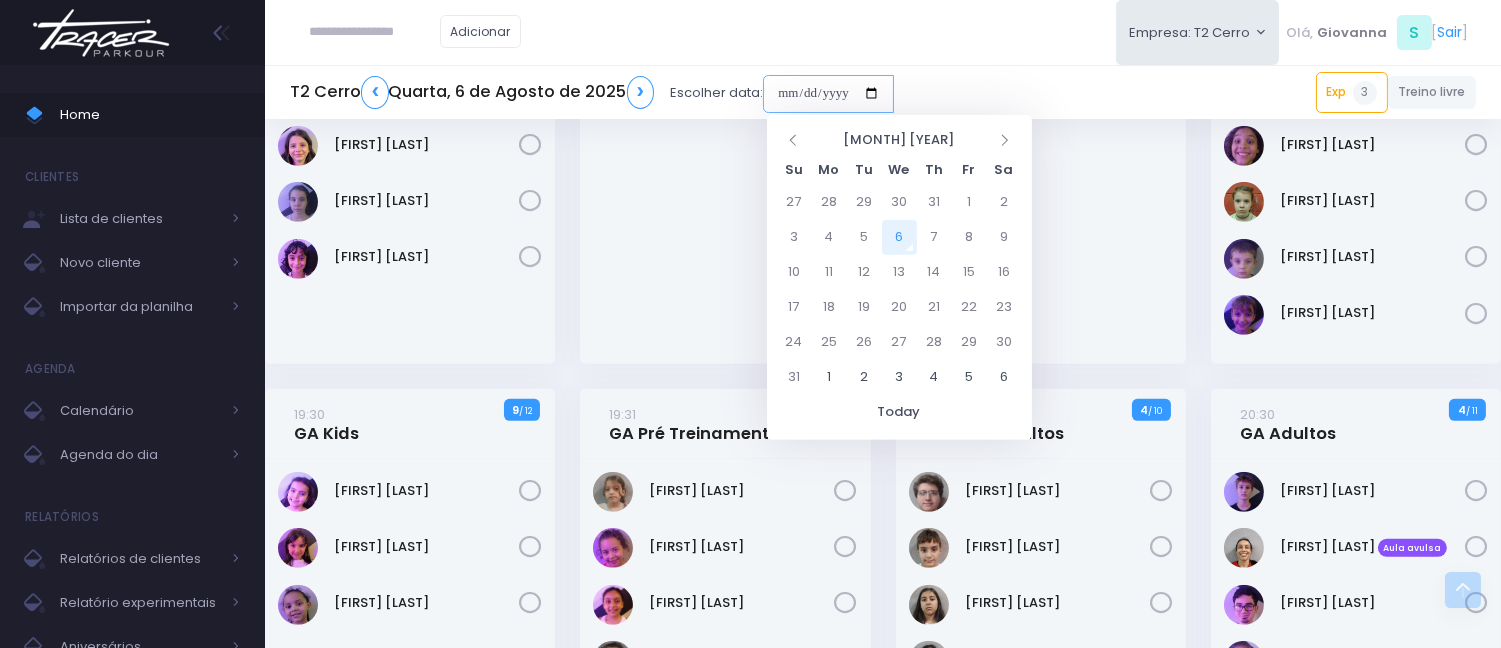 click at bounding box center (828, 94) 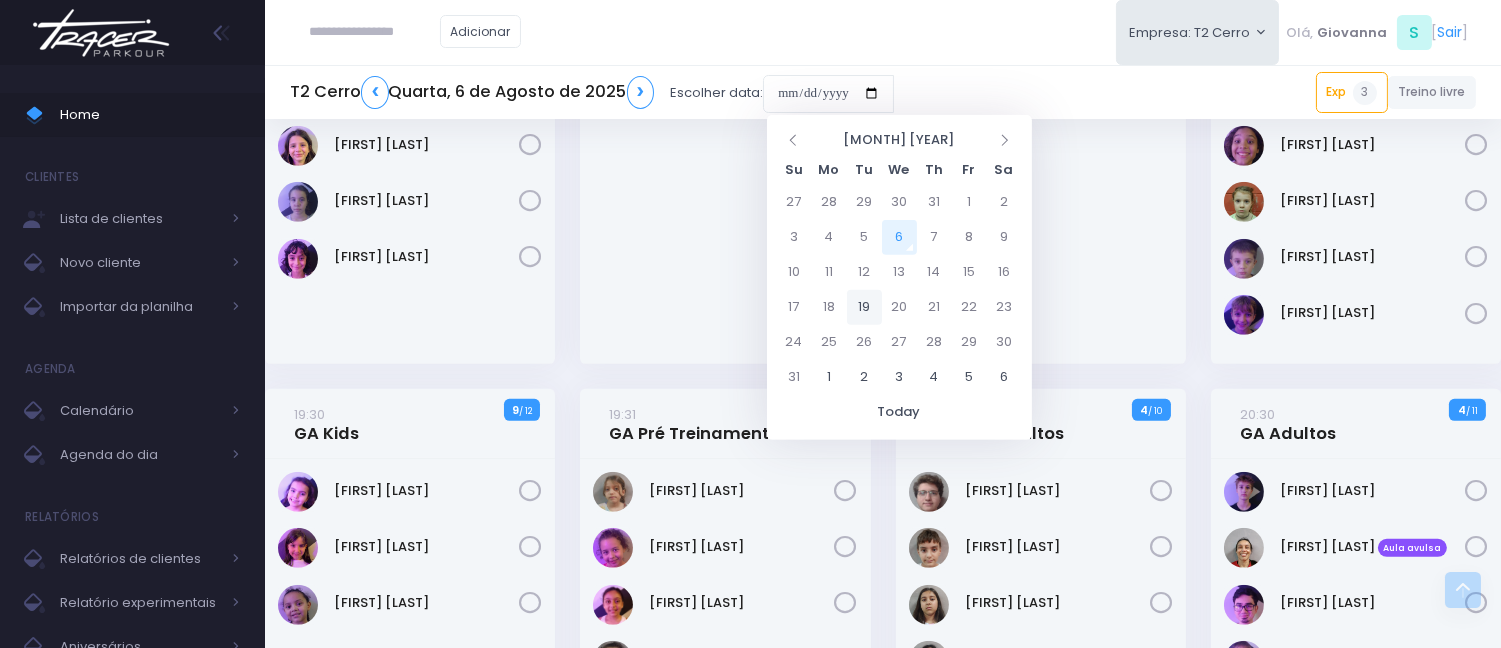 click on "19" at bounding box center (864, 307) 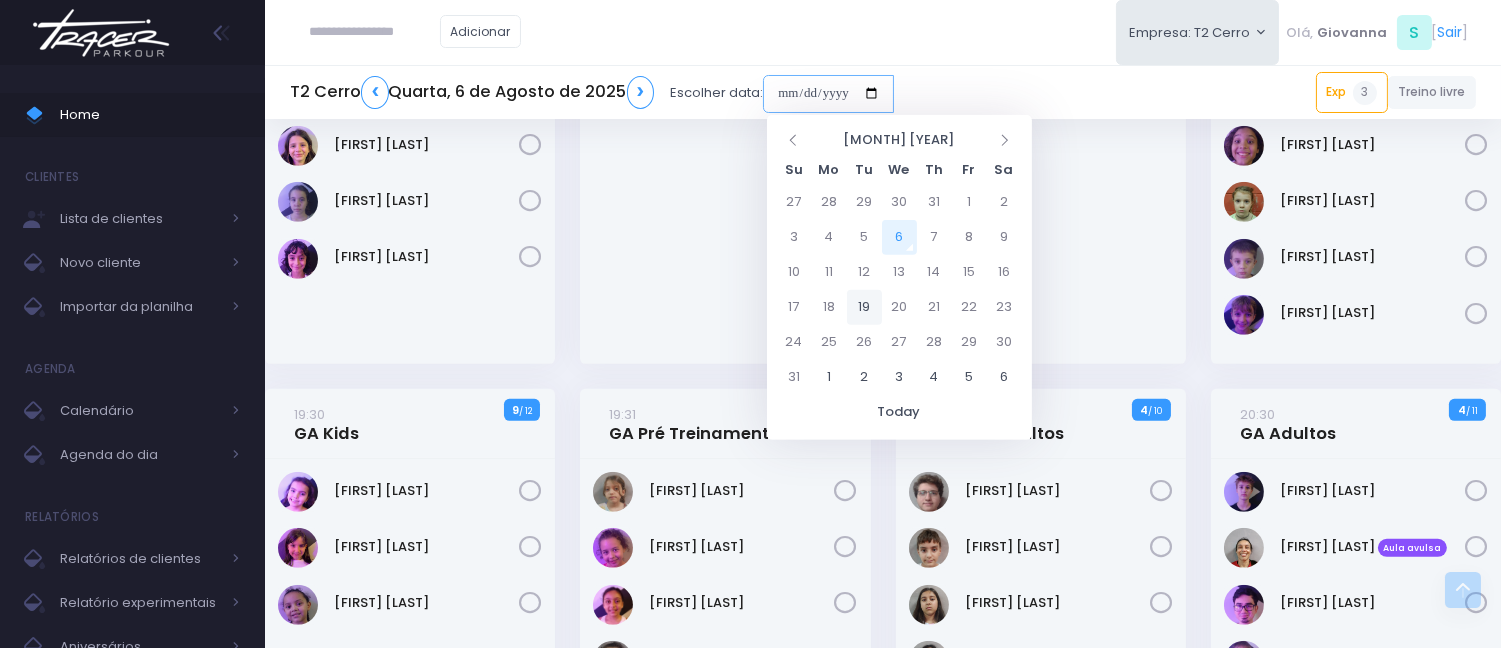 type on "**********" 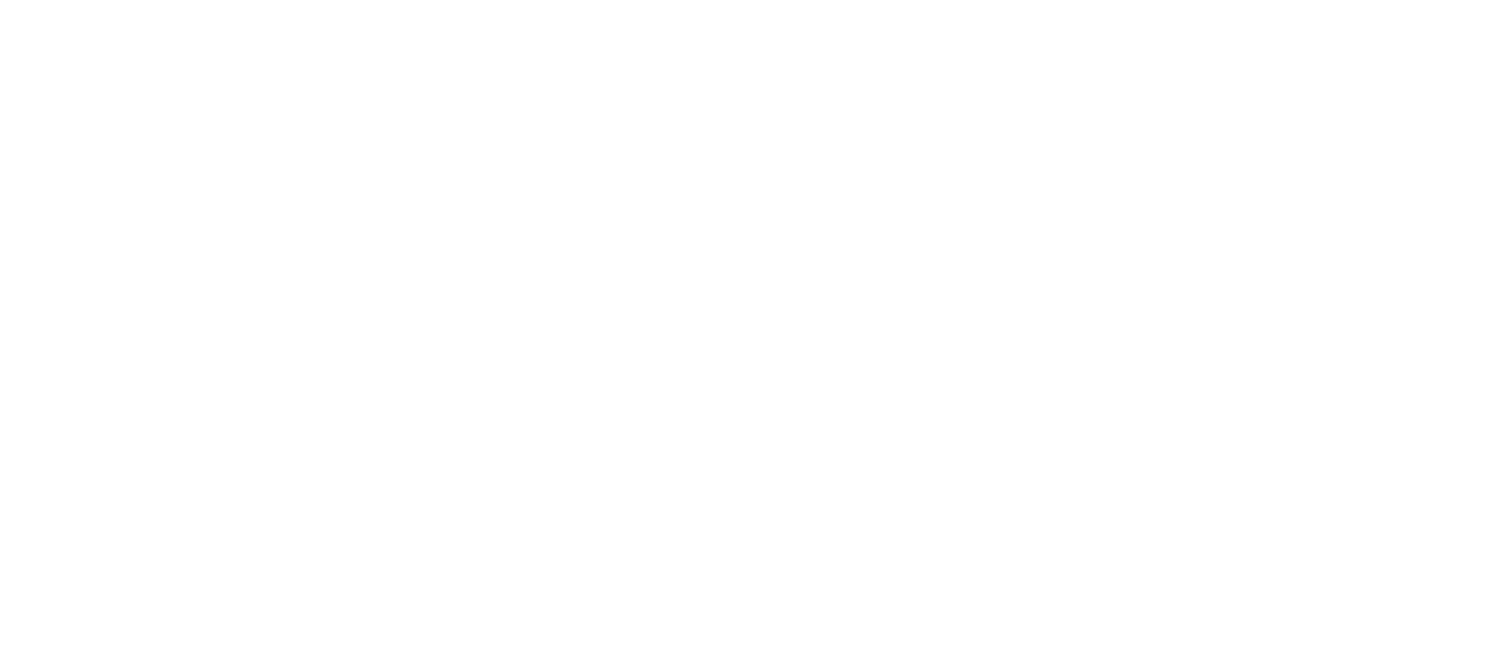 scroll, scrollTop: 0, scrollLeft: 0, axis: both 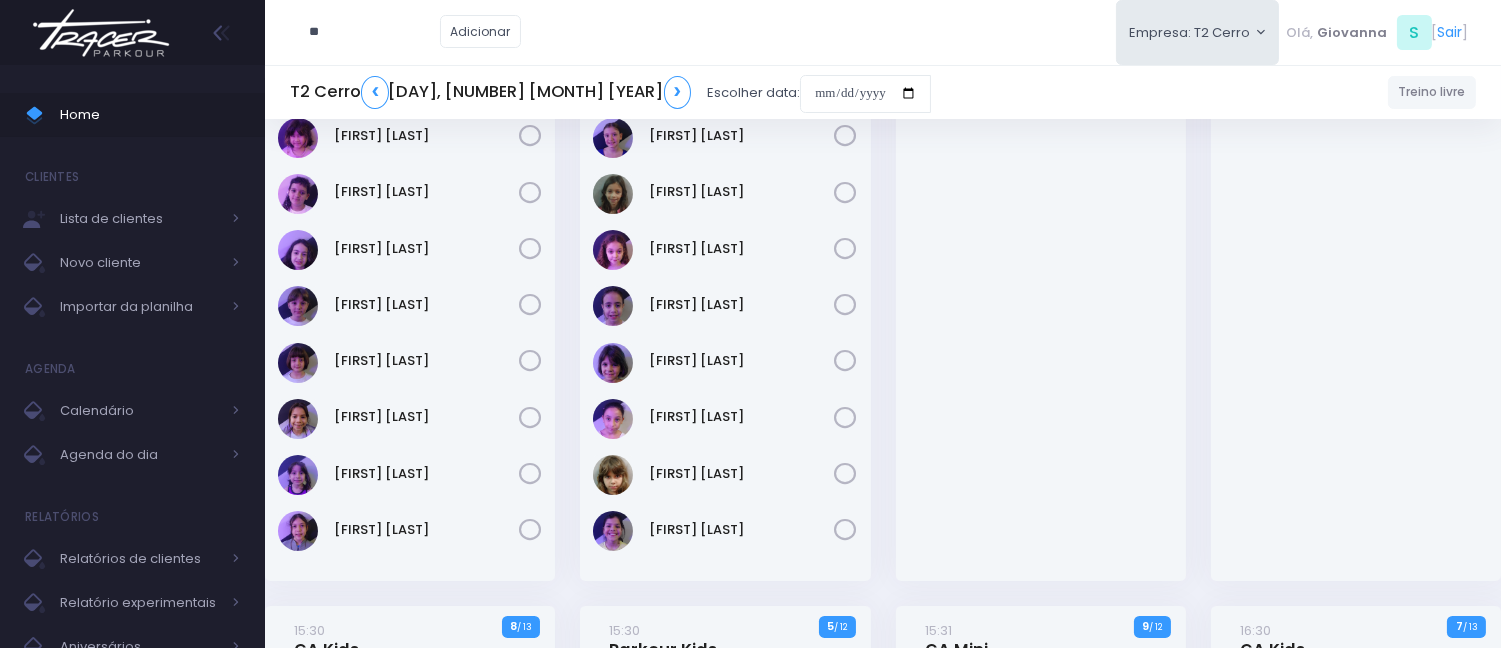 click on "[FIRST]" at bounding box center [1041, 286] 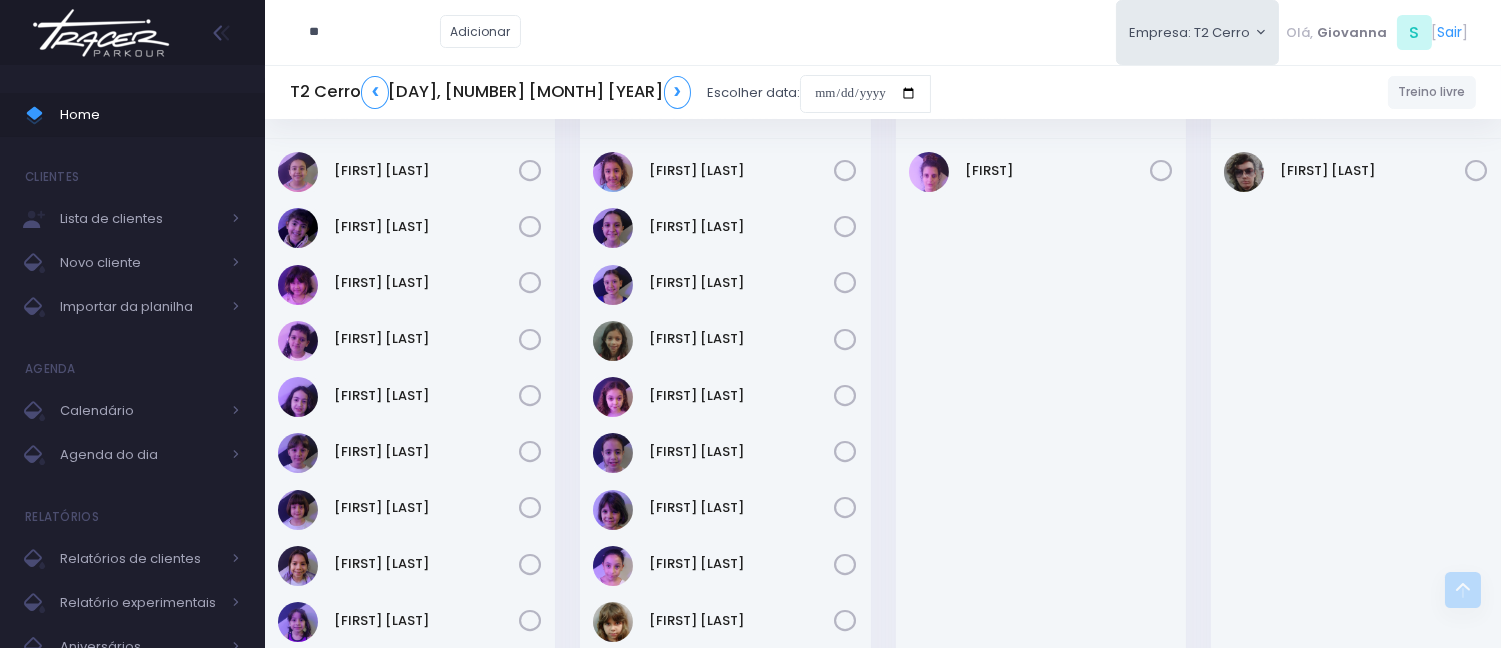 scroll, scrollTop: 0, scrollLeft: 0, axis: both 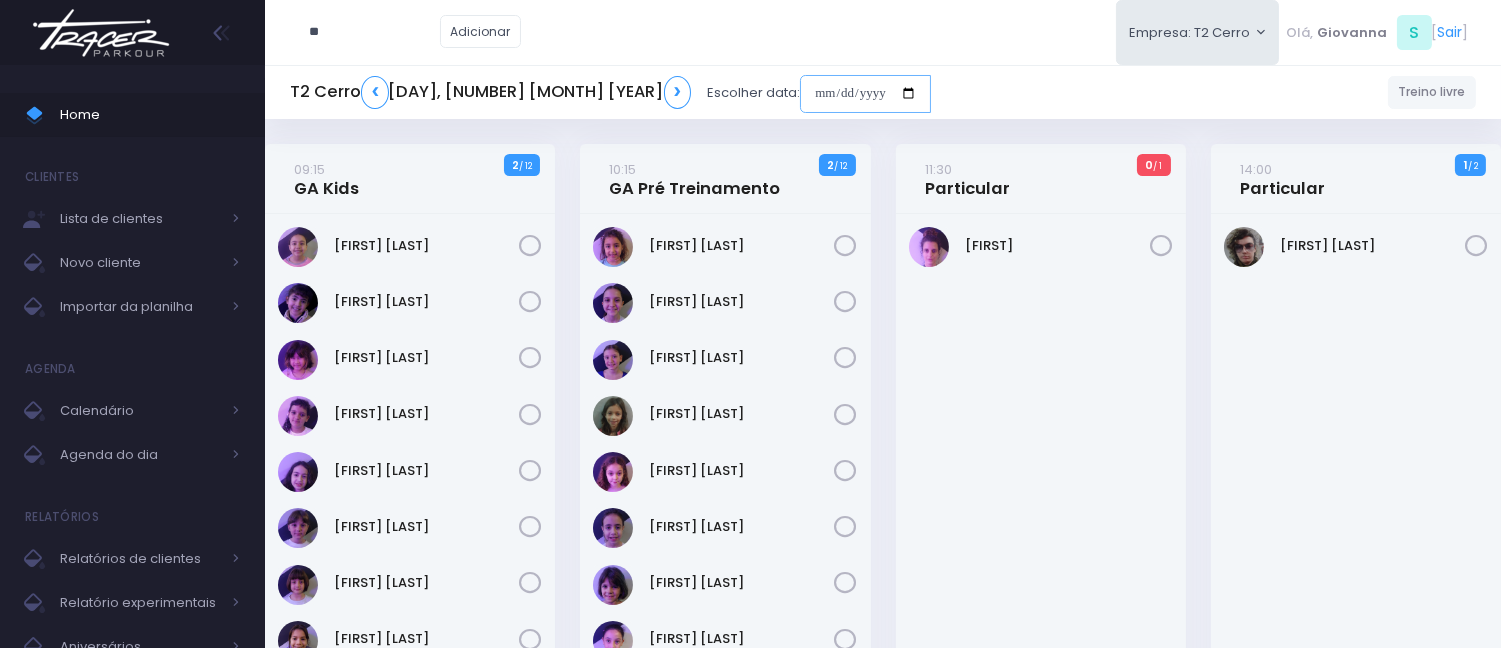 click at bounding box center (865, 94) 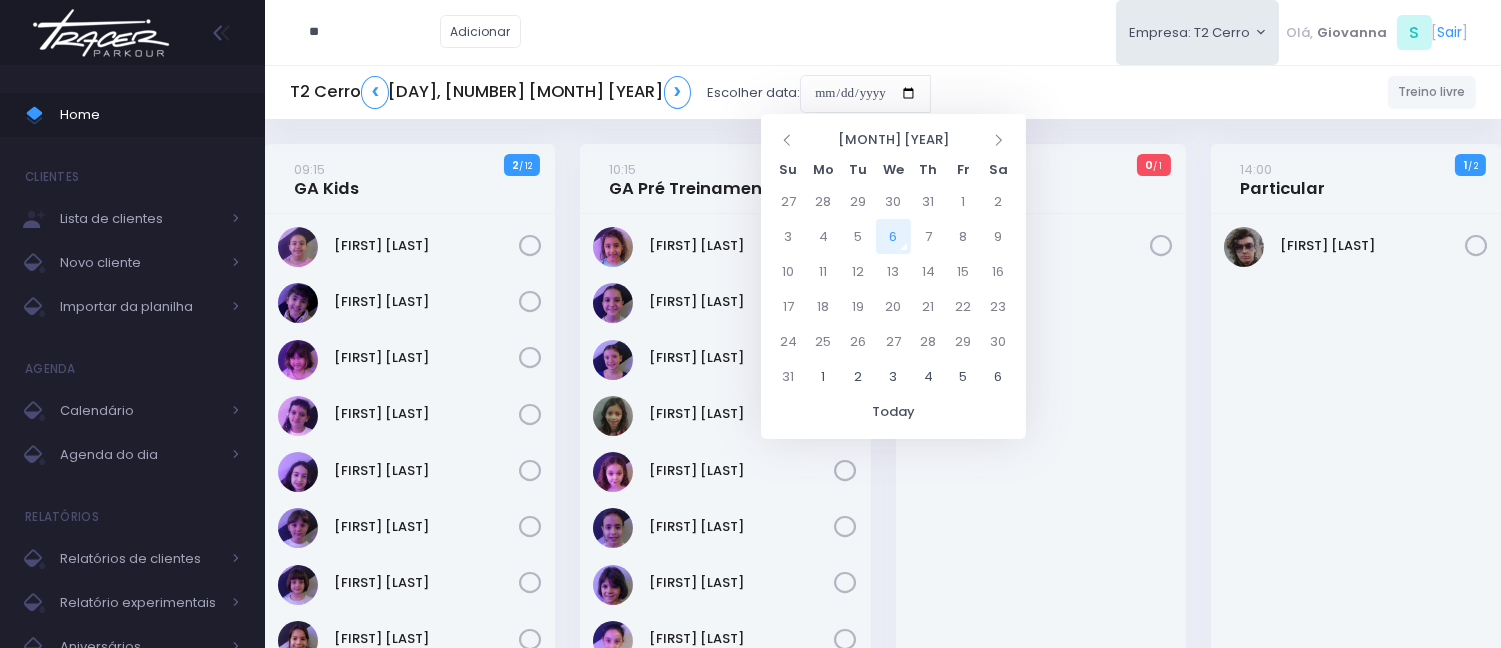 click on "Adicionar
Empresa: T2 Cerro
T2 Cerro T3 Santana T4 Pompeia Olá, S [" at bounding box center [883, 32] 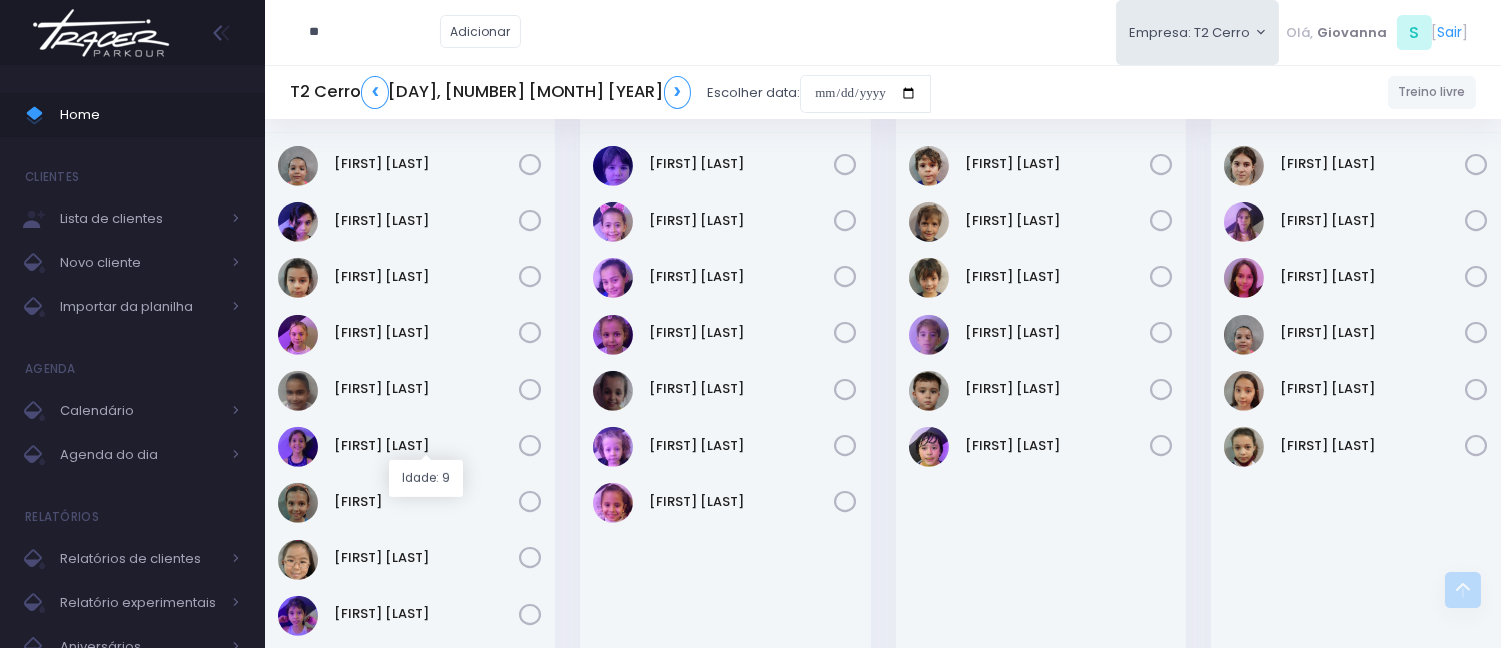 scroll, scrollTop: 1777, scrollLeft: 0, axis: vertical 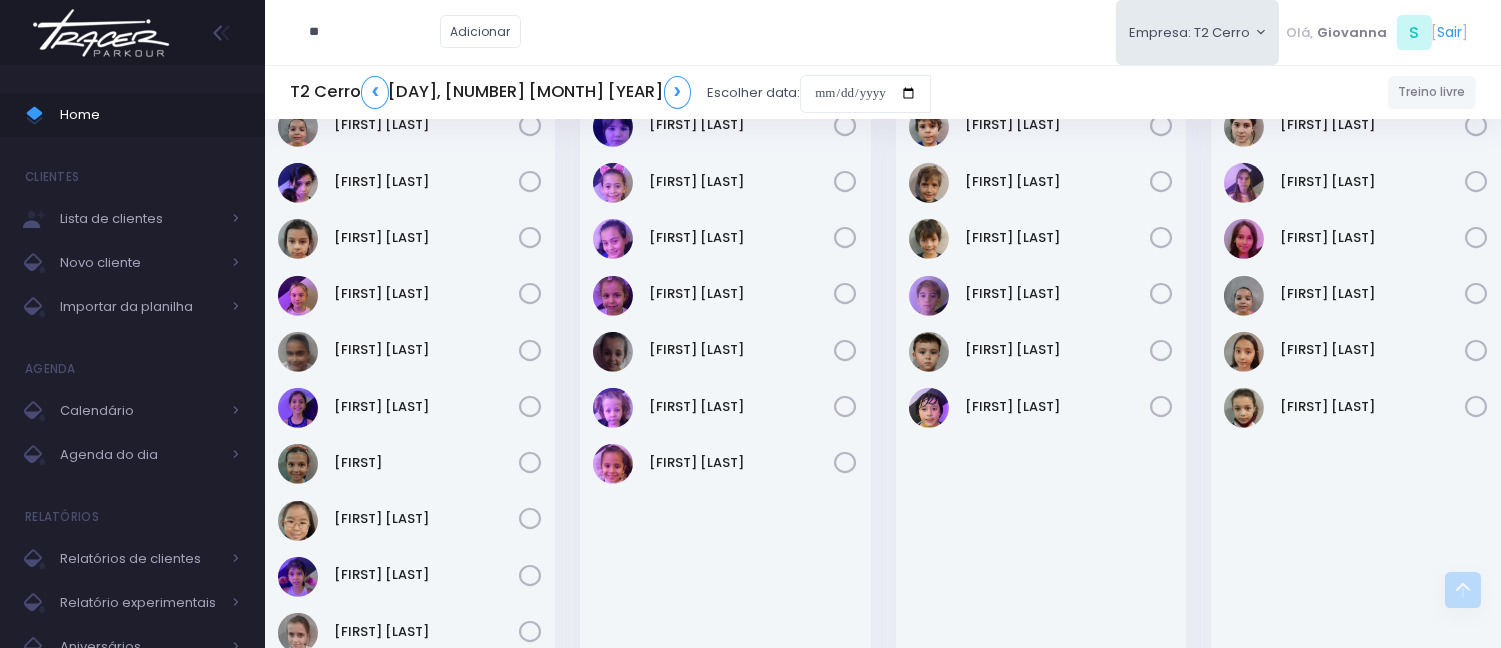 click on "Agatha Furuko" at bounding box center (725, 388) 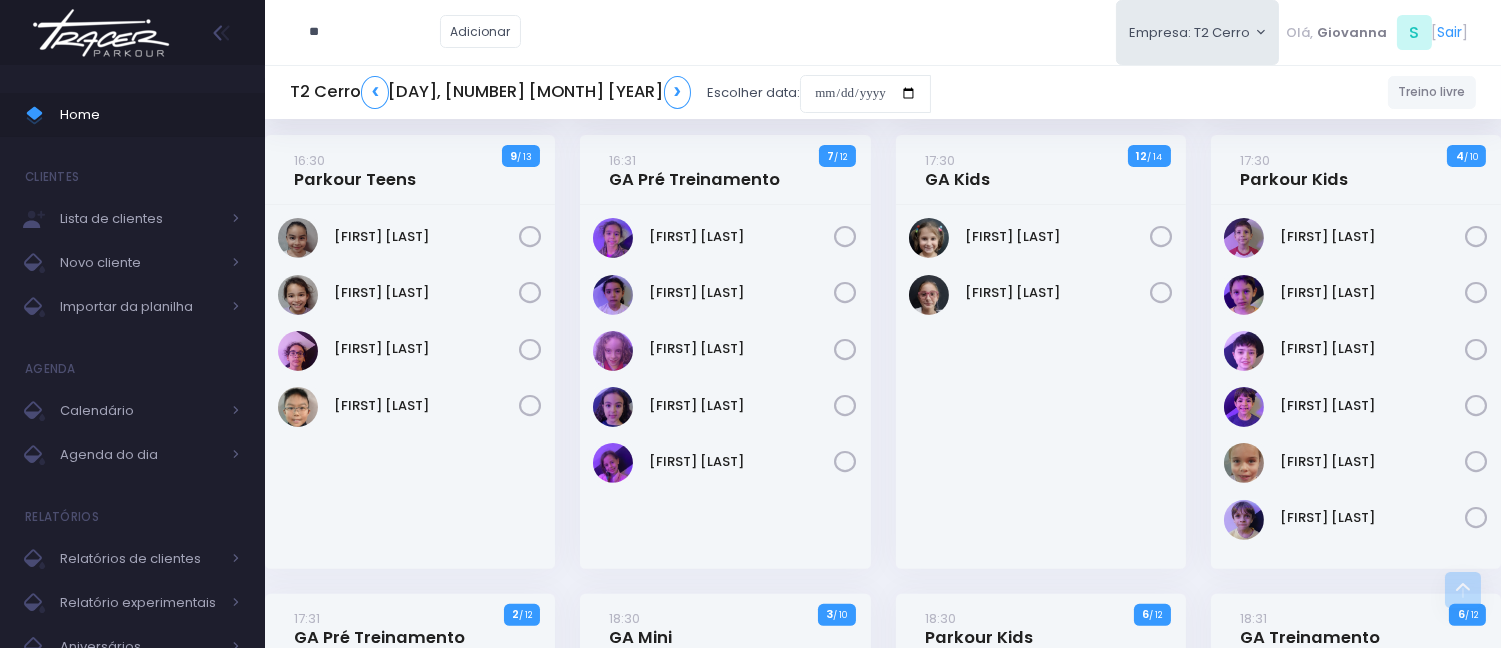 scroll, scrollTop: 1111, scrollLeft: 0, axis: vertical 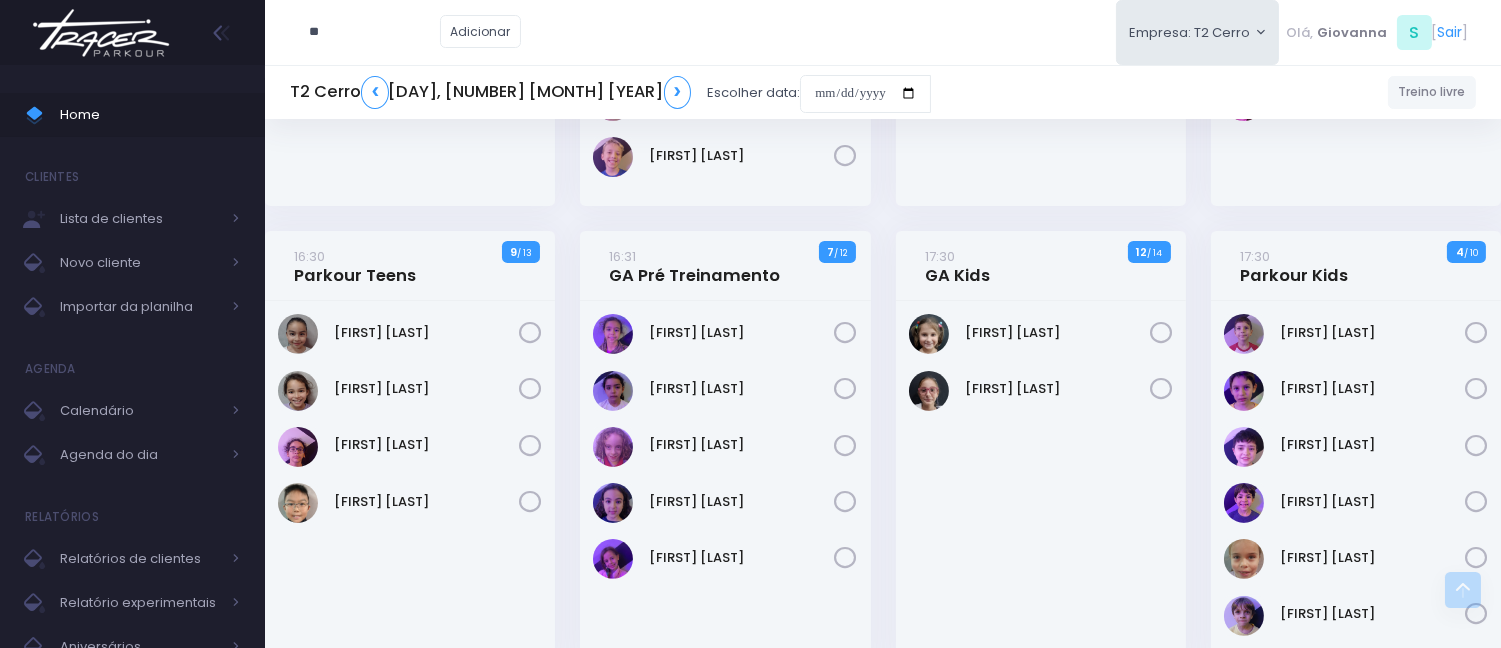 click at bounding box center [375, 32] 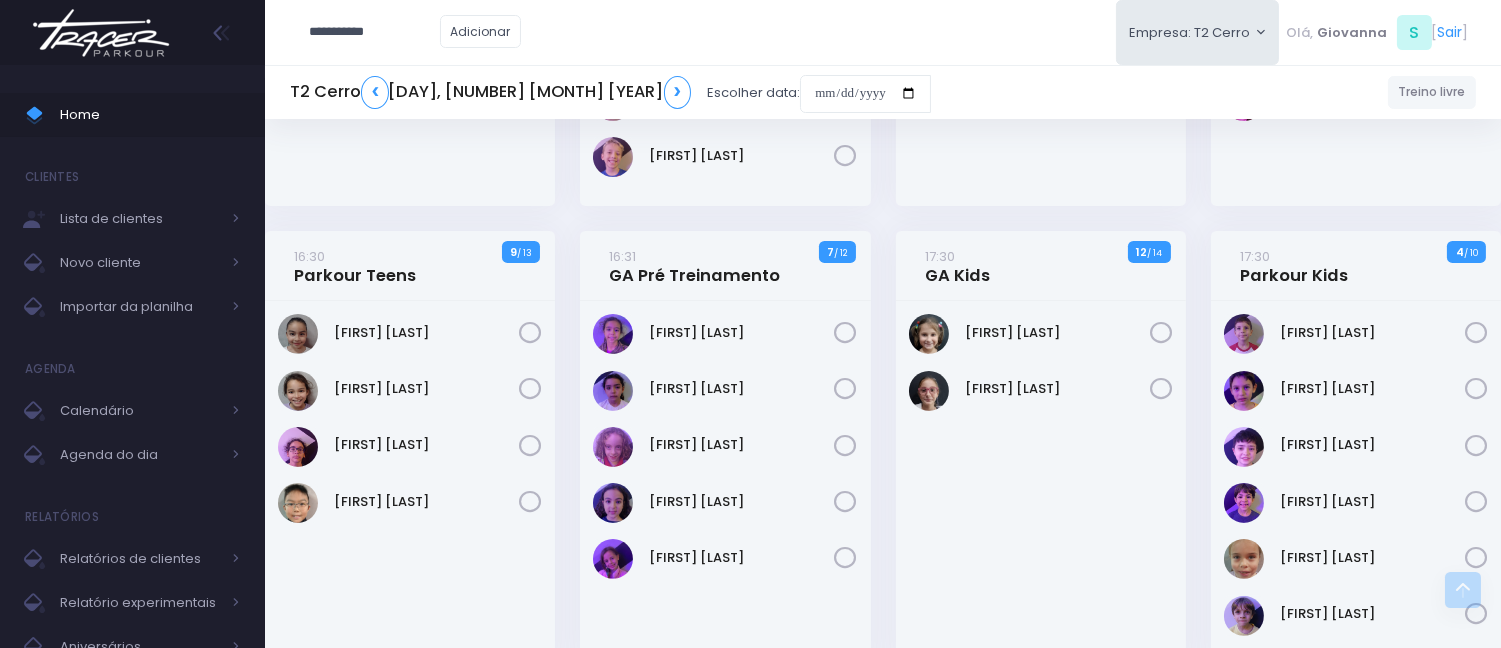 type on "*********" 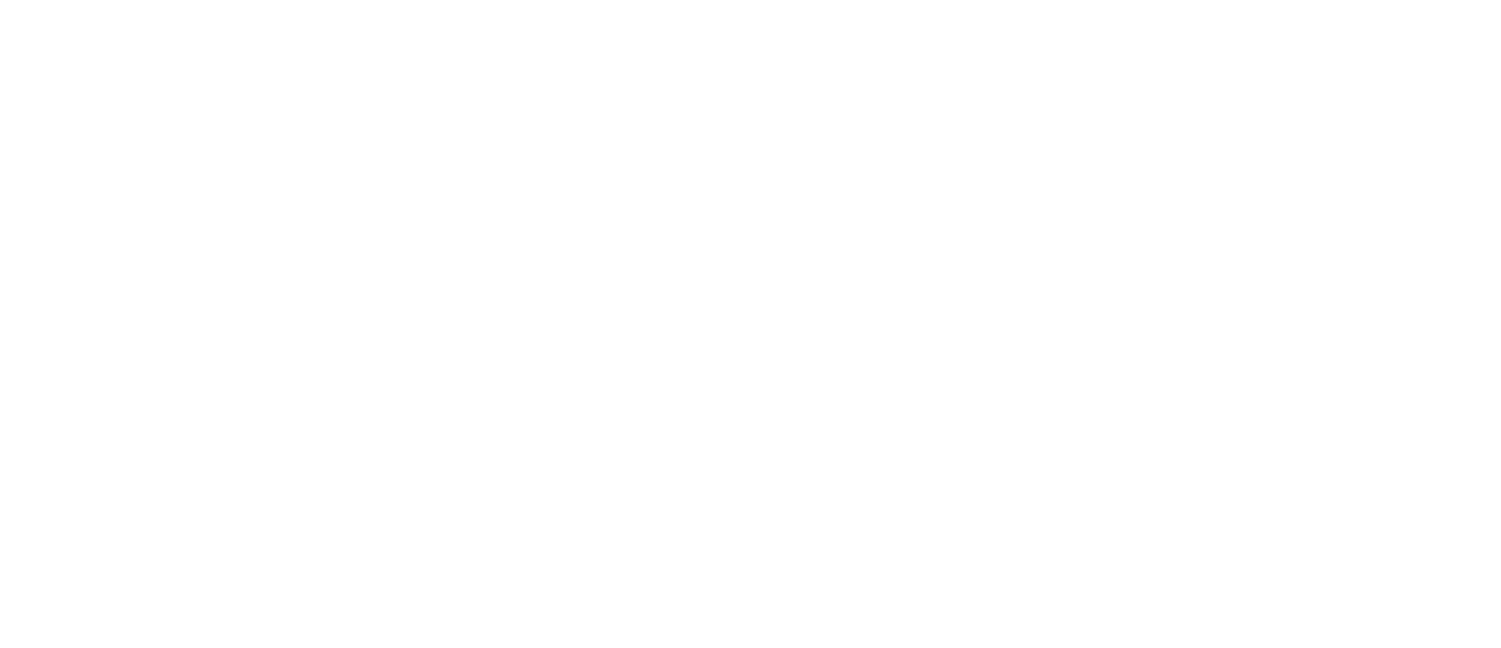 scroll, scrollTop: 0, scrollLeft: 0, axis: both 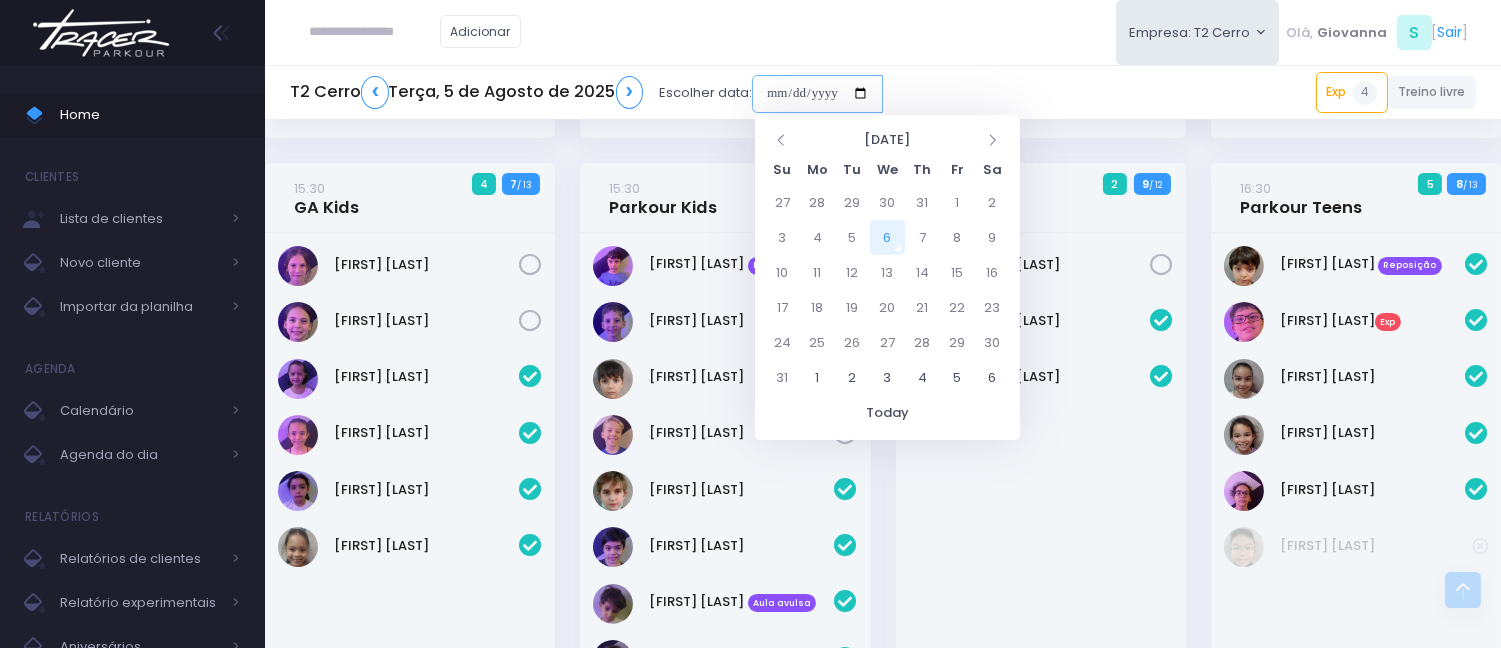click at bounding box center (817, 94) 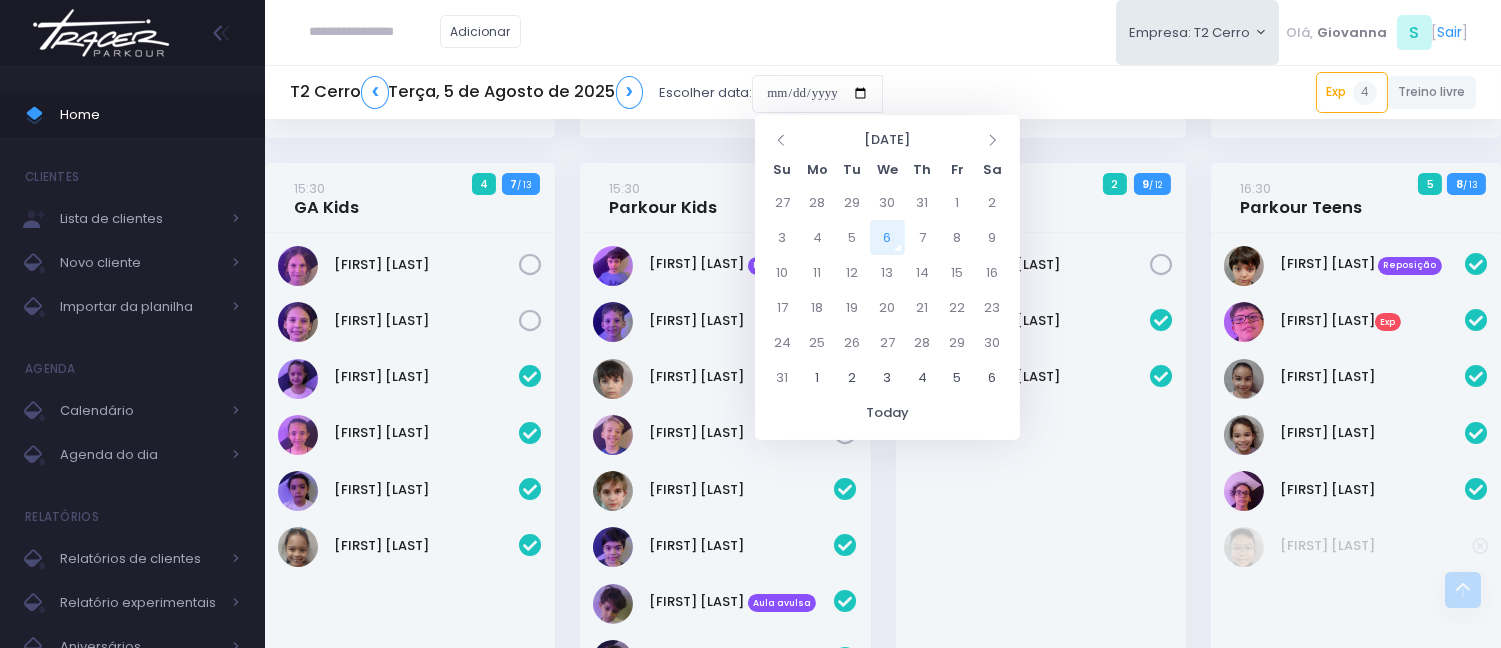 click on "6" at bounding box center (887, 237) 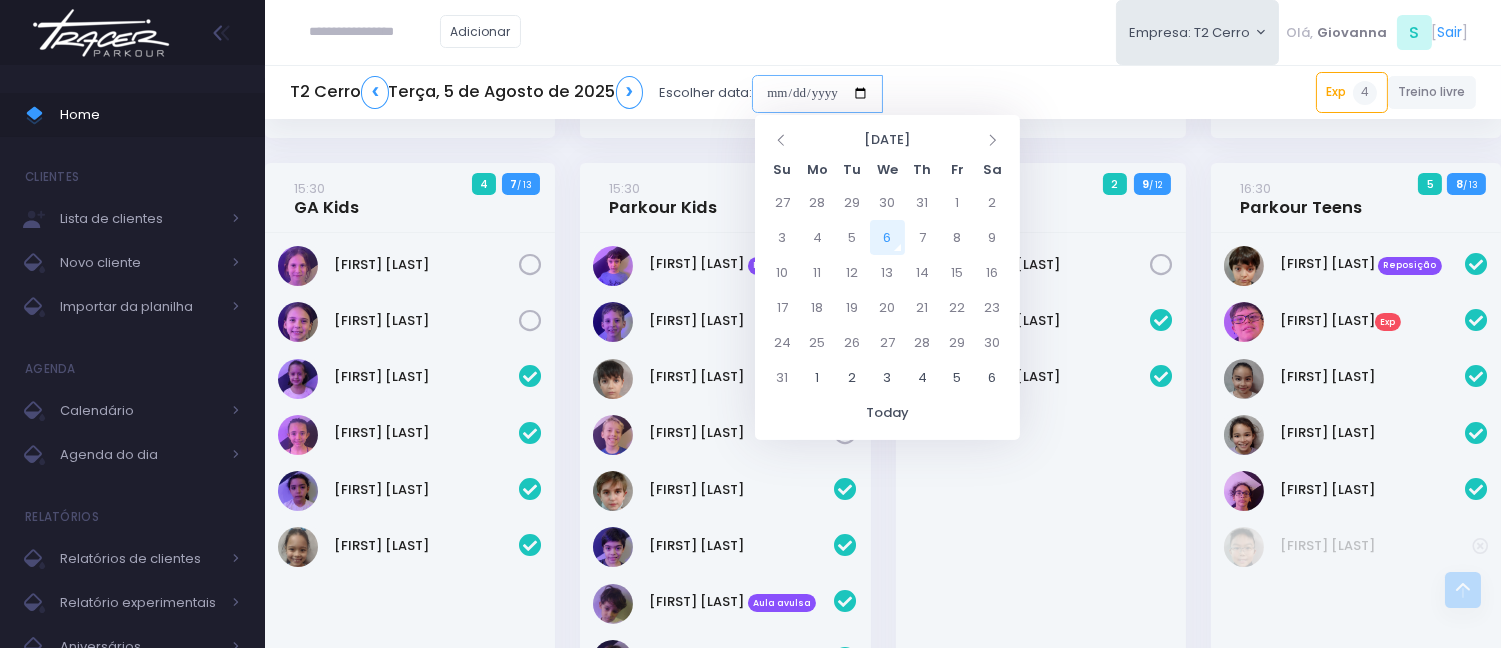 type on "**********" 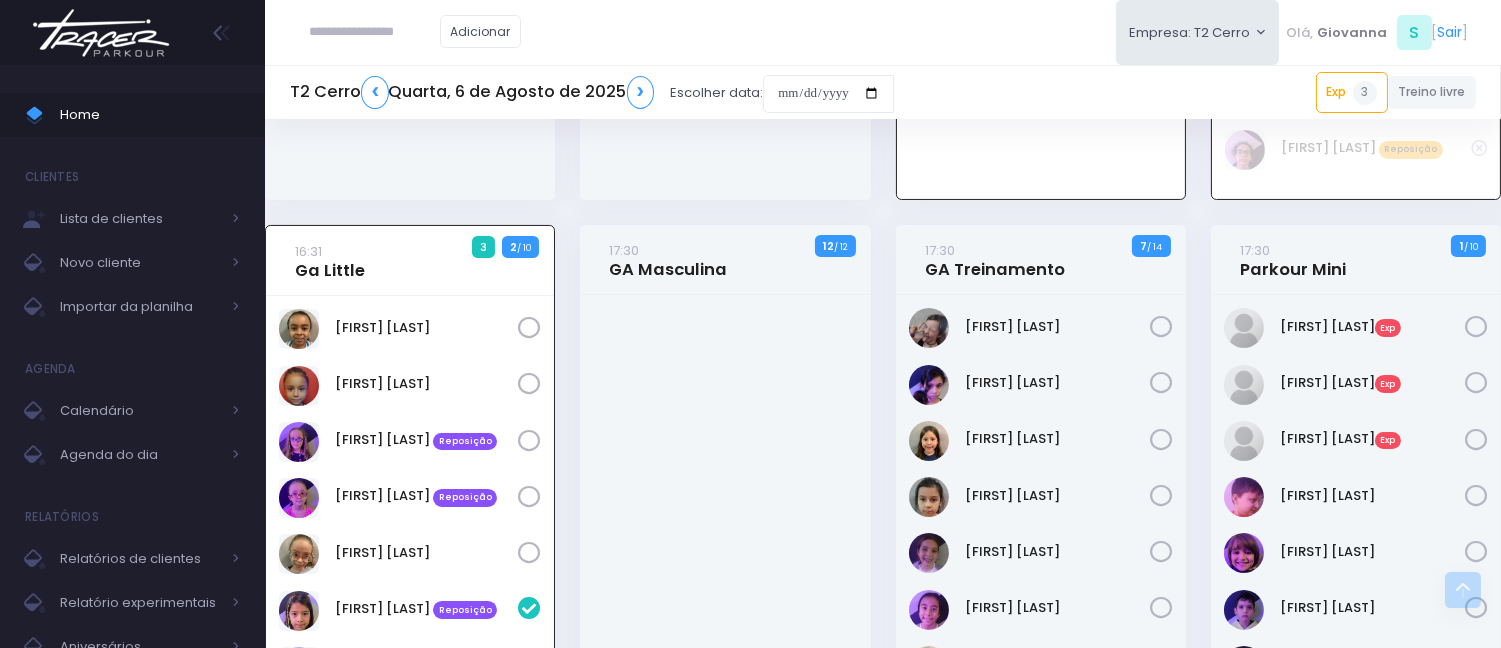 scroll, scrollTop: 811, scrollLeft: 0, axis: vertical 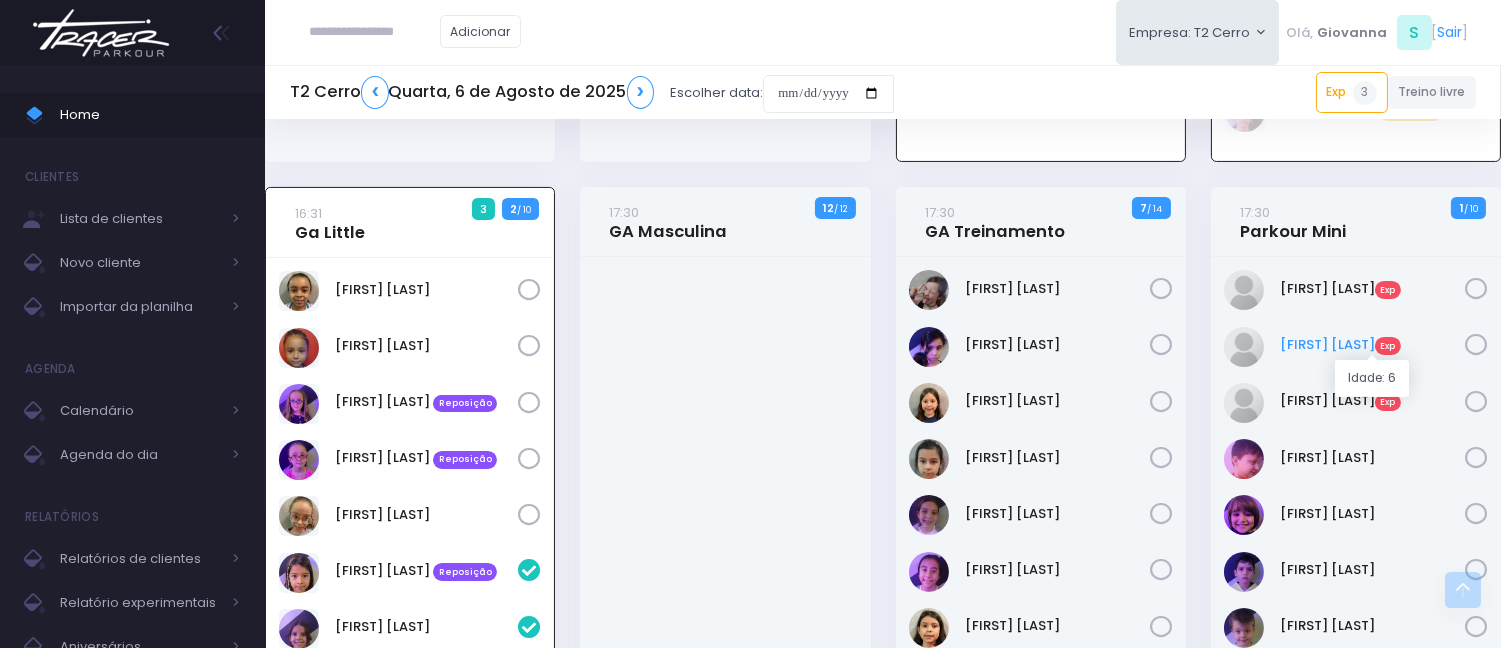 click on "[FIRST] [LAST]
Exp" at bounding box center (1372, 345) 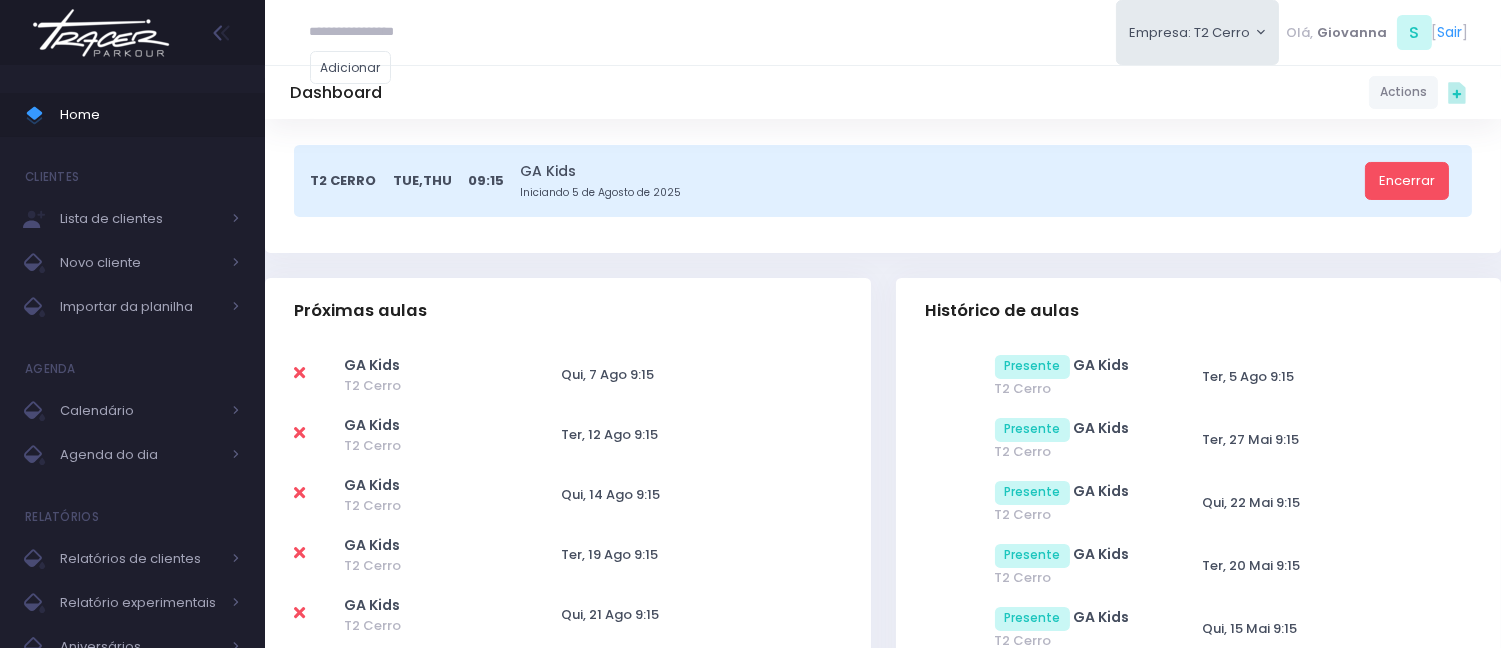 scroll, scrollTop: 555, scrollLeft: 0, axis: vertical 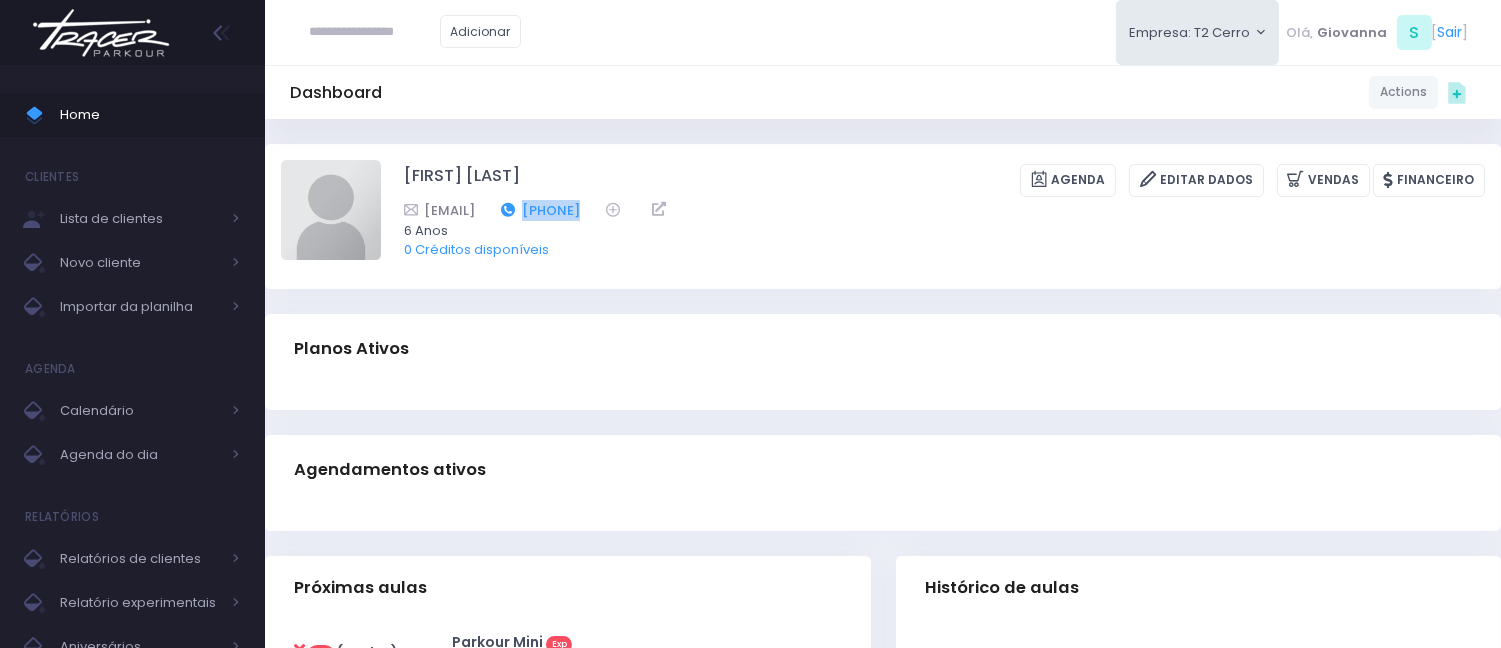 drag, startPoint x: 750, startPoint y: 208, endPoint x: 641, endPoint y: 203, distance: 109.11462 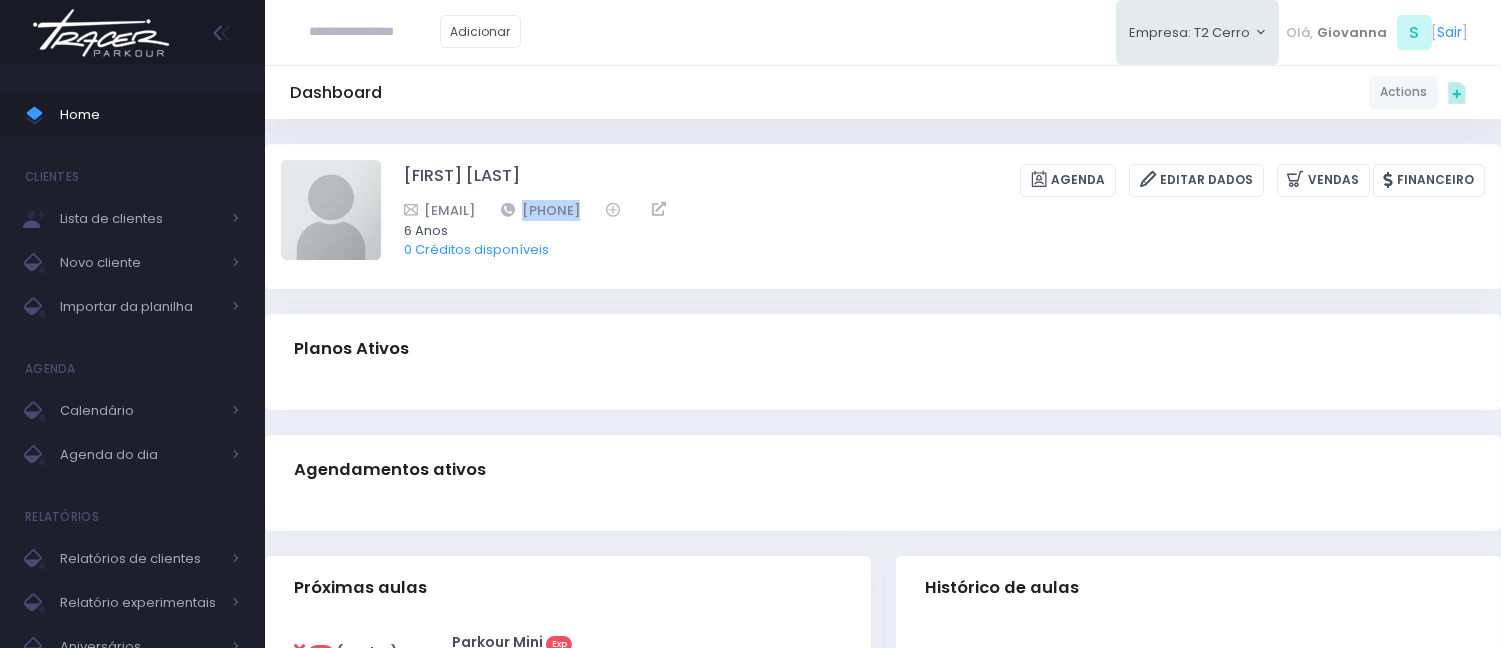 copy on "11998576556" 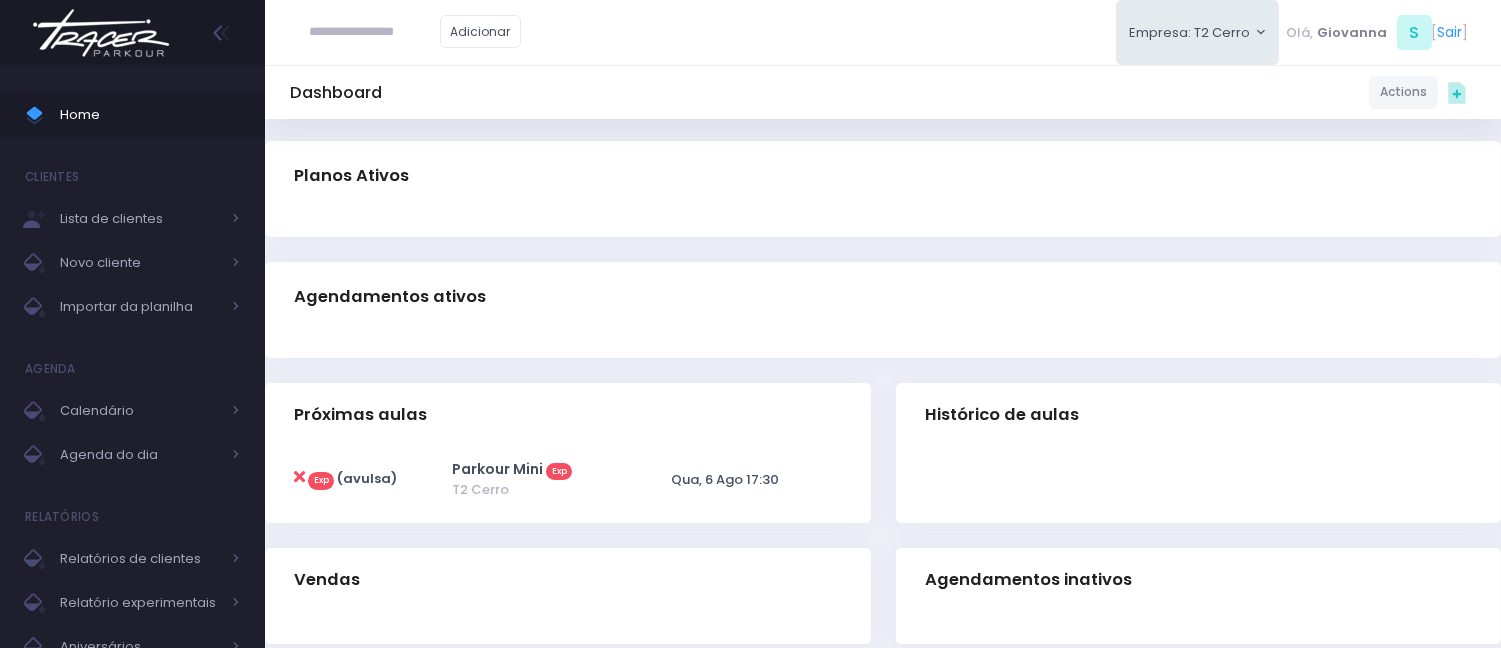scroll, scrollTop: 440, scrollLeft: 0, axis: vertical 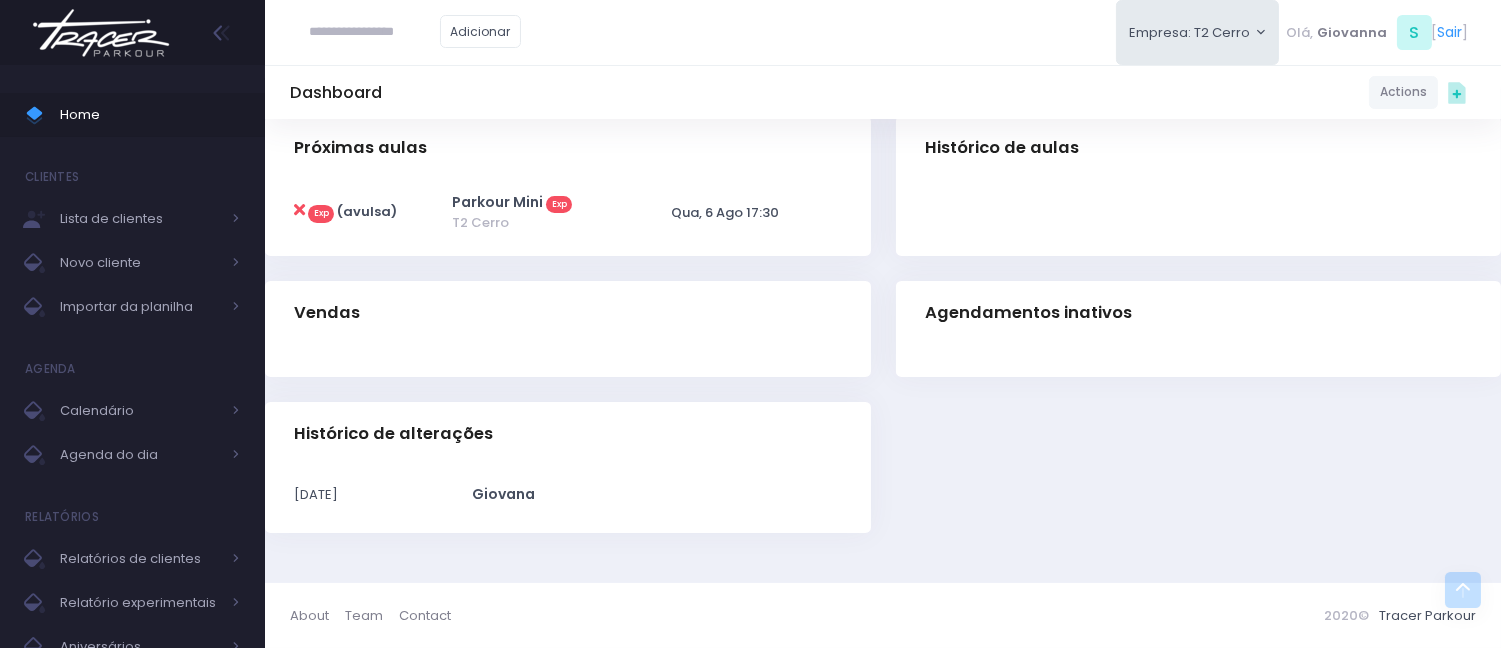 click on "Próximas aulas" at bounding box center [568, 151] 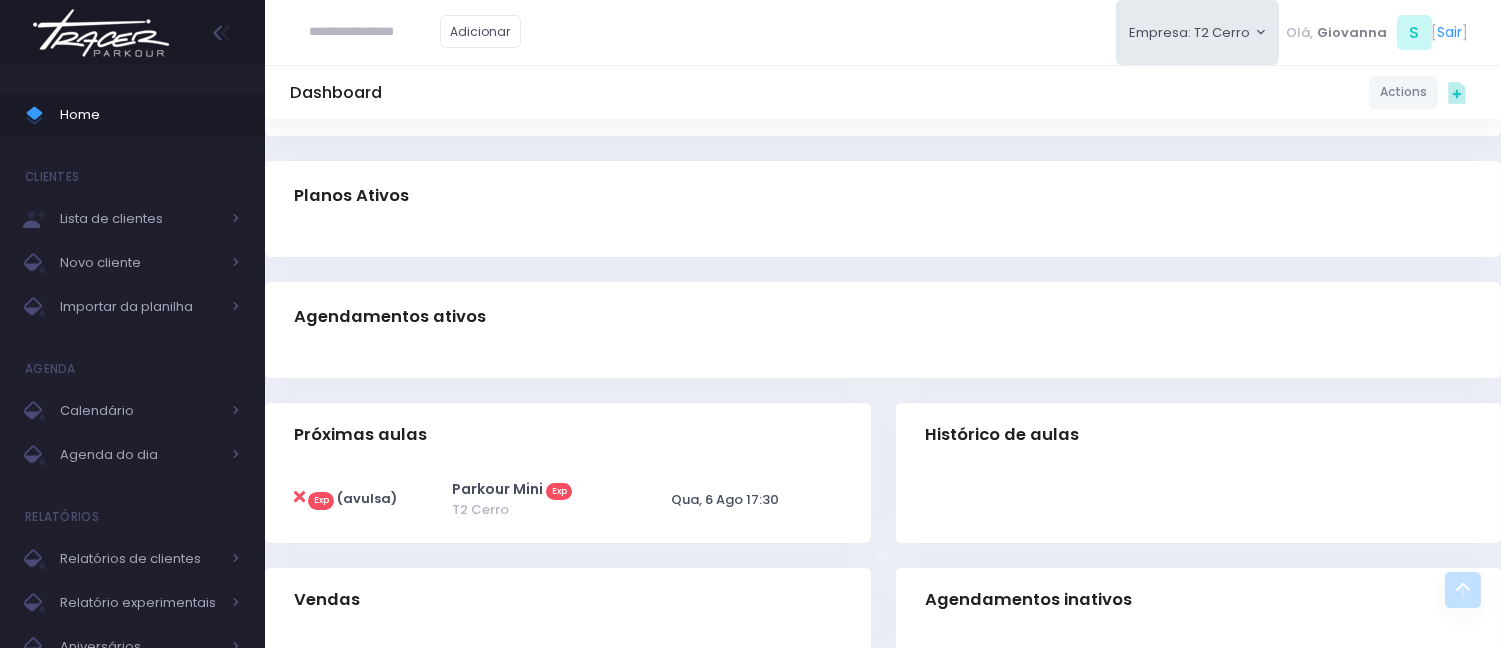 scroll, scrollTop: 0, scrollLeft: 0, axis: both 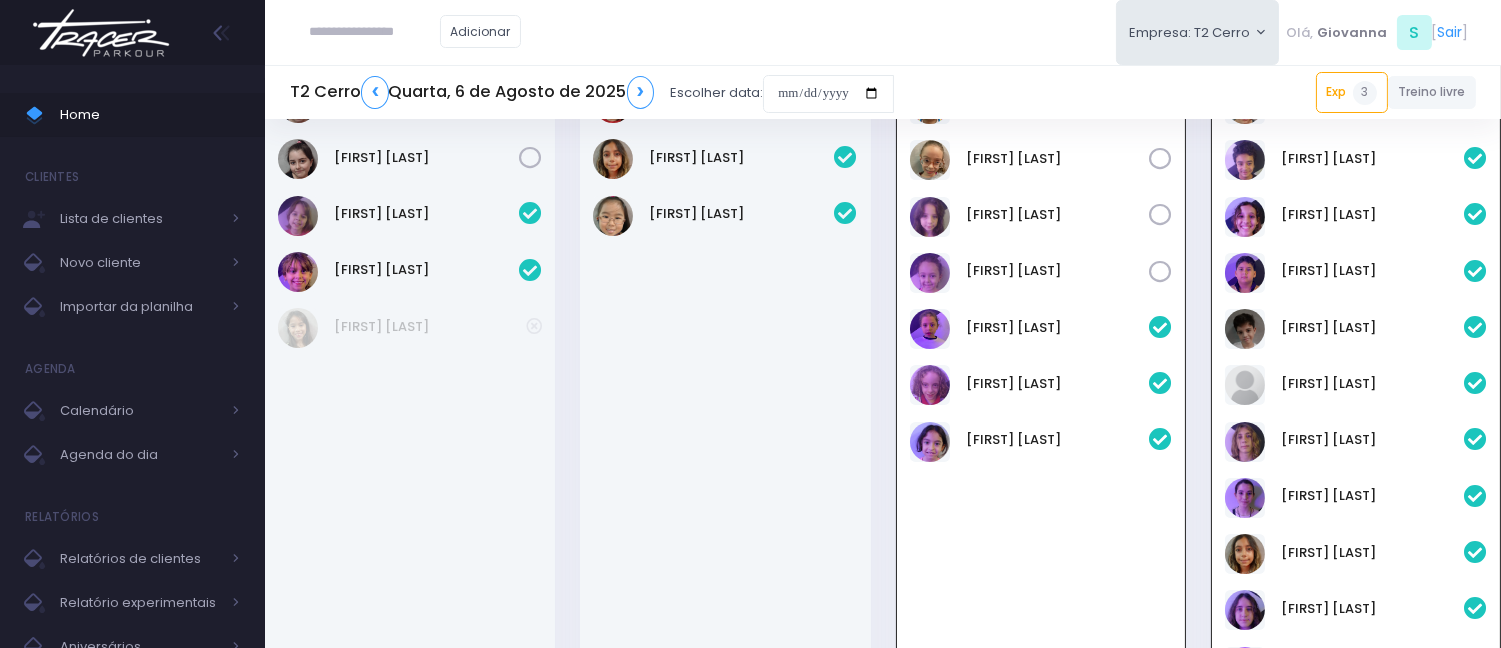 click on "Luana Beggs" at bounding box center [725, 449] 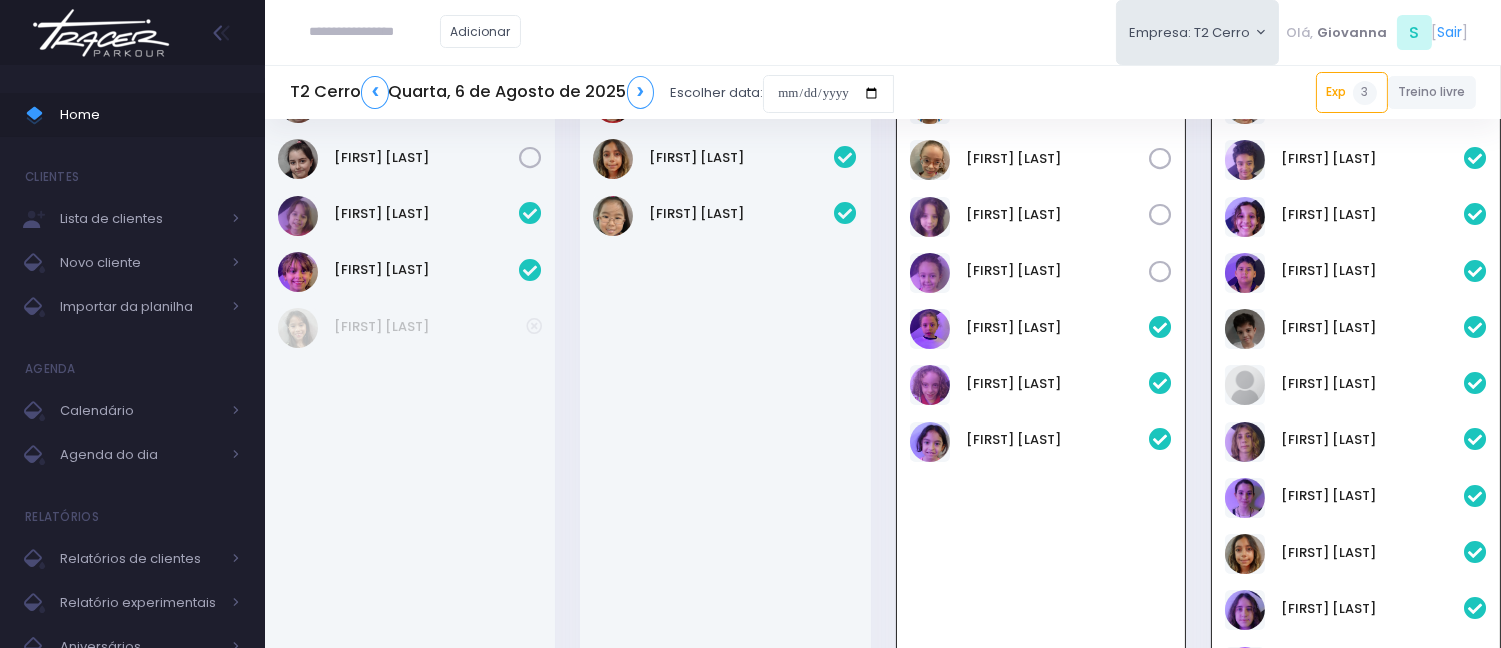 click on "Luana Beggs" at bounding box center (725, 449) 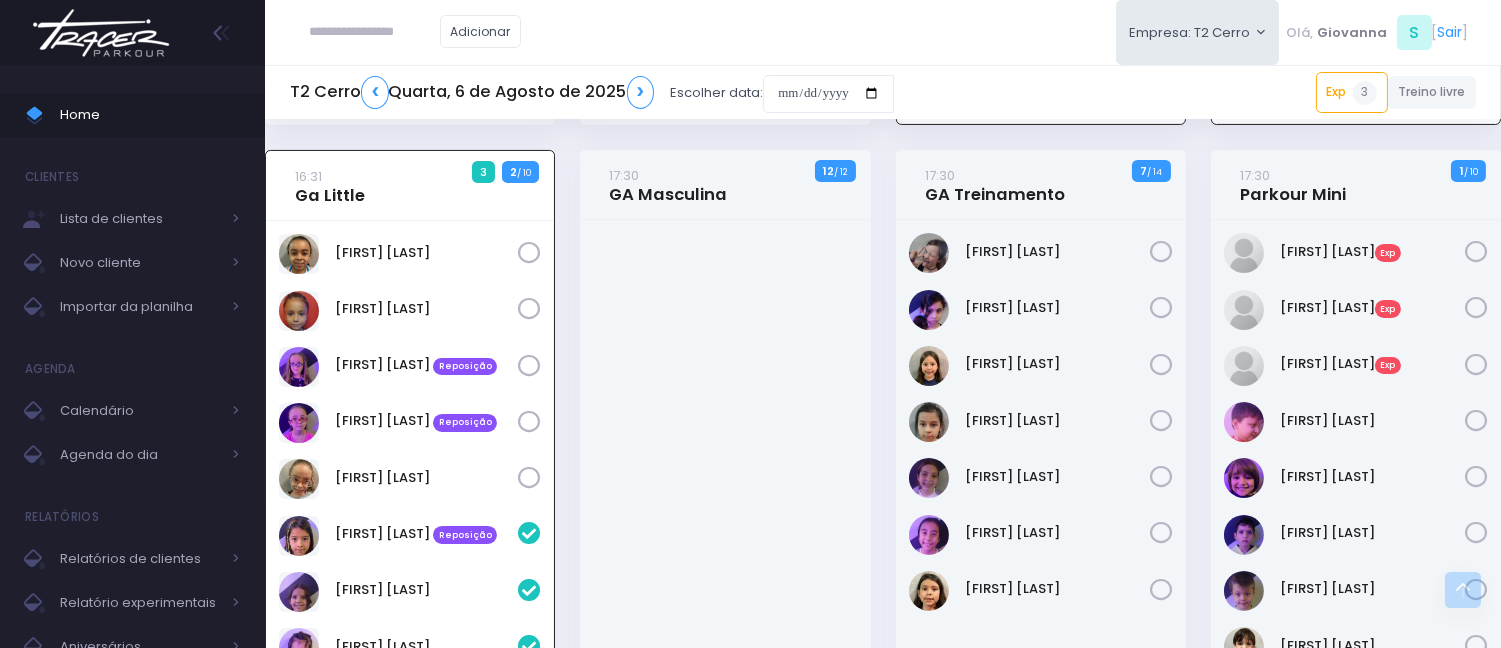scroll, scrollTop: 811, scrollLeft: 0, axis: vertical 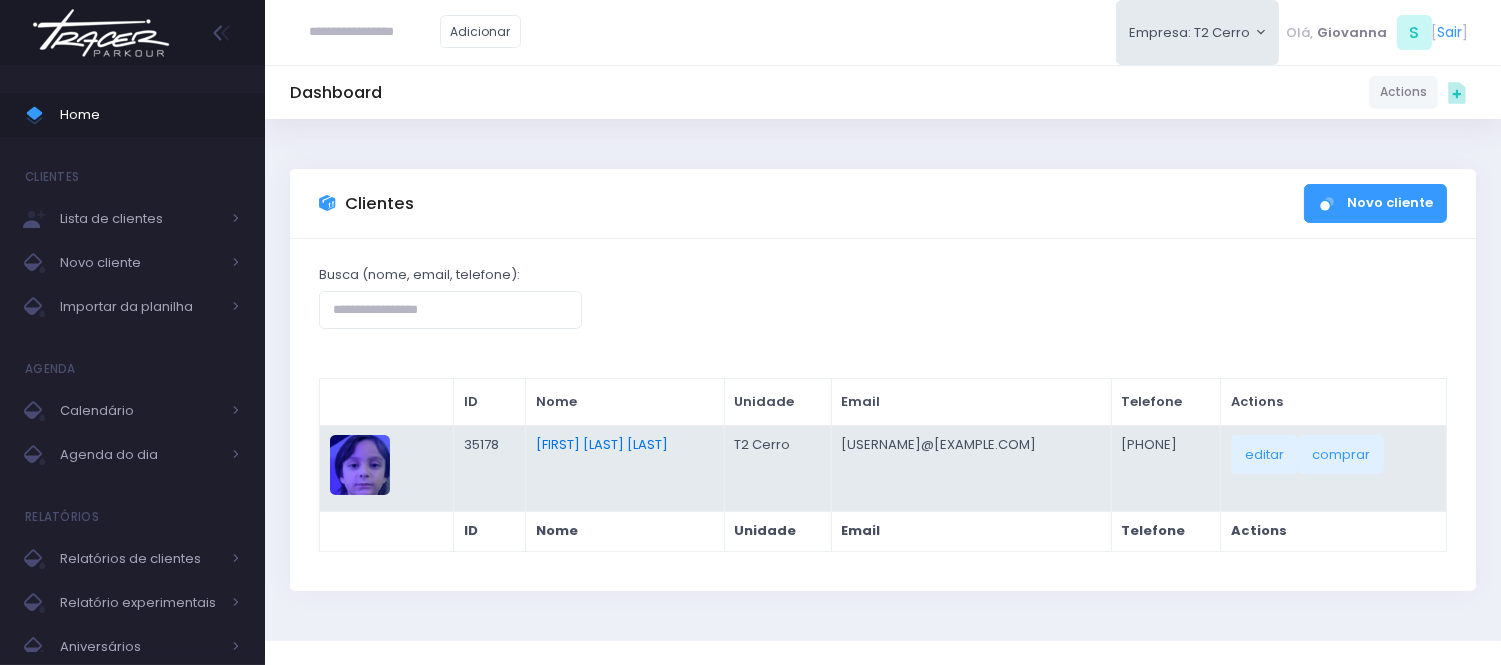 click on "[FIRST] [LAST] [LAST]" at bounding box center (602, 444) 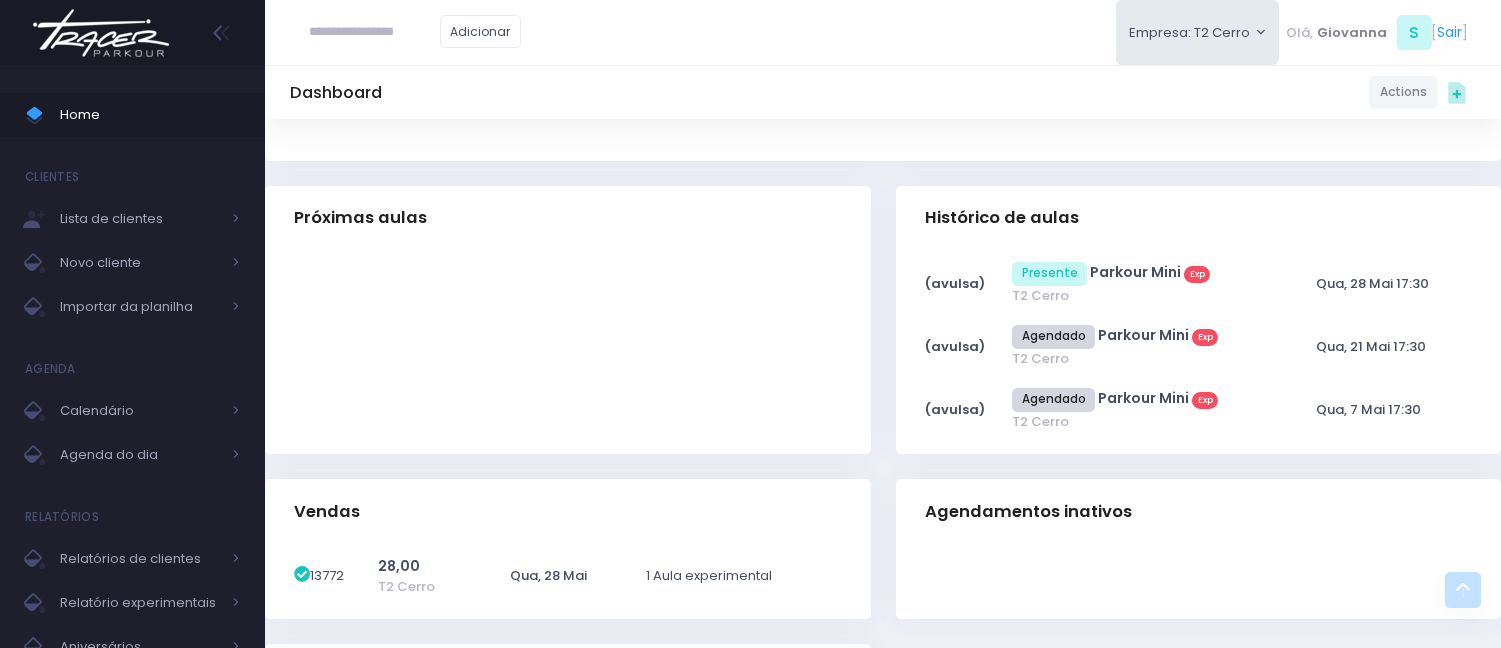 scroll, scrollTop: 333, scrollLeft: 0, axis: vertical 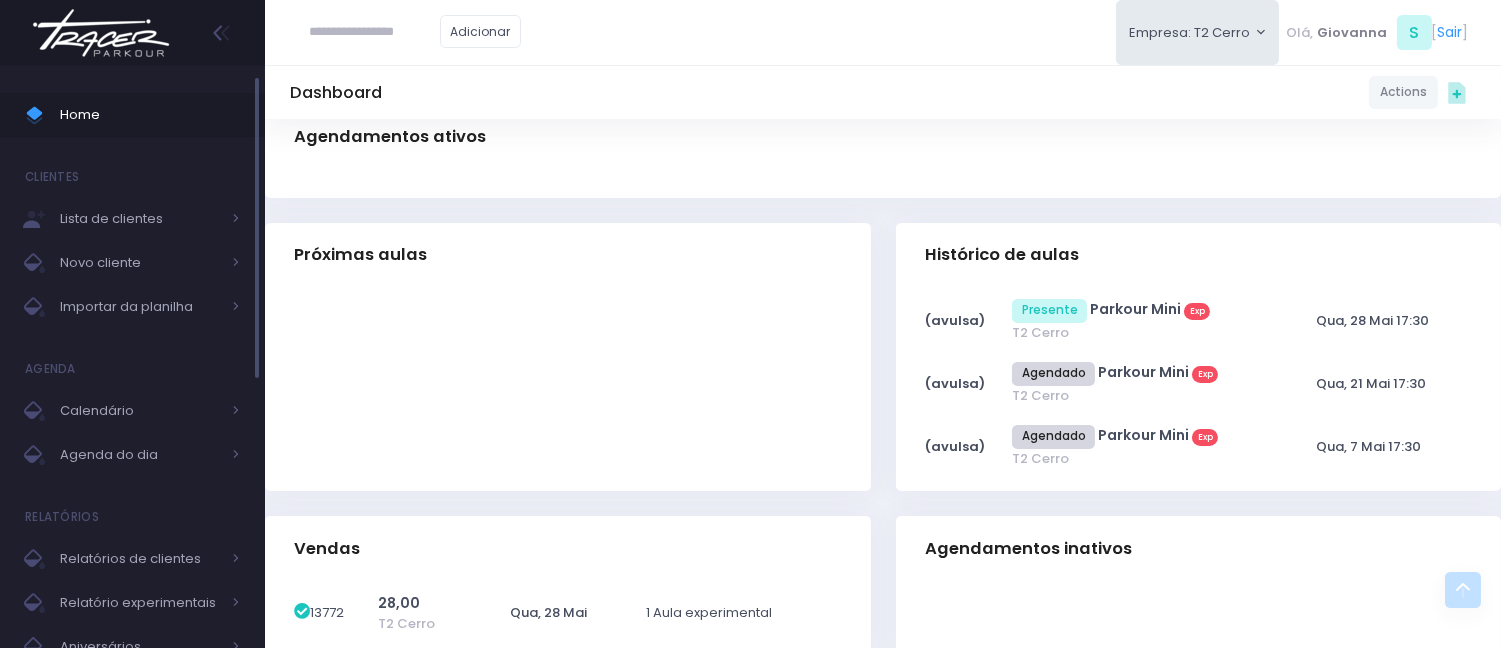 click on "Home" at bounding box center (150, 115) 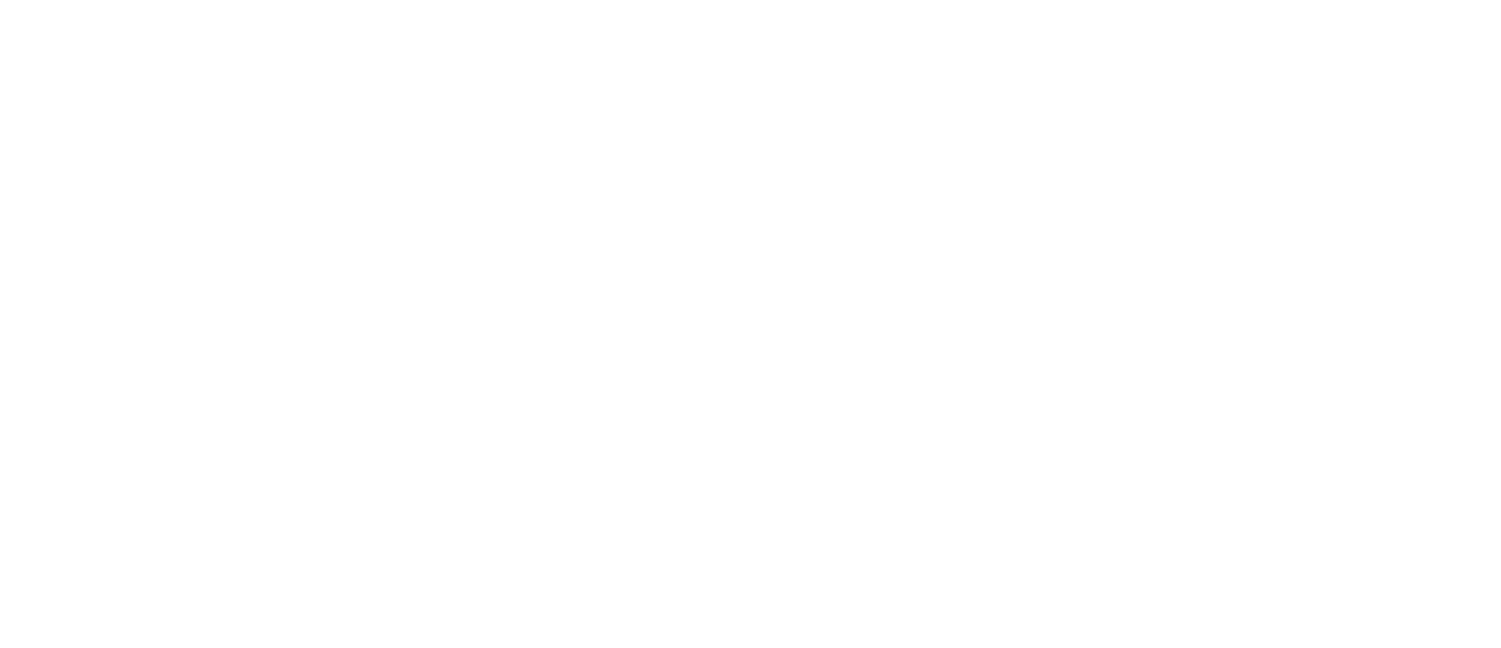 scroll, scrollTop: 0, scrollLeft: 0, axis: both 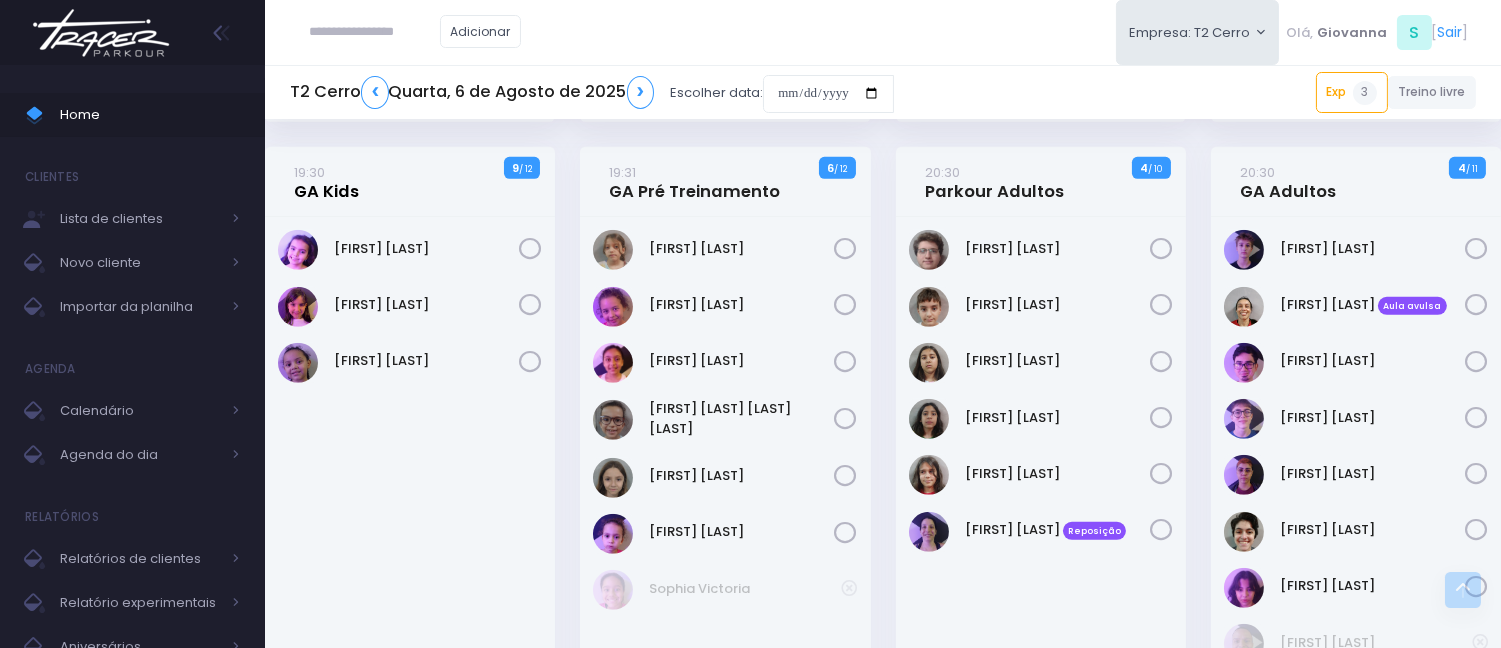 click on "19:30 GA Kids" at bounding box center (326, 182) 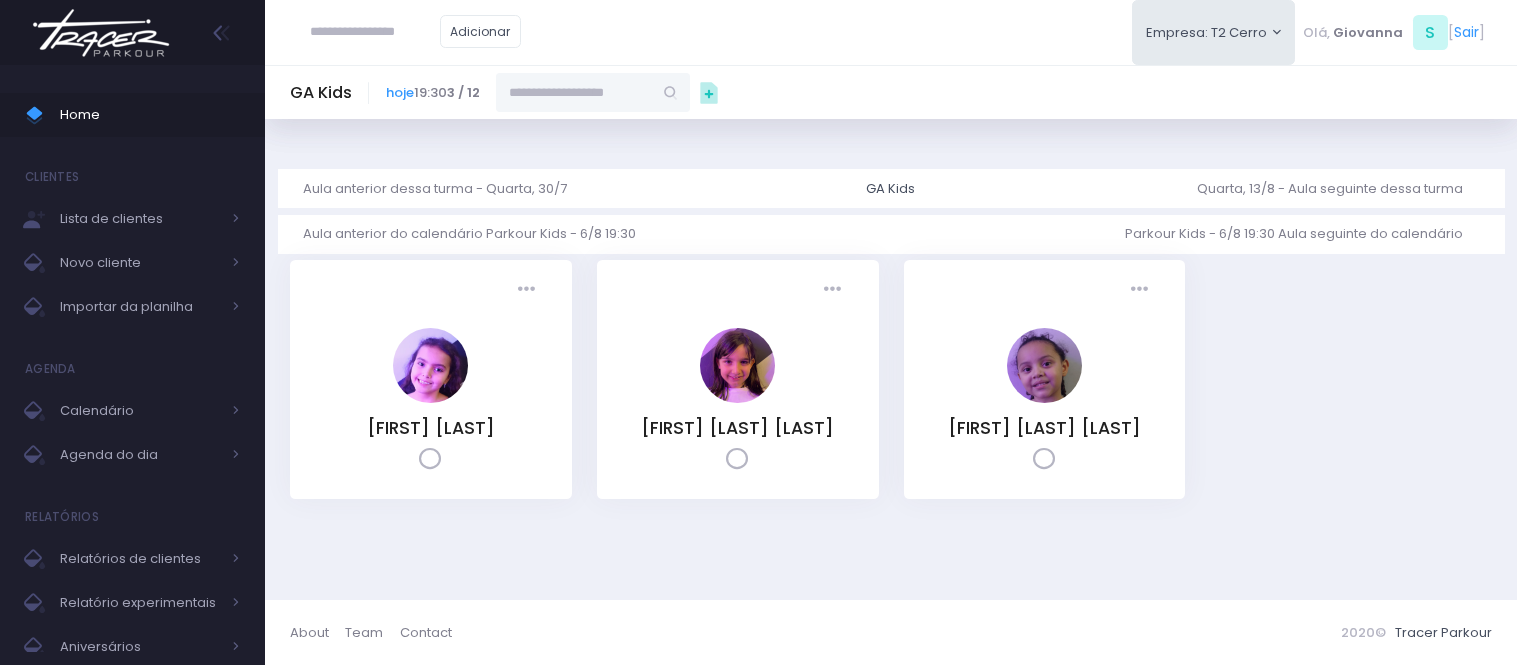 scroll, scrollTop: 0, scrollLeft: 0, axis: both 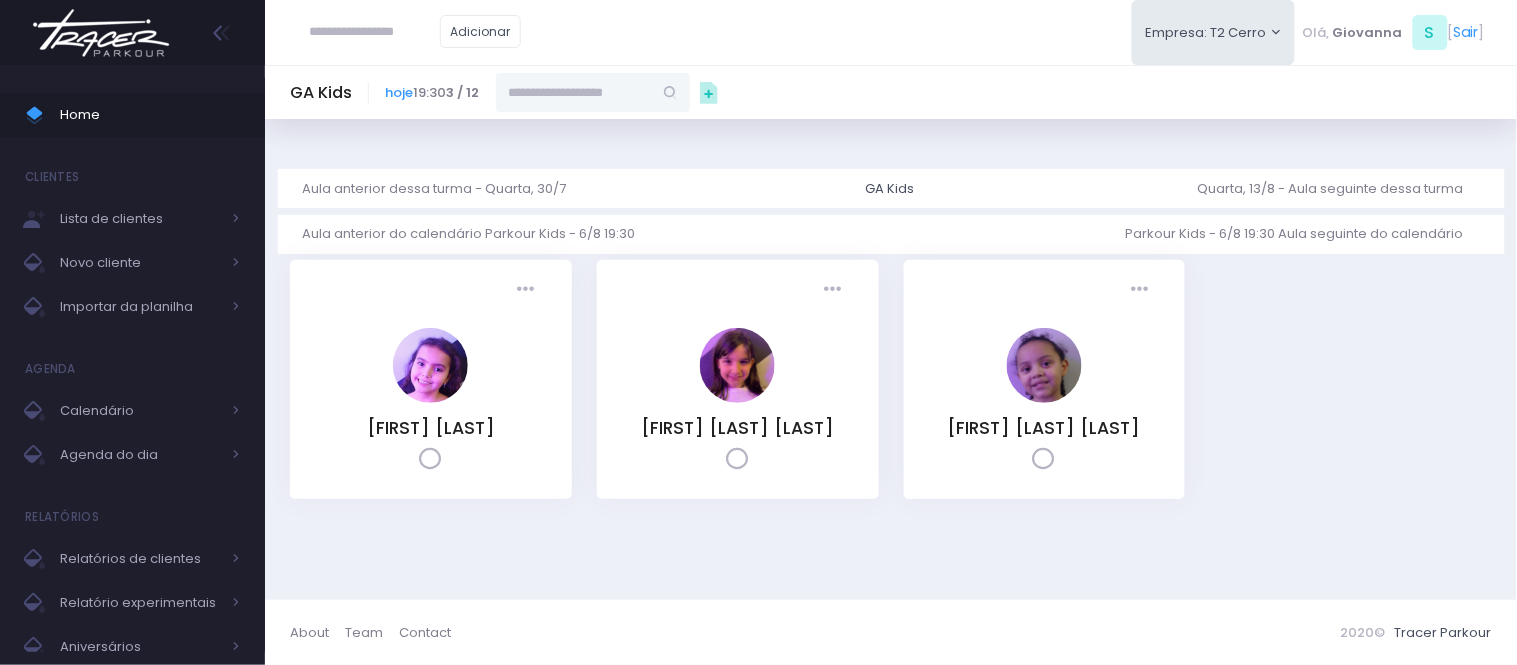 click on "Home
Clientes
Lista de clientes
Novo cliente" at bounding box center (758, 332) 